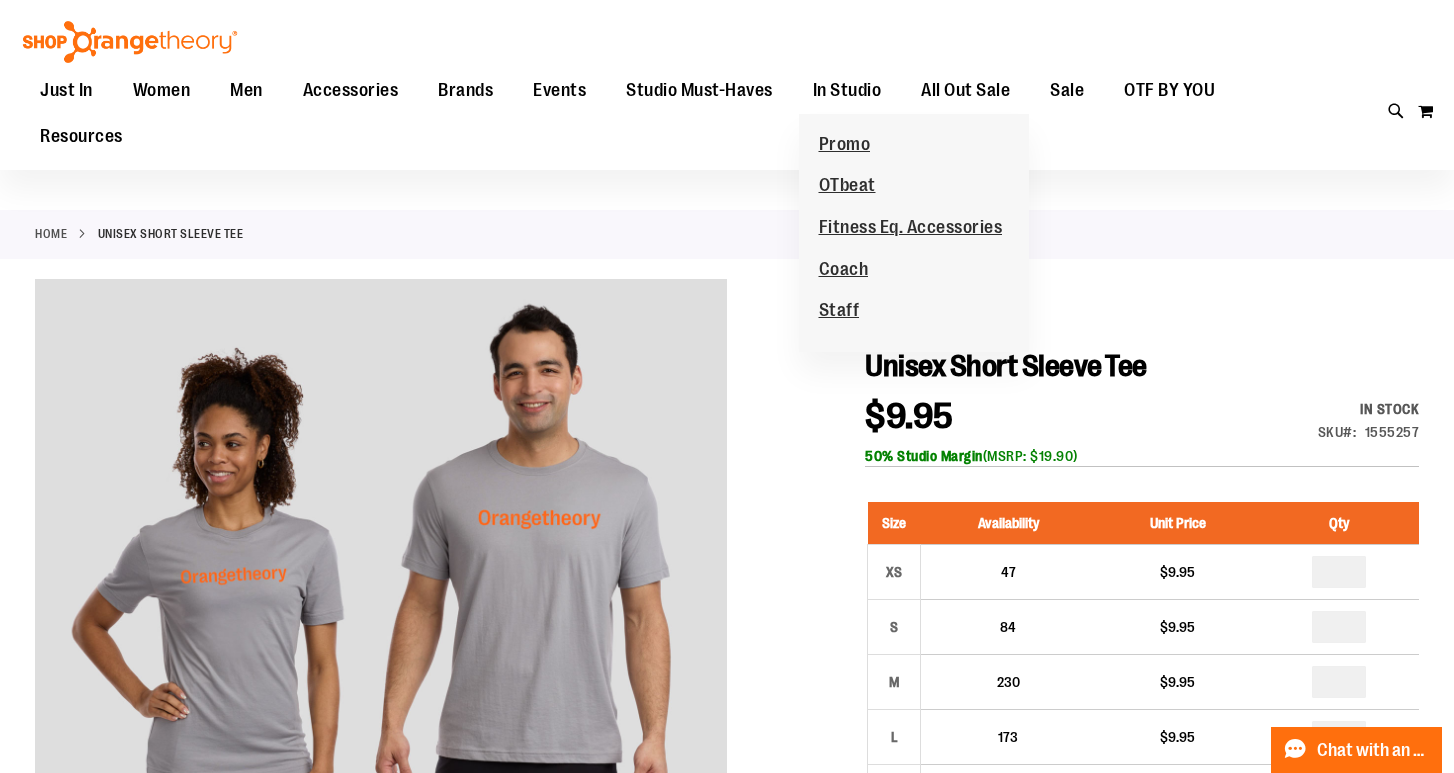 scroll, scrollTop: 281, scrollLeft: 0, axis: vertical 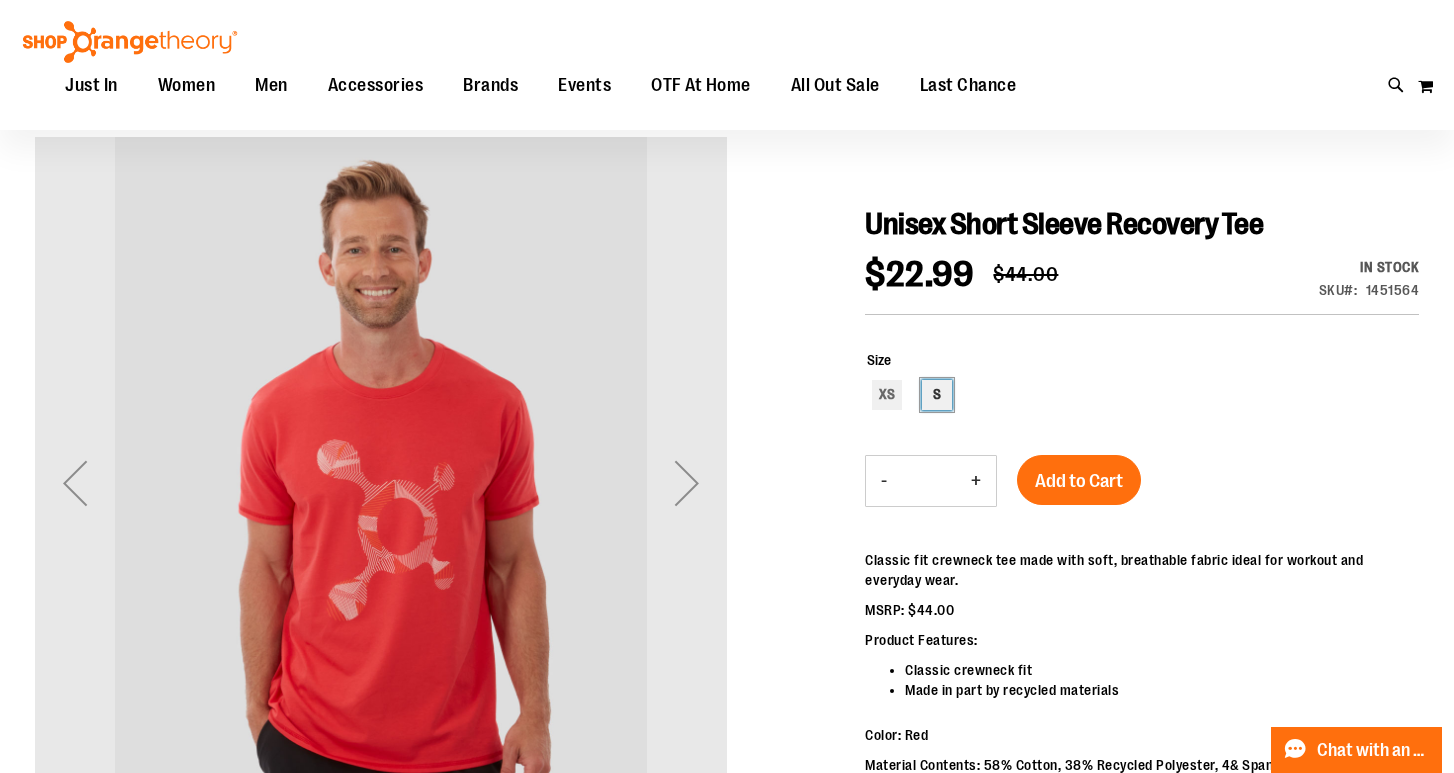 click on "S" at bounding box center [937, 395] 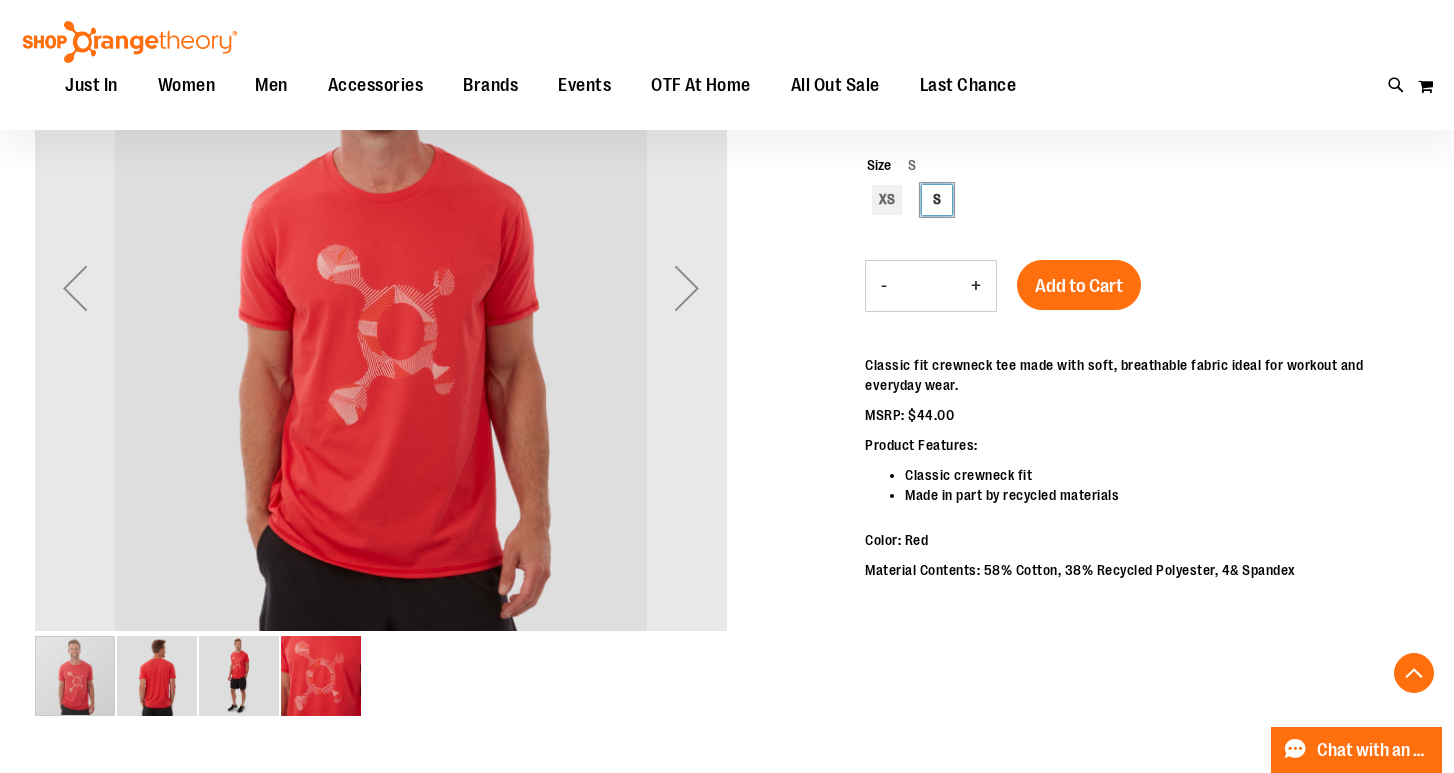 scroll, scrollTop: 350, scrollLeft: 0, axis: vertical 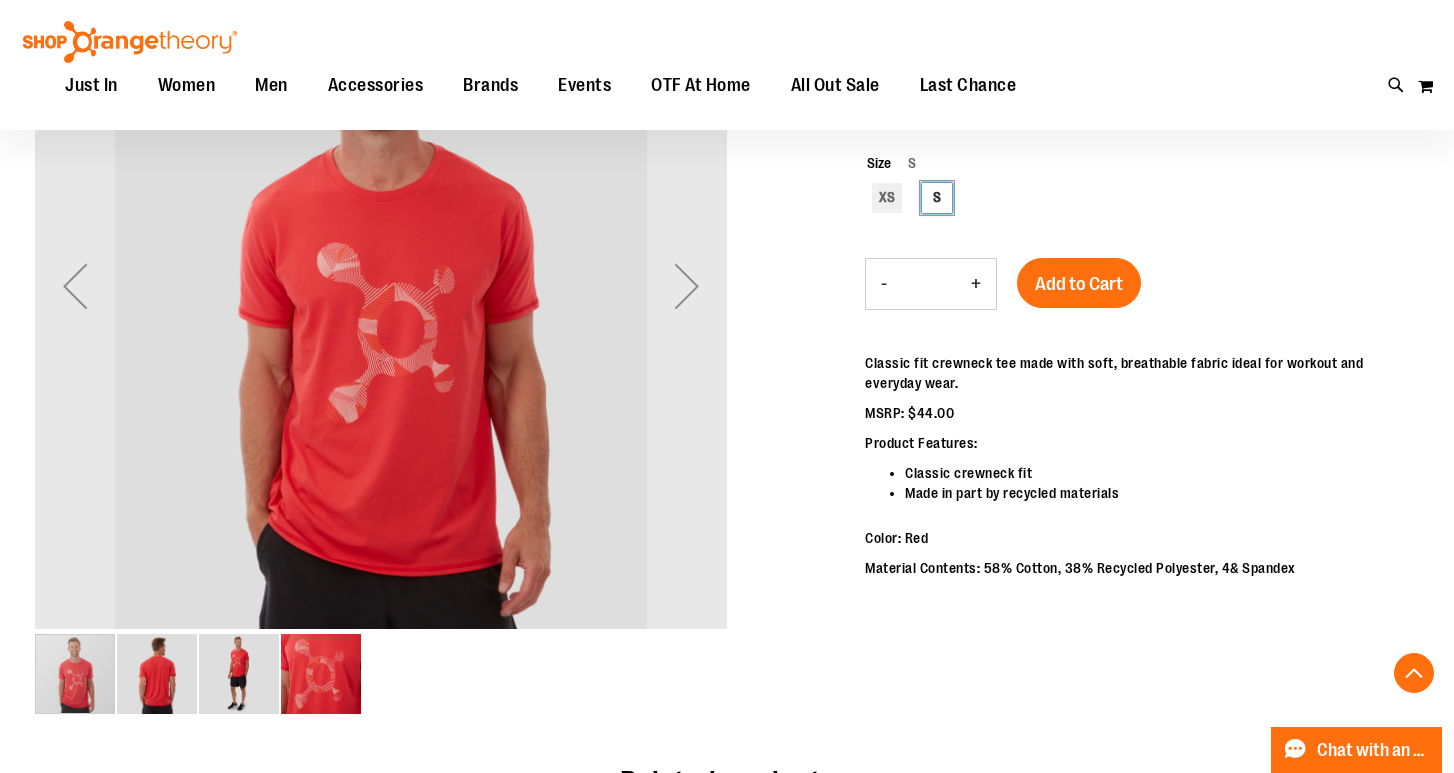 click at bounding box center (239, 674) 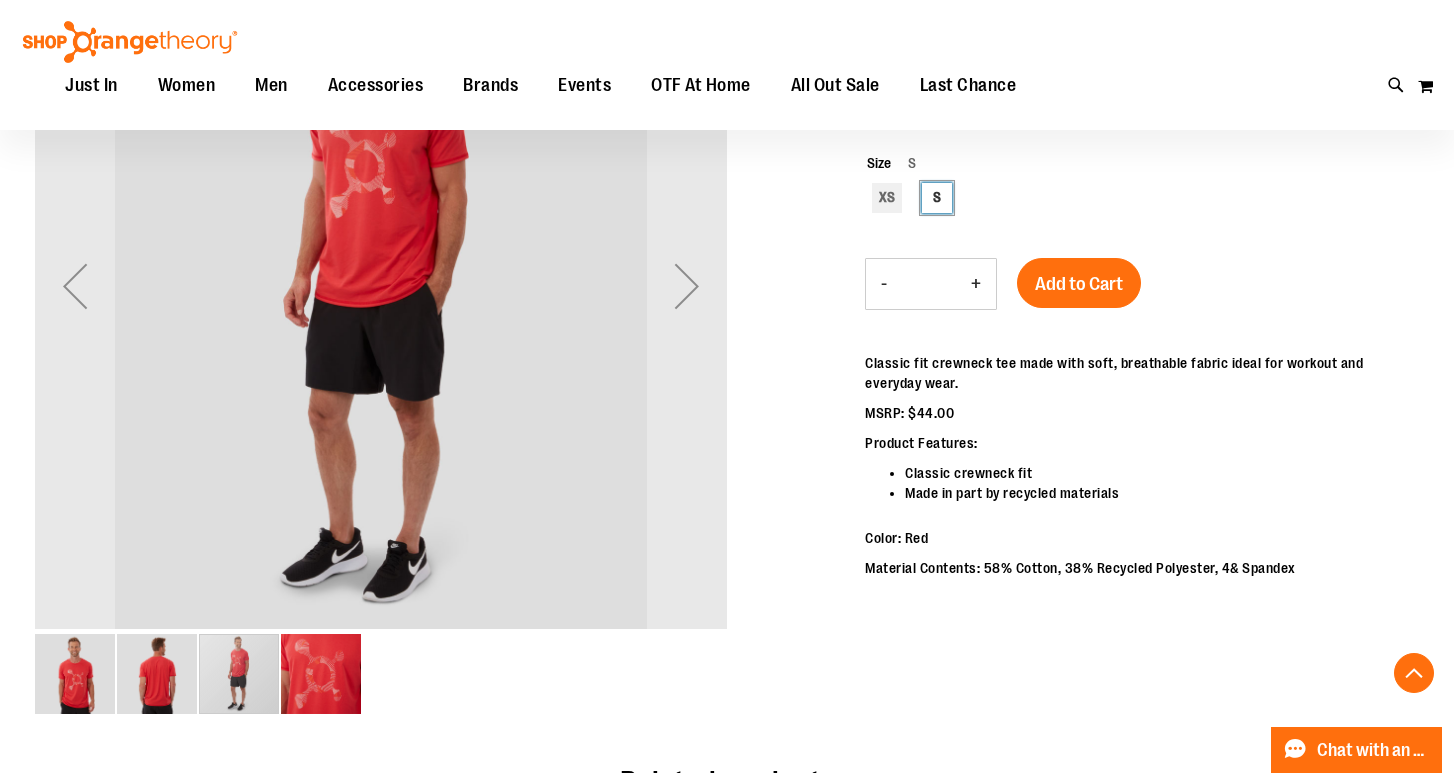 click at bounding box center [157, 674] 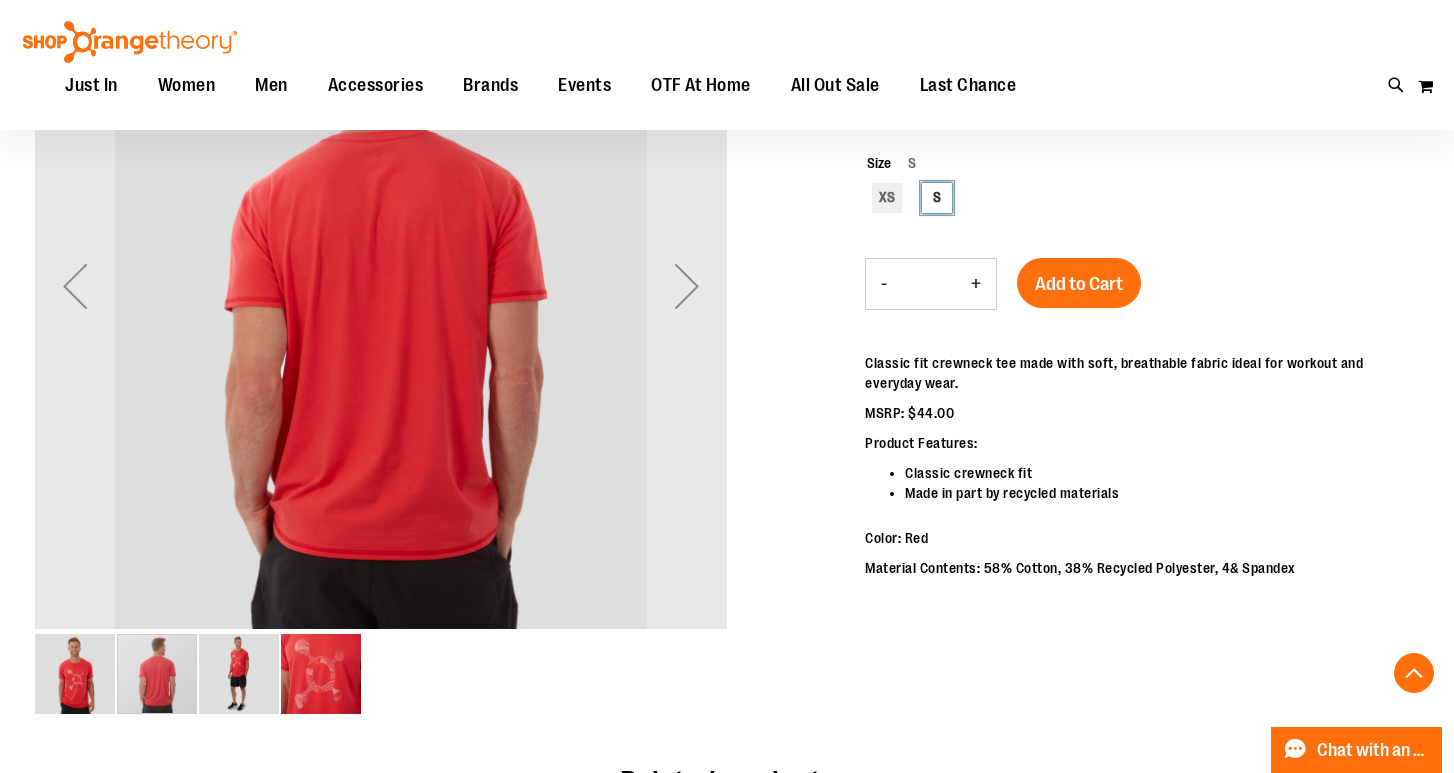click at bounding box center [75, 674] 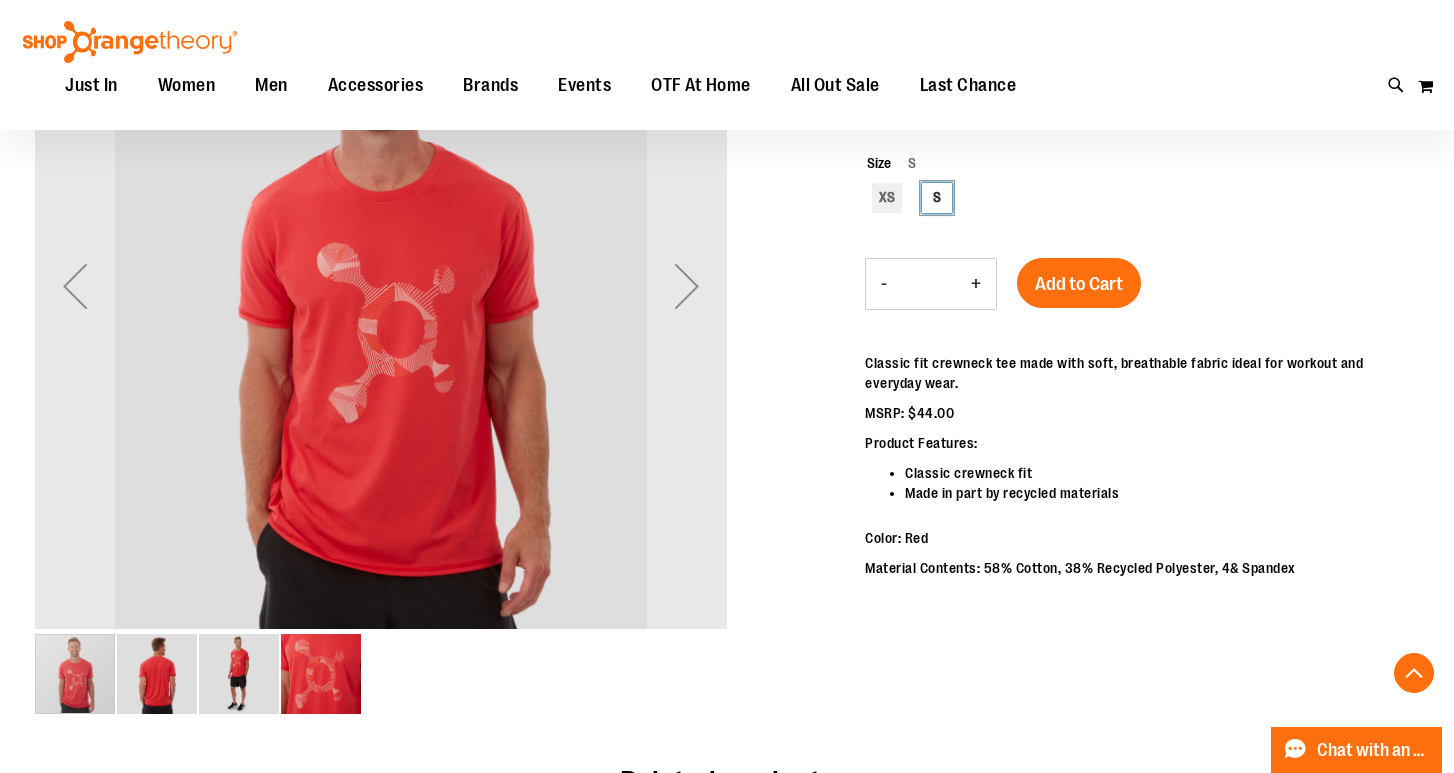 click at bounding box center [239, 674] 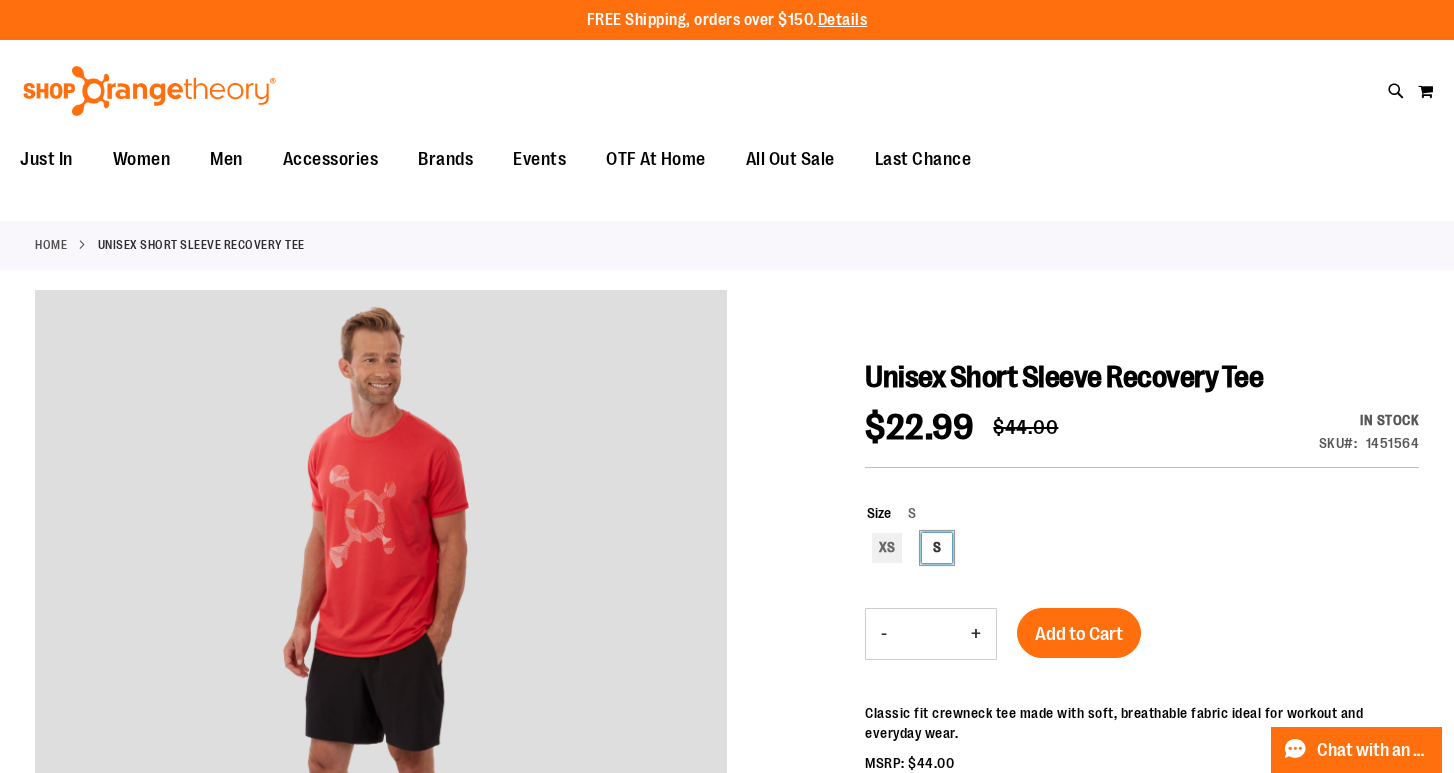 scroll, scrollTop: 0, scrollLeft: 0, axis: both 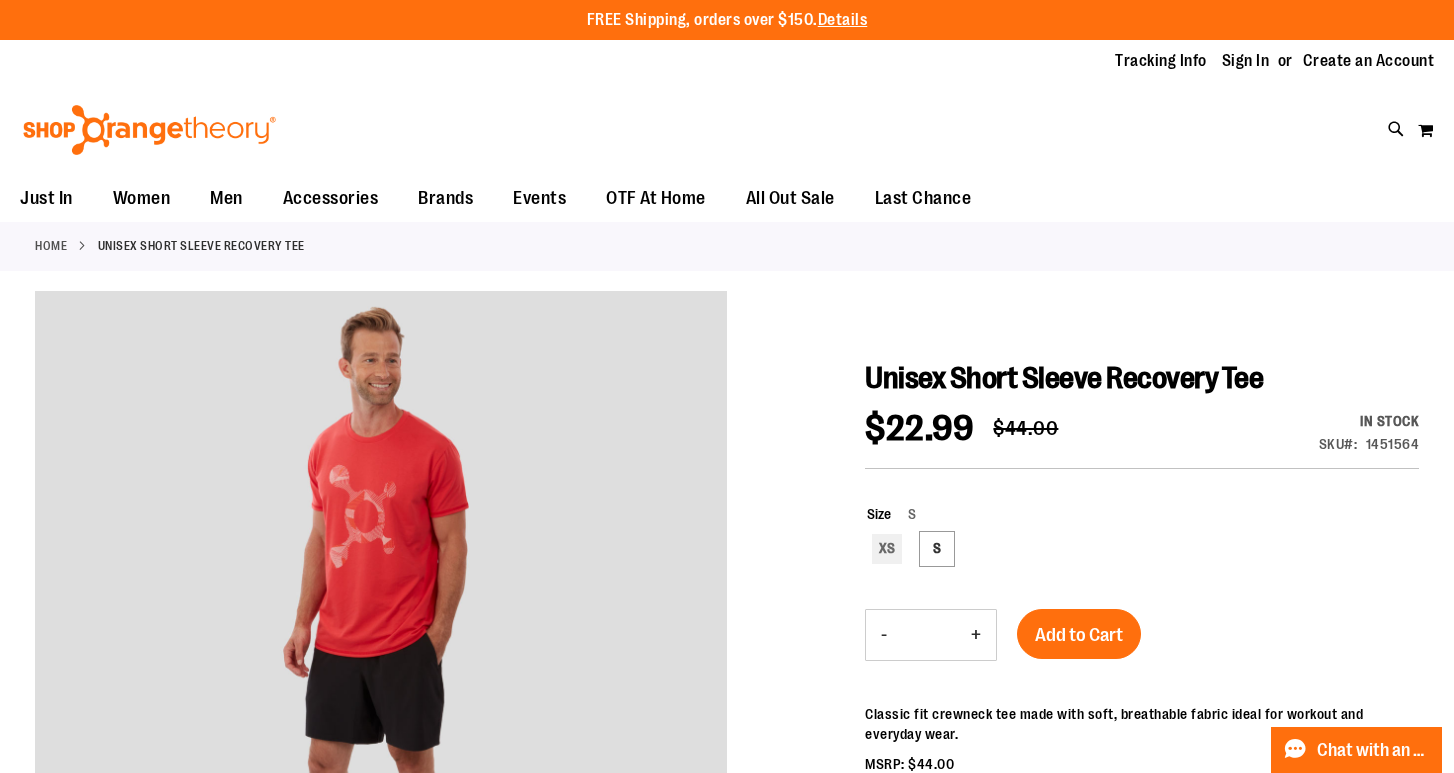 click on "Home" at bounding box center (51, 246) 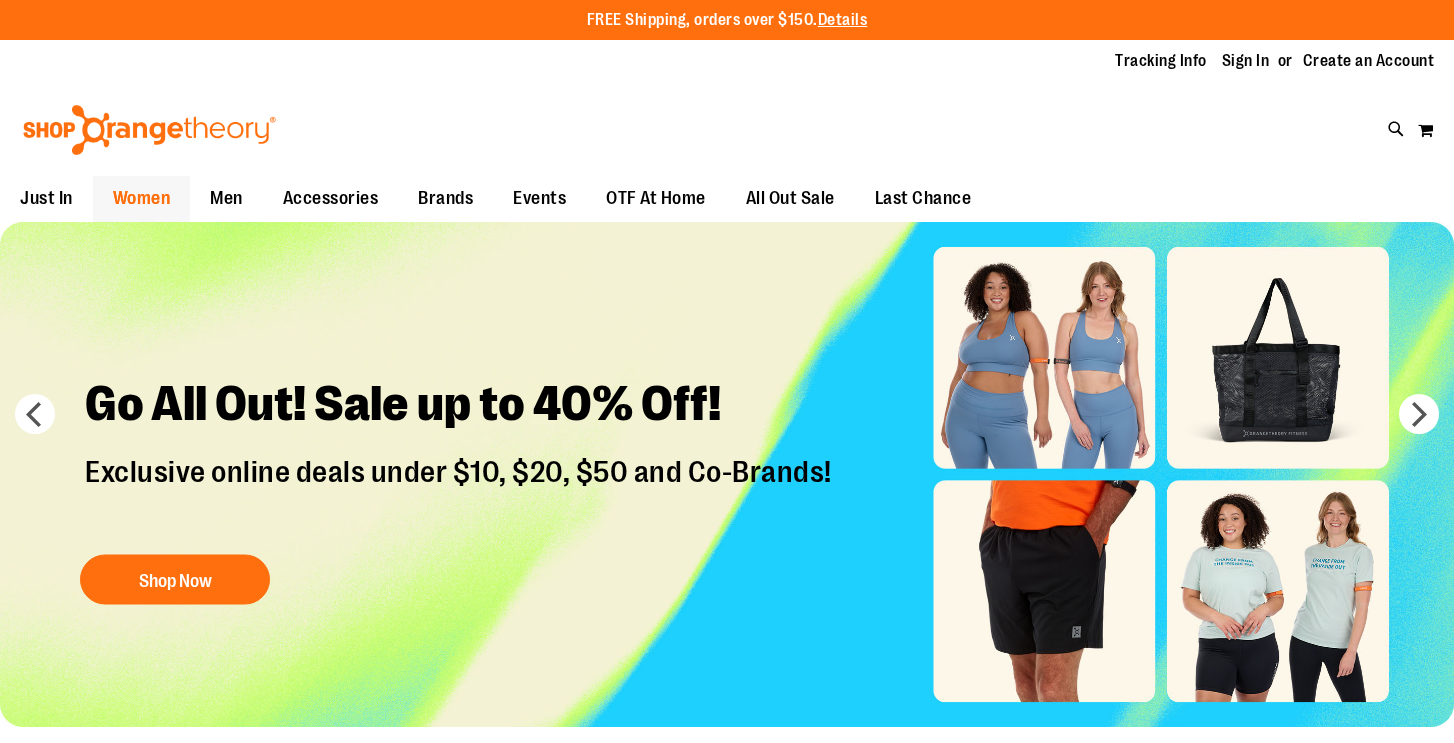 scroll, scrollTop: 0, scrollLeft: 0, axis: both 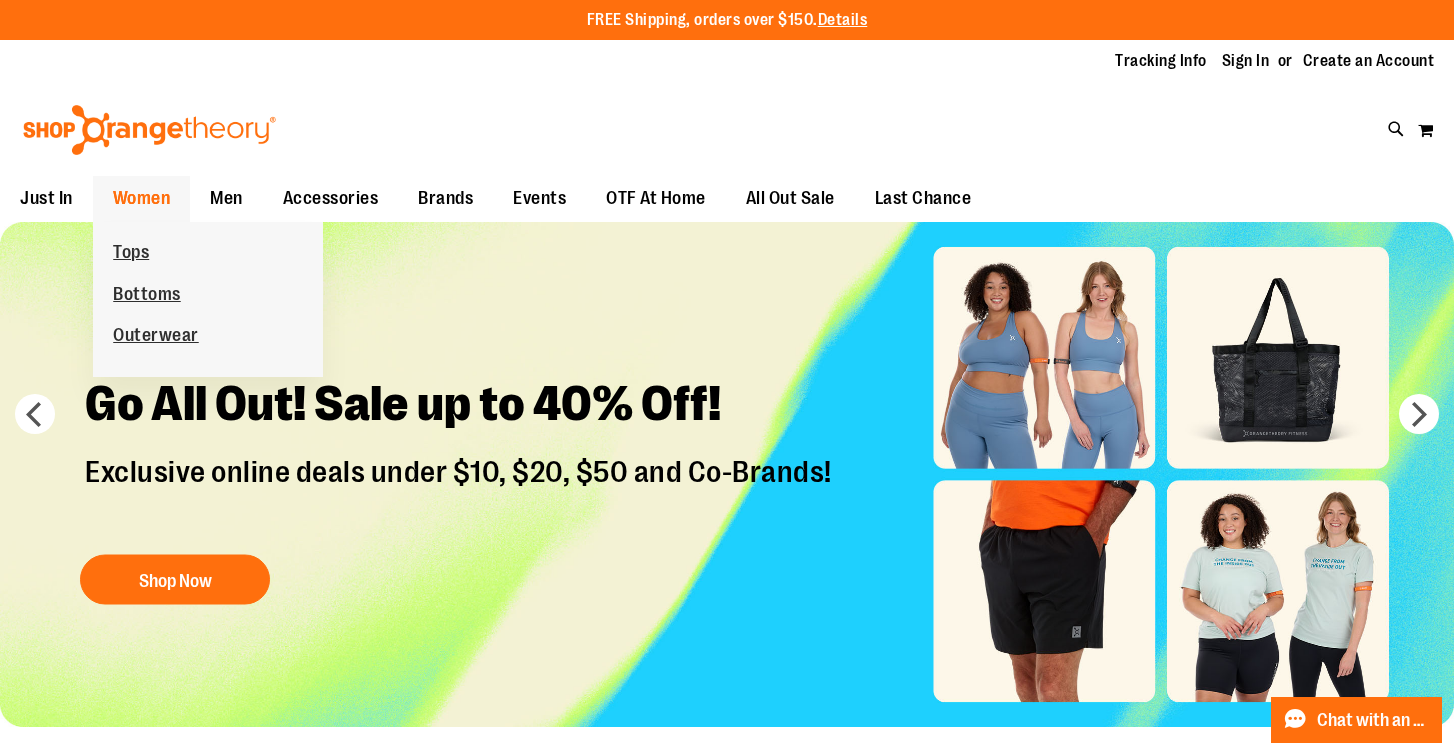 click on "Women" at bounding box center (142, 198) 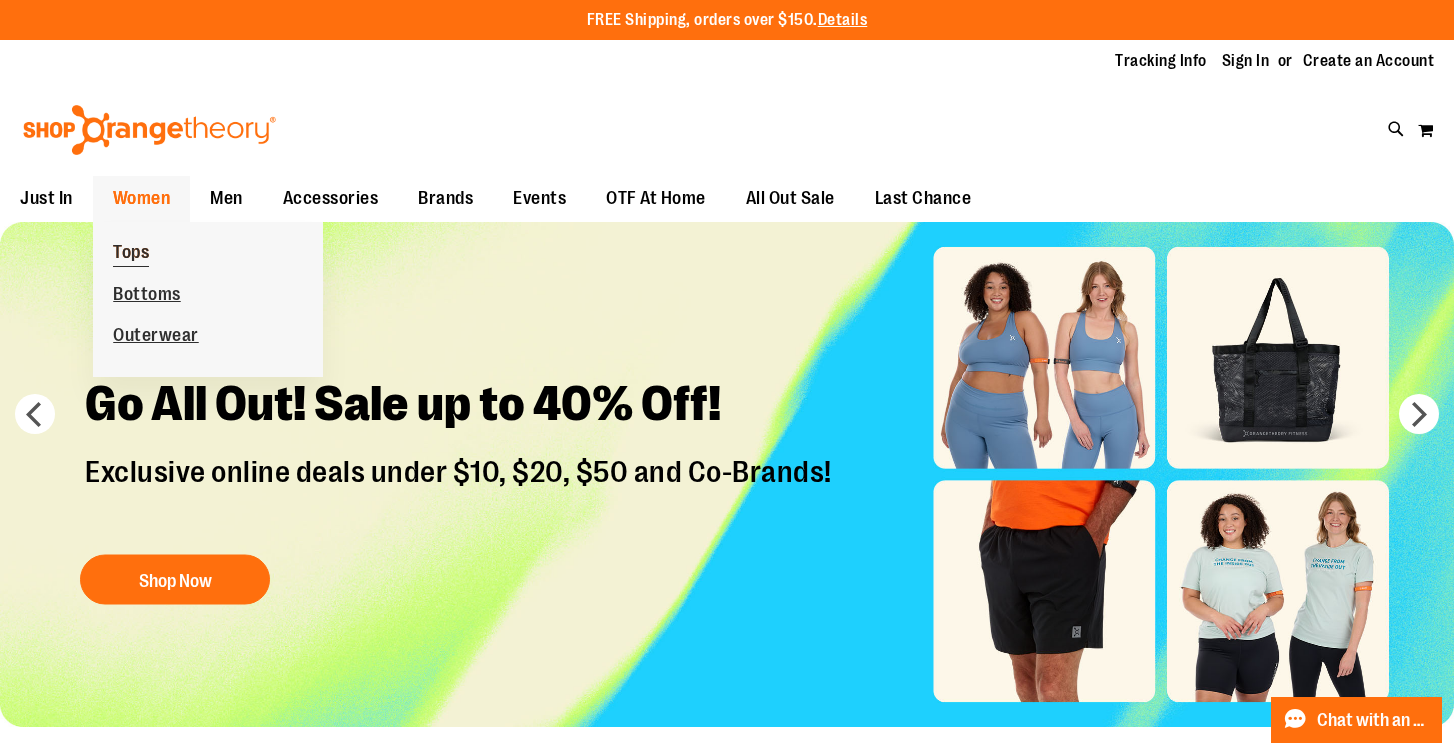 click on "Tops" at bounding box center [131, 254] 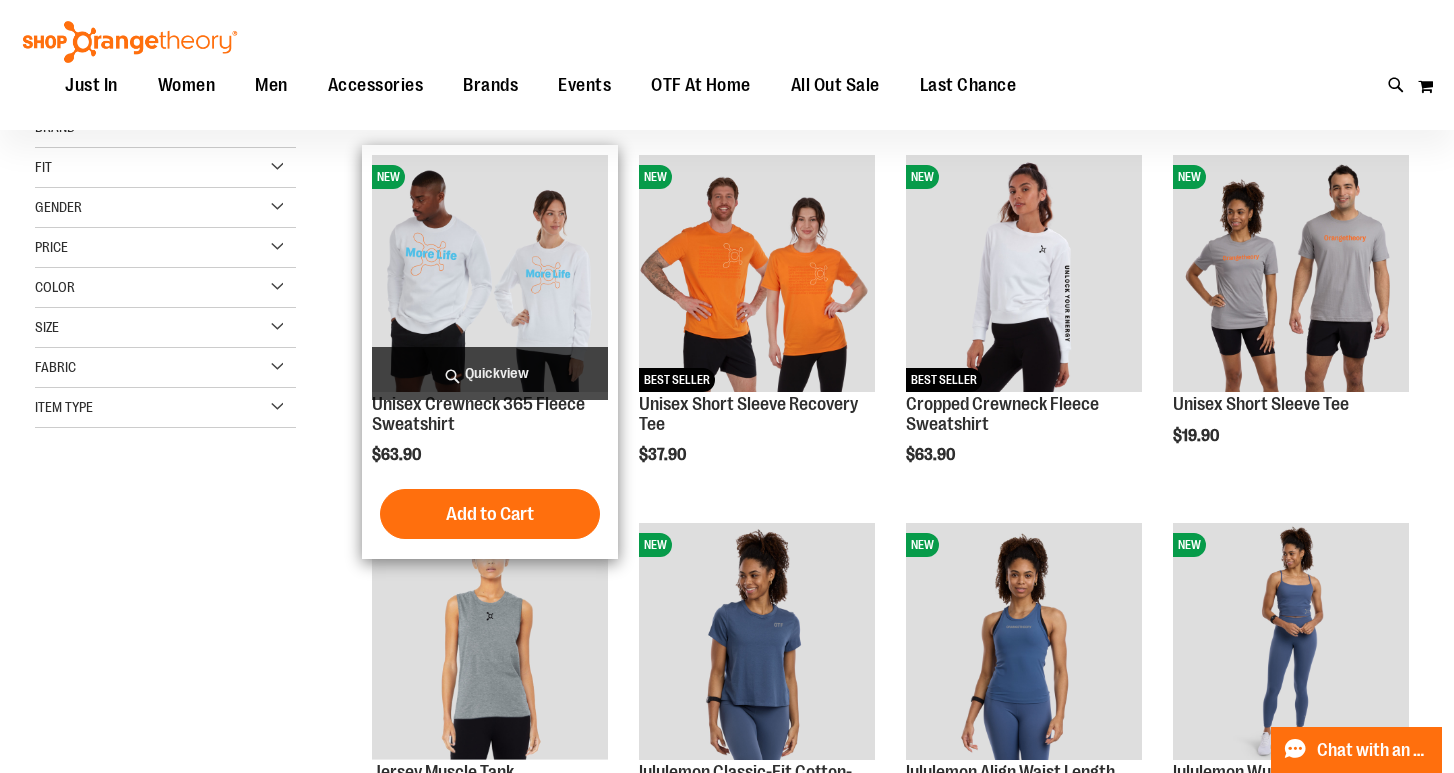 scroll, scrollTop: 255, scrollLeft: 0, axis: vertical 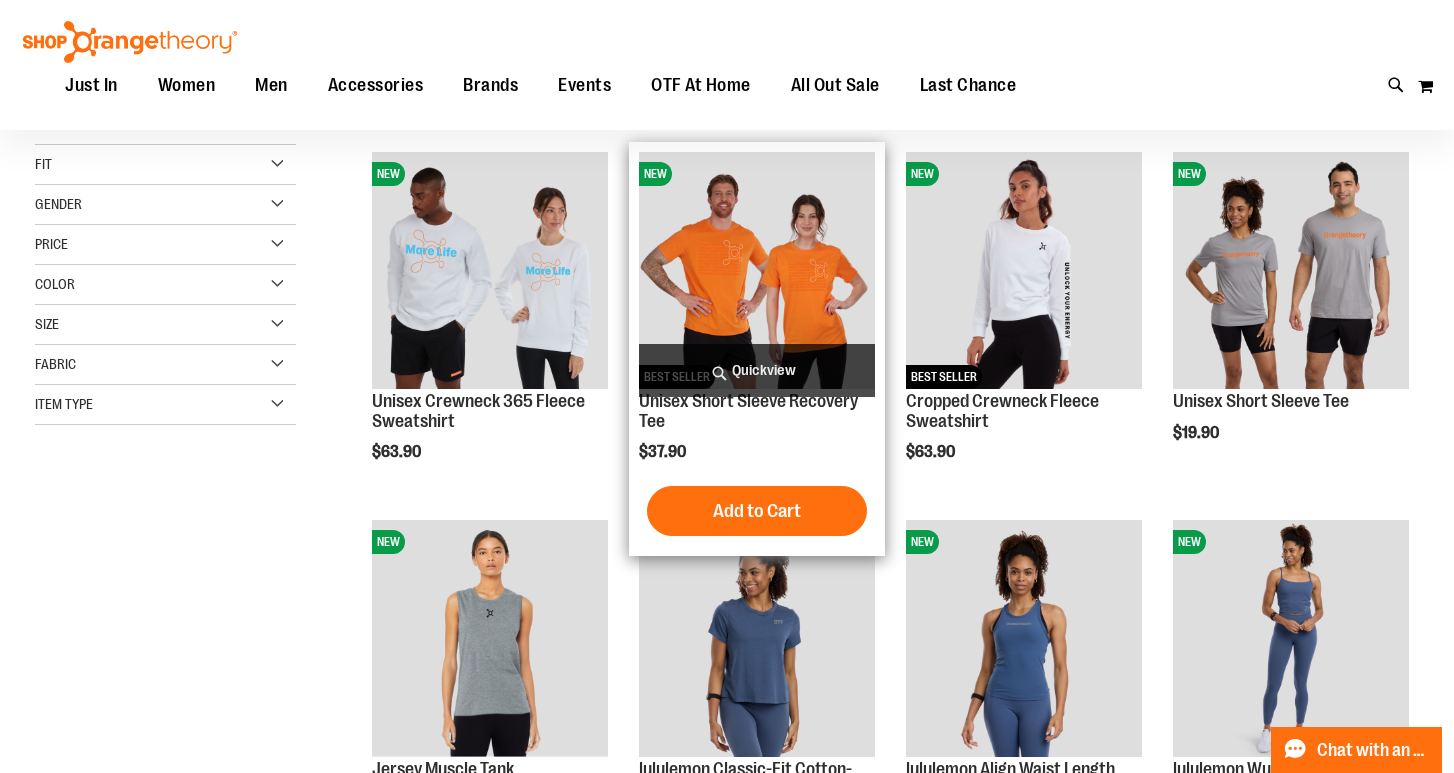 click at bounding box center [757, 270] 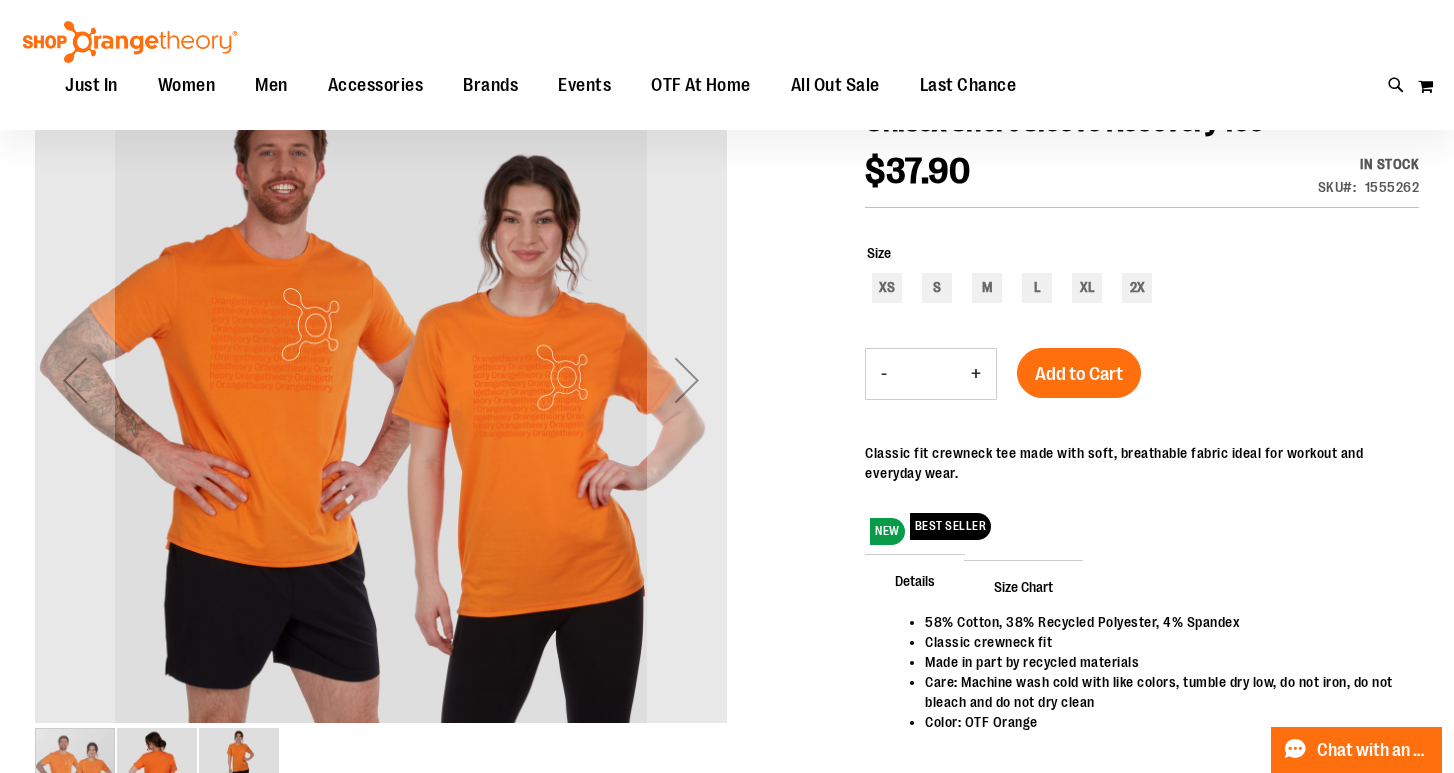 scroll, scrollTop: 257, scrollLeft: 0, axis: vertical 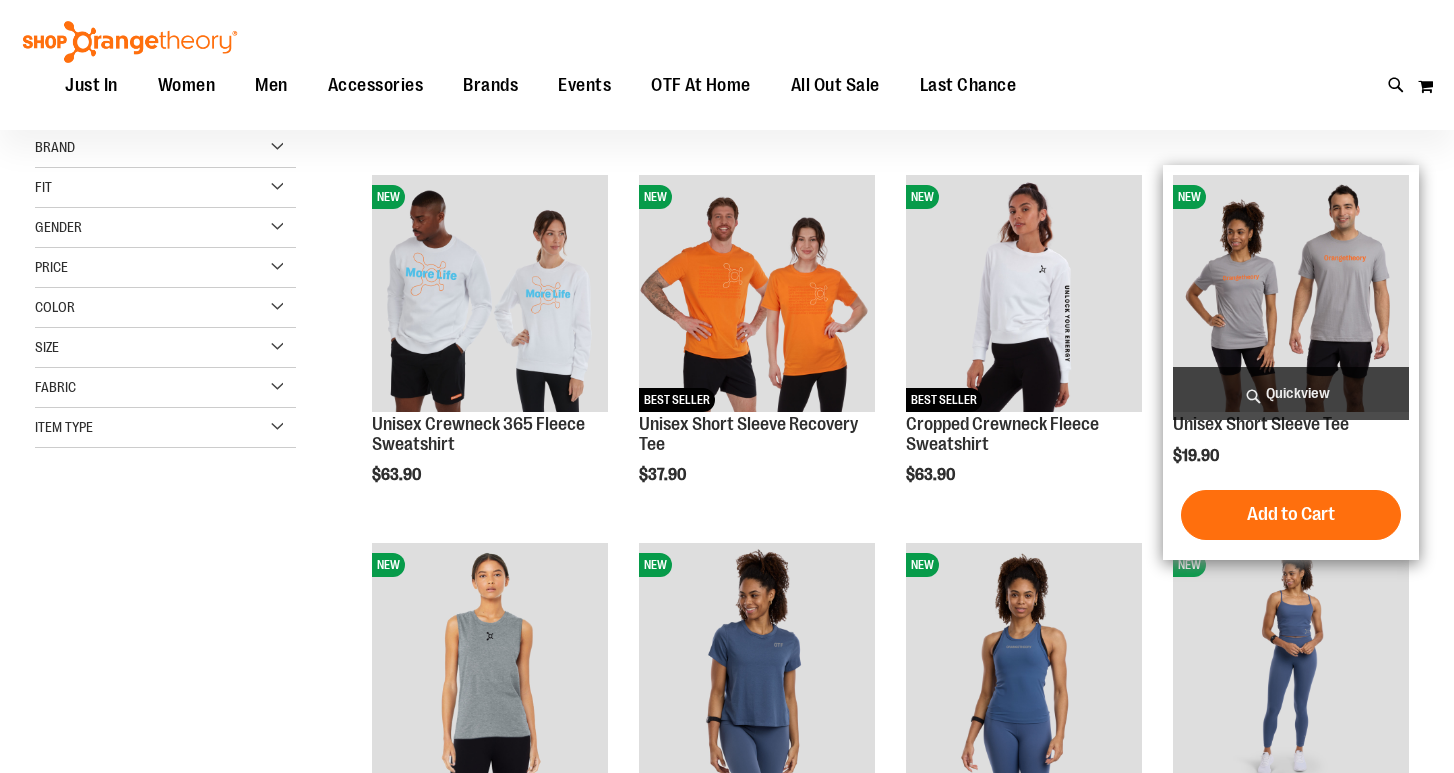 click at bounding box center [1291, 293] 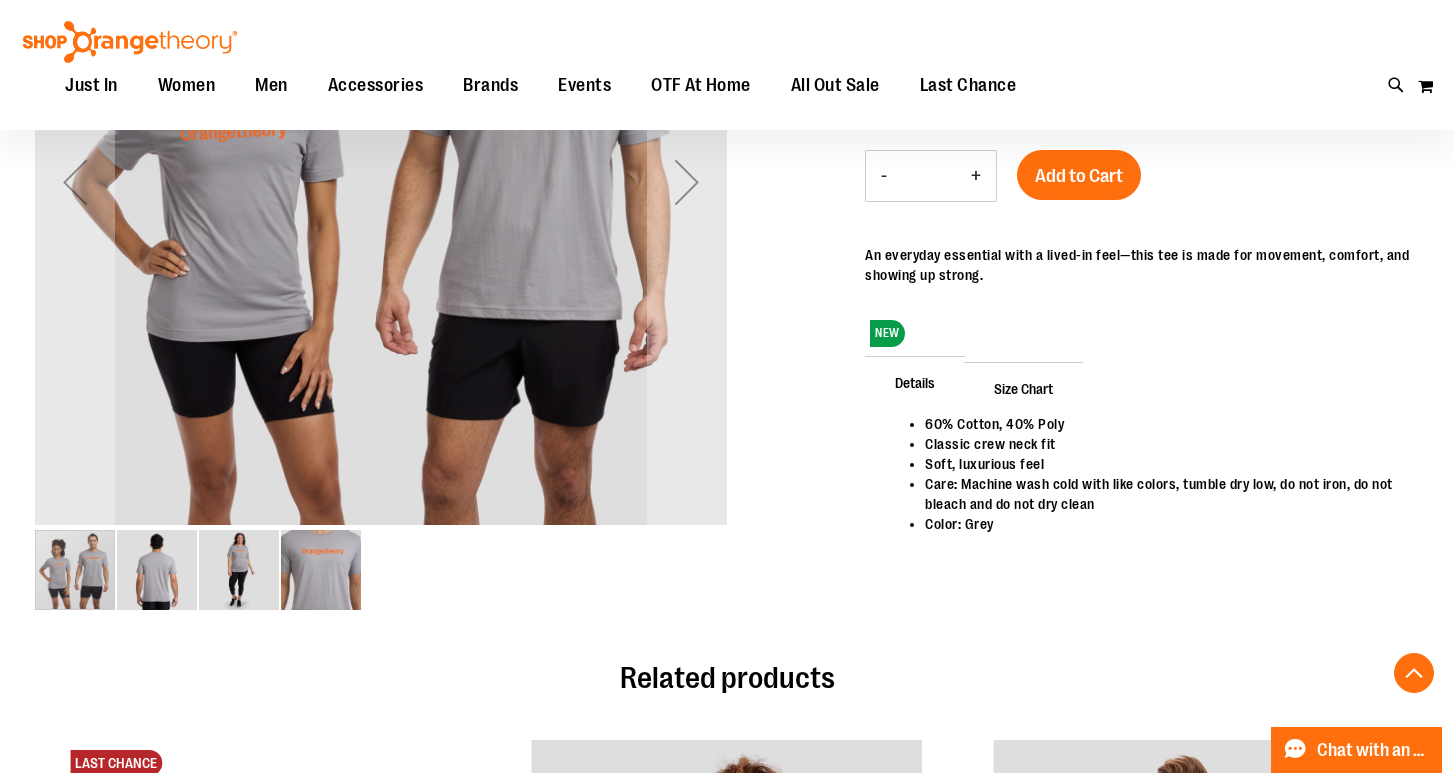scroll, scrollTop: 492, scrollLeft: 0, axis: vertical 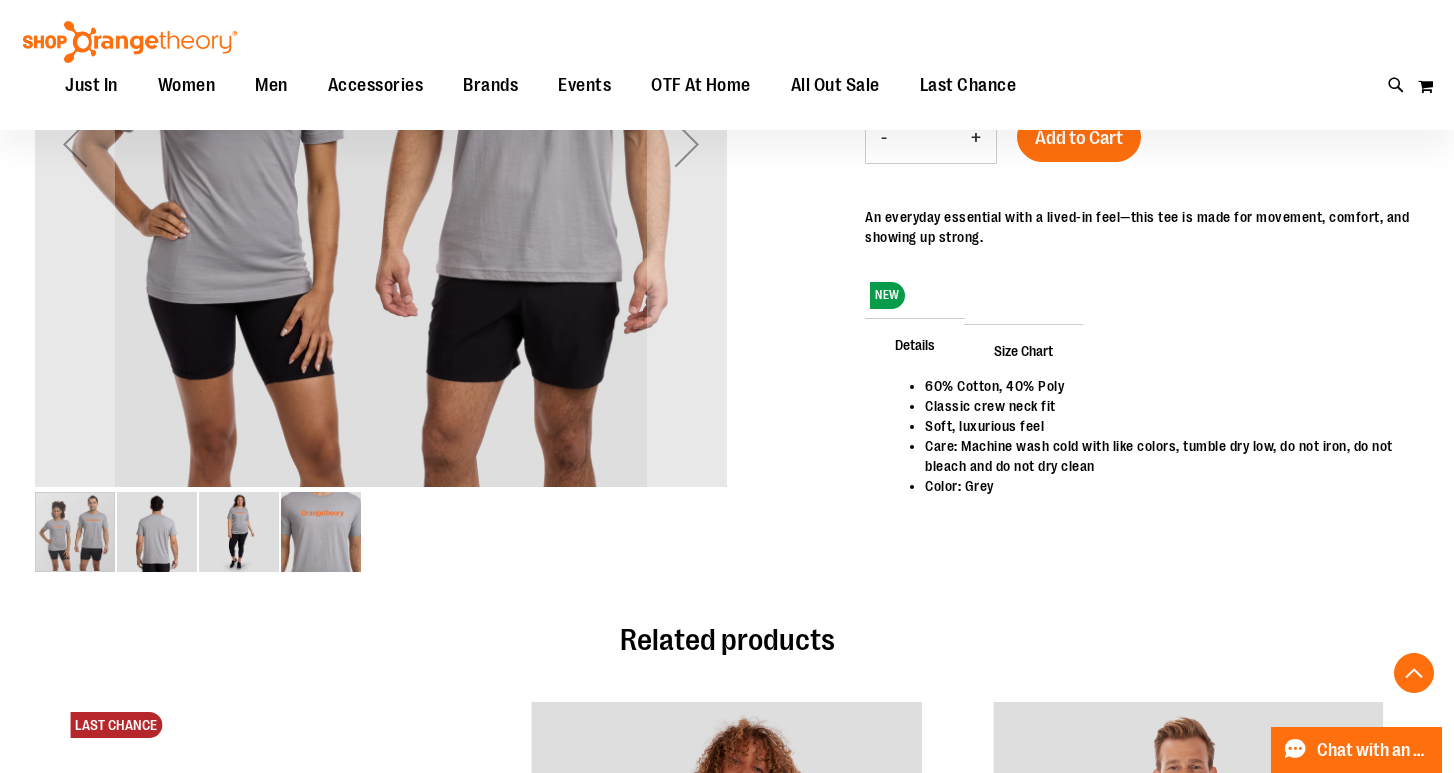 click at bounding box center [239, 532] 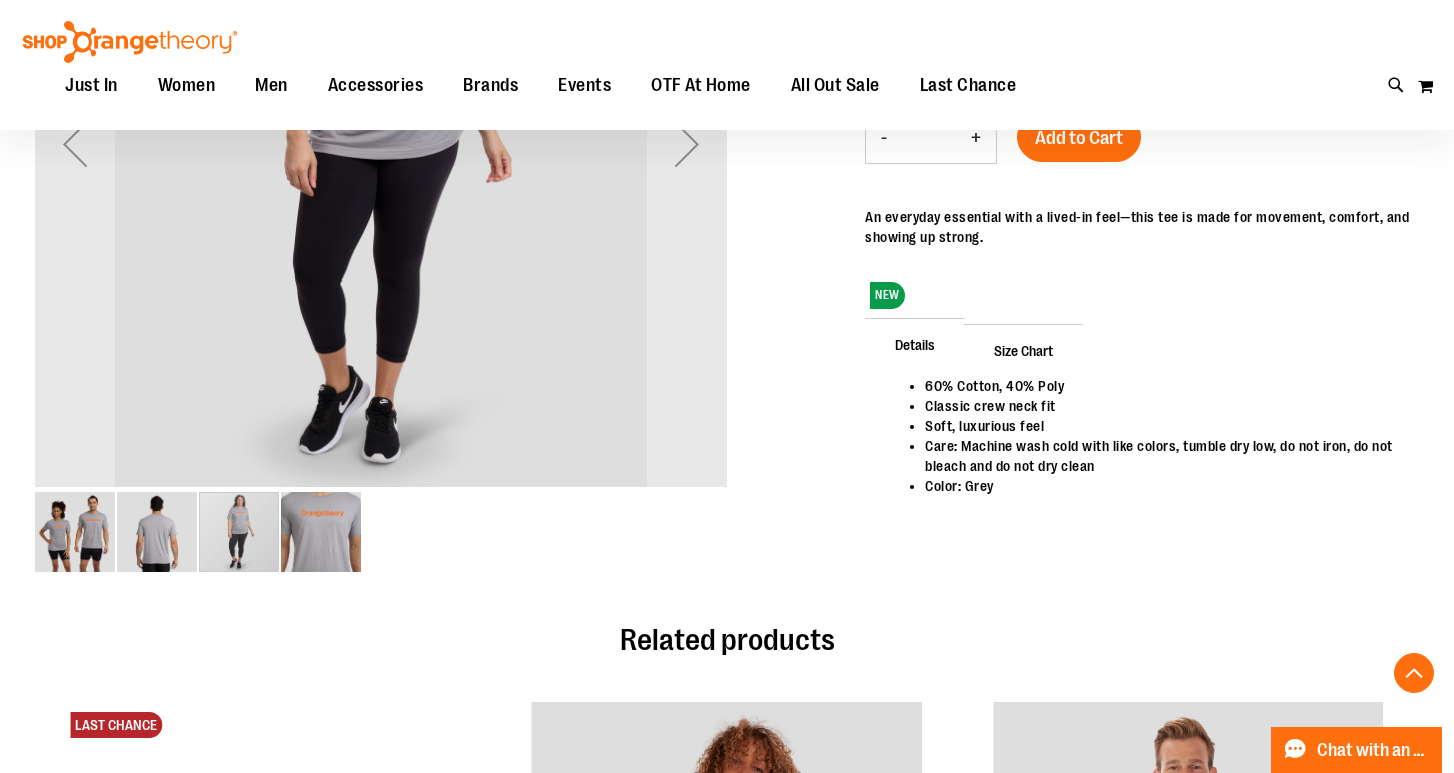 click at bounding box center [157, 532] 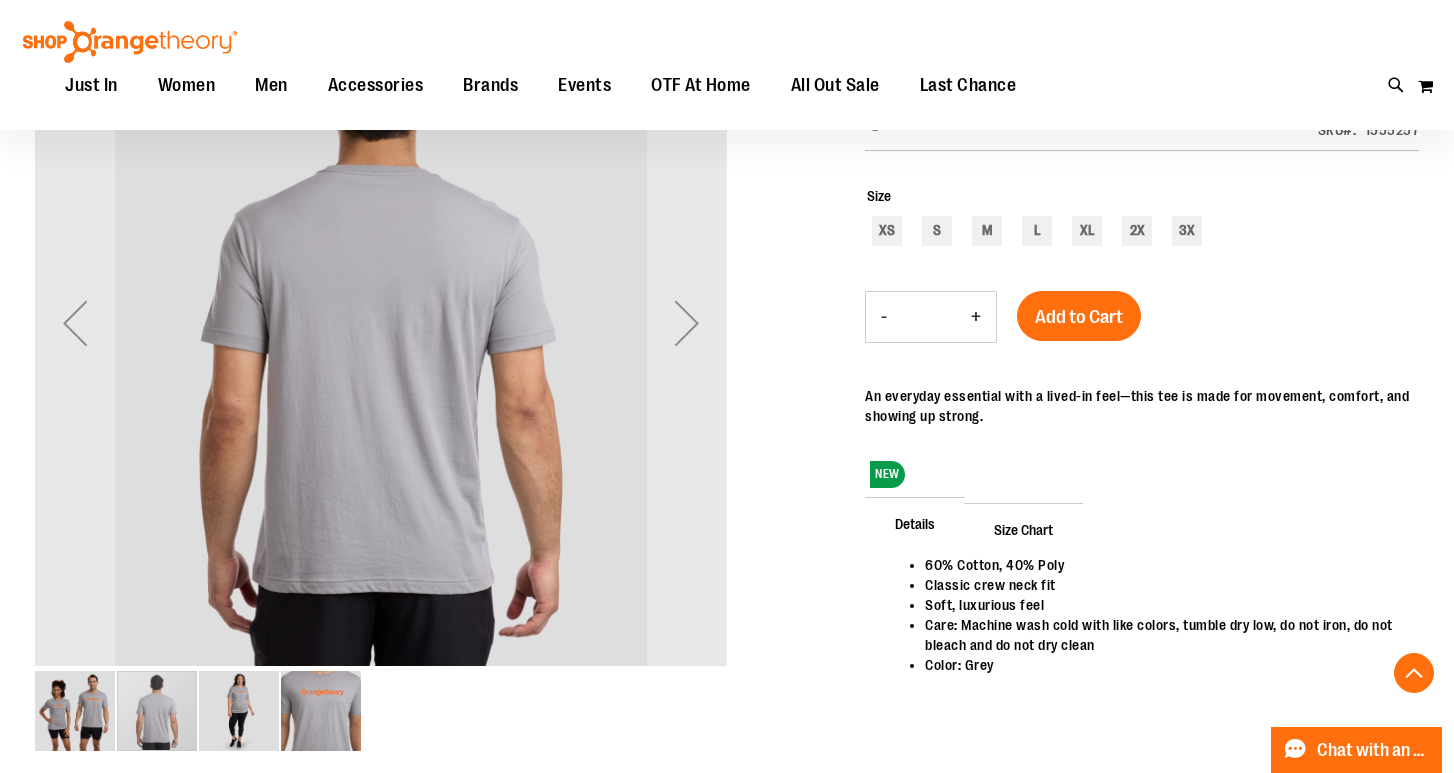 scroll, scrollTop: 310, scrollLeft: 0, axis: vertical 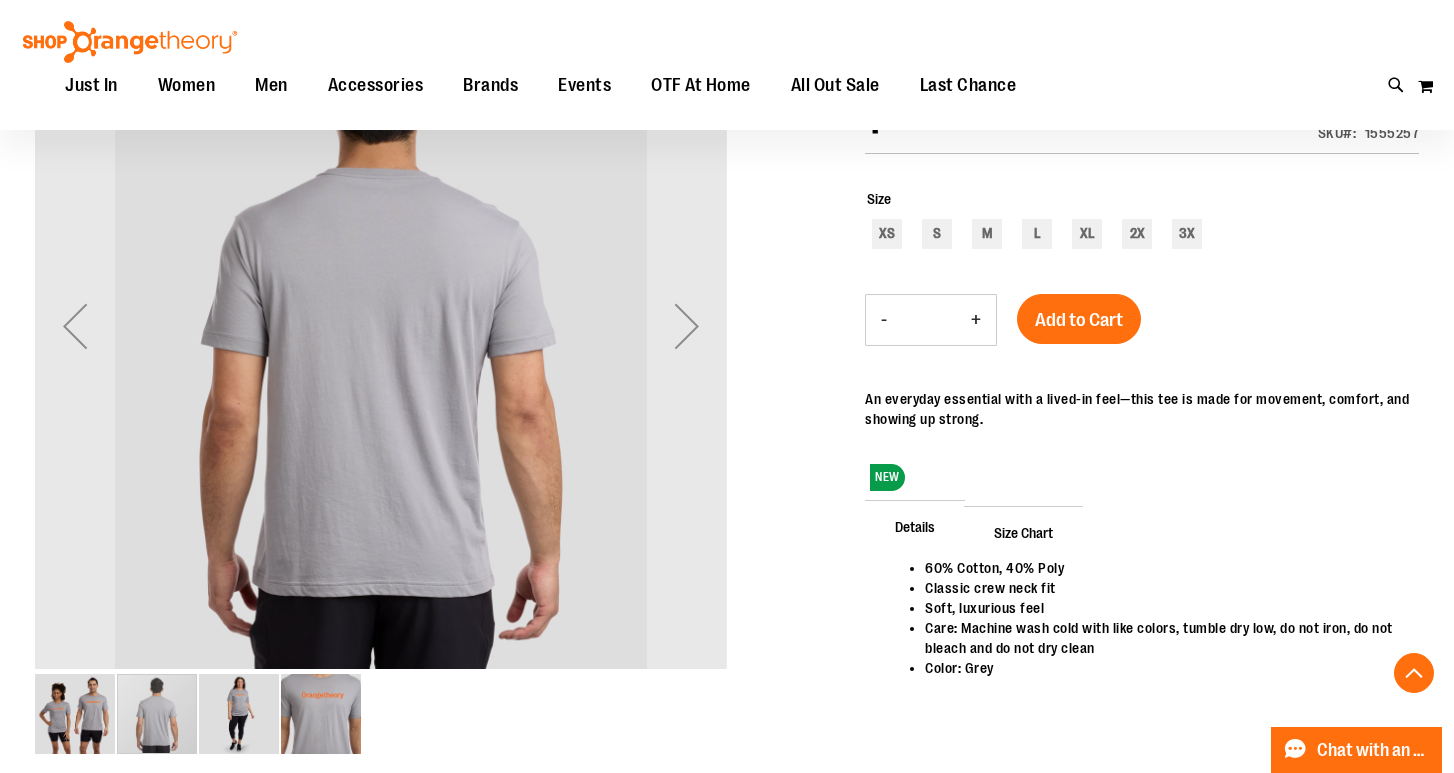 click at bounding box center (157, 714) 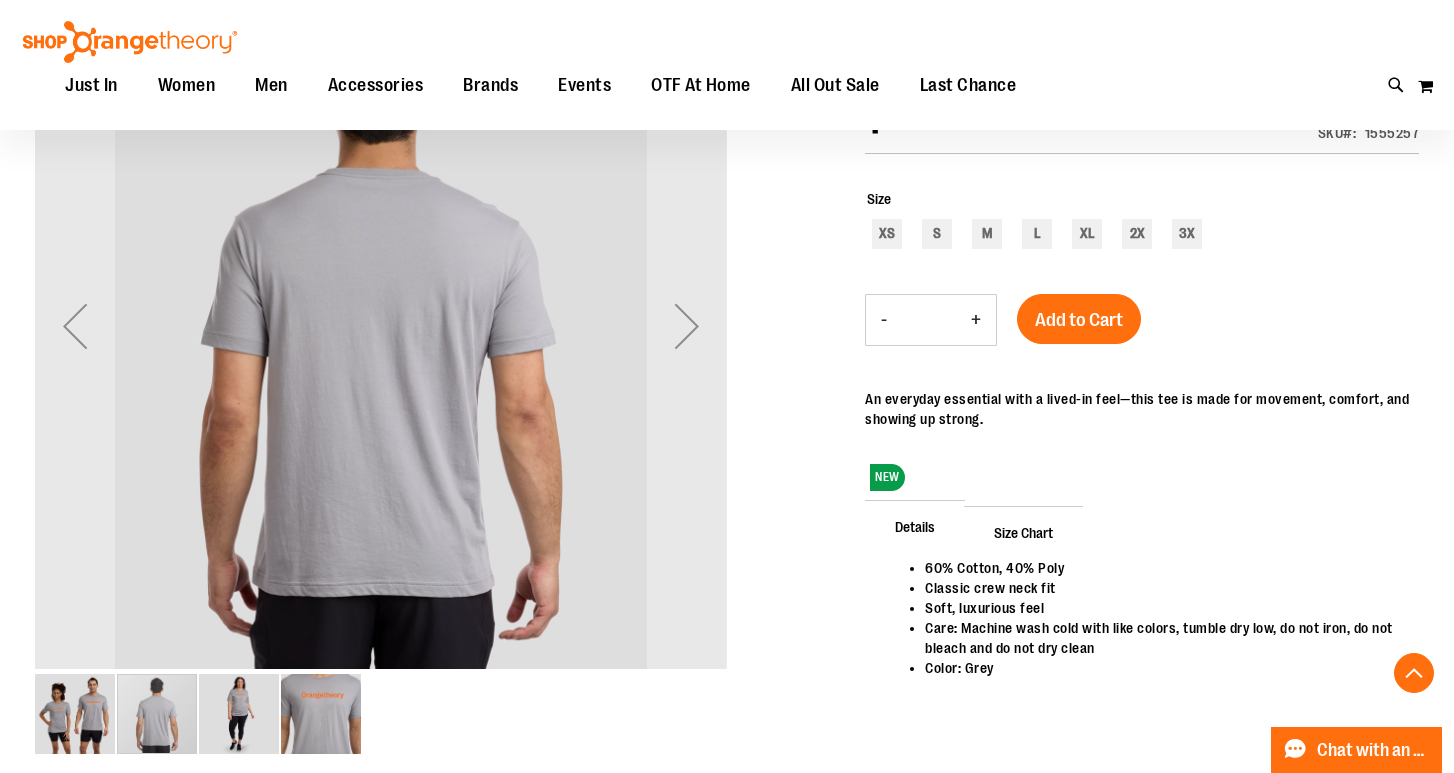 click at bounding box center [75, 714] 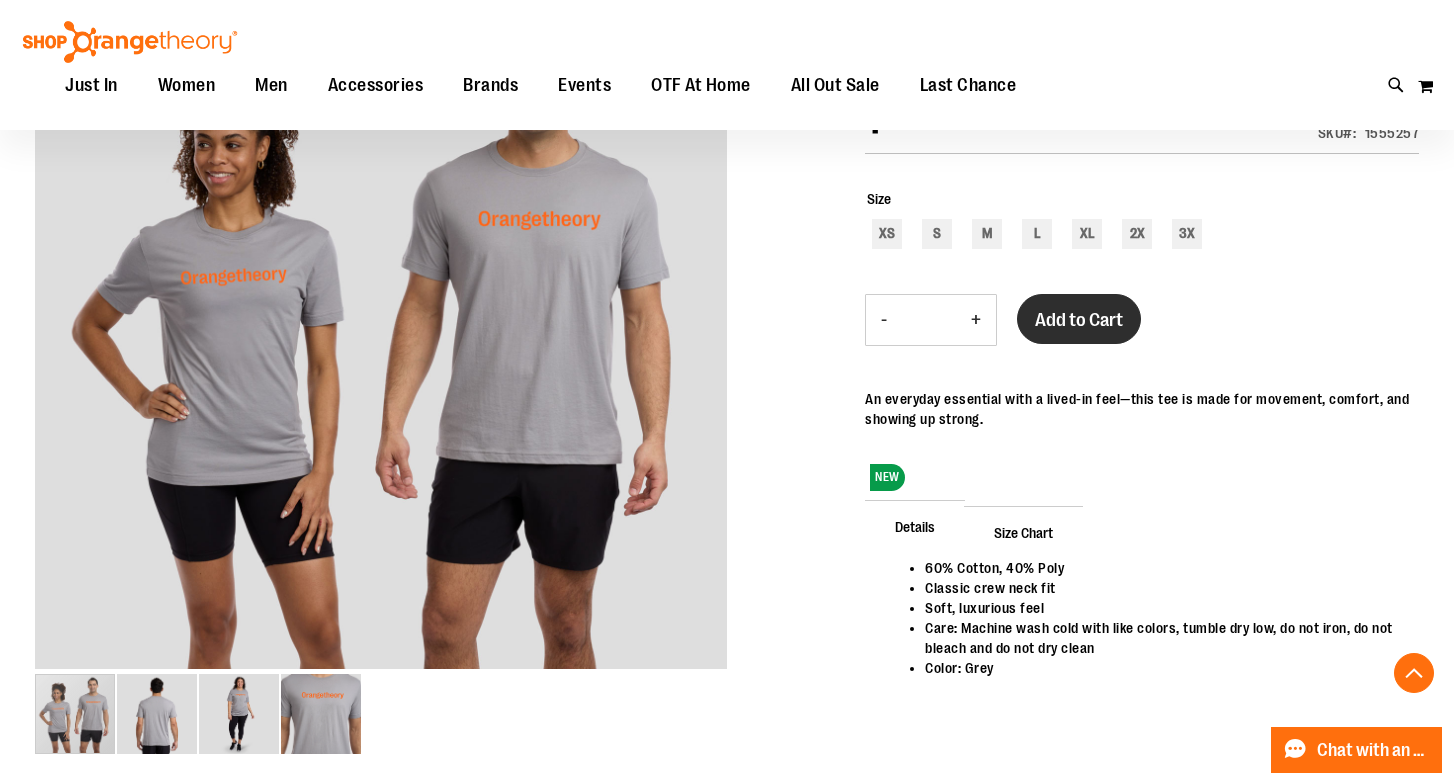 click on "Add to Cart" at bounding box center [1079, 320] 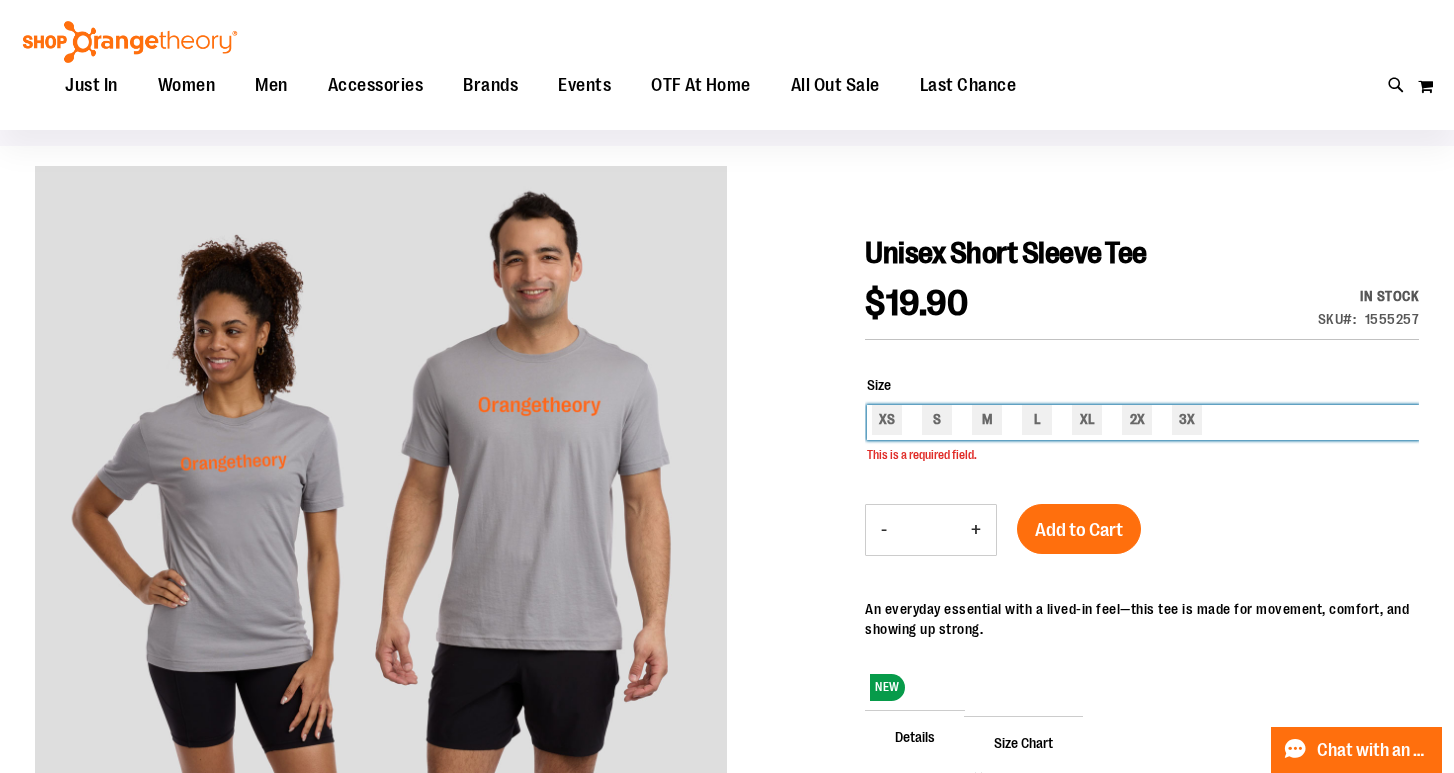 scroll, scrollTop: 112, scrollLeft: 0, axis: vertical 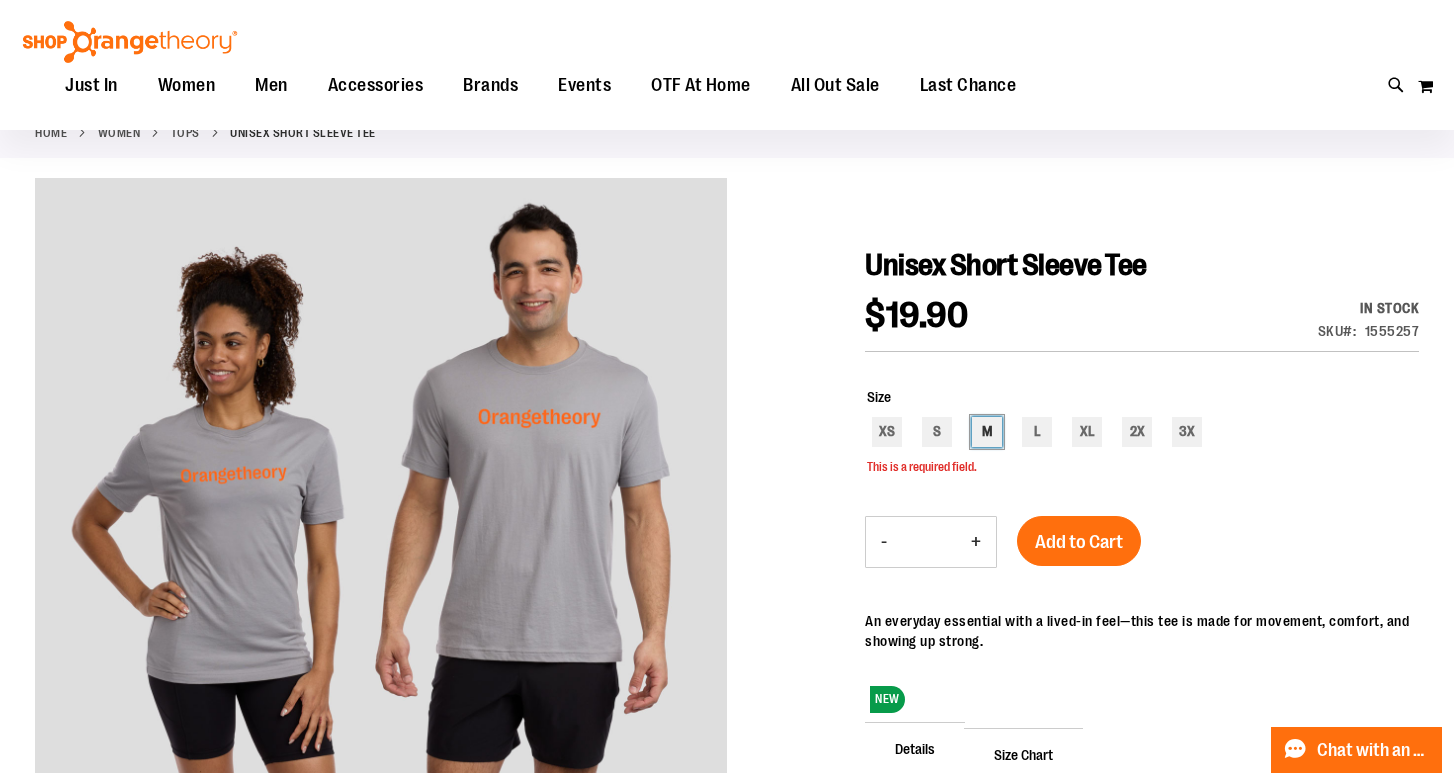 click on "M" at bounding box center [987, 432] 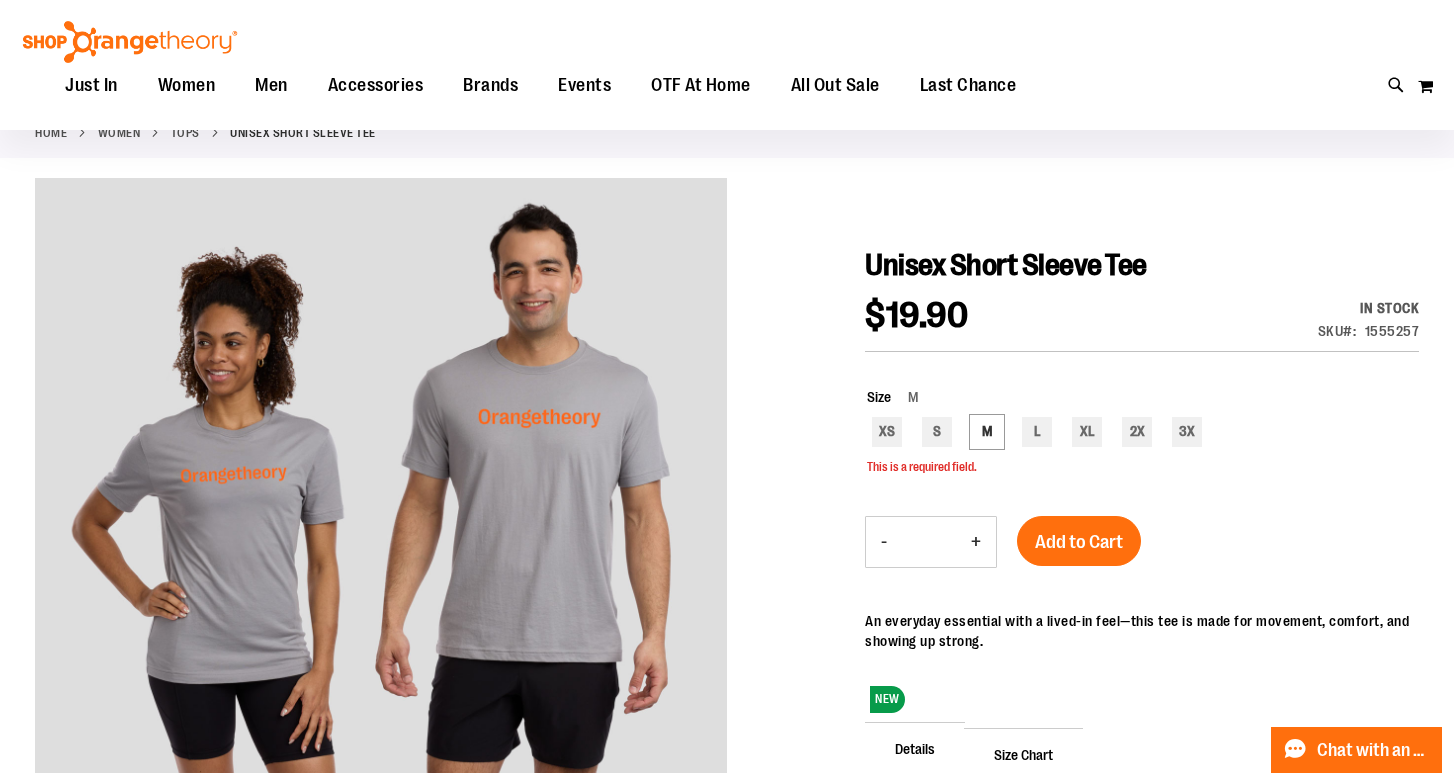 click on "+" at bounding box center [976, 542] 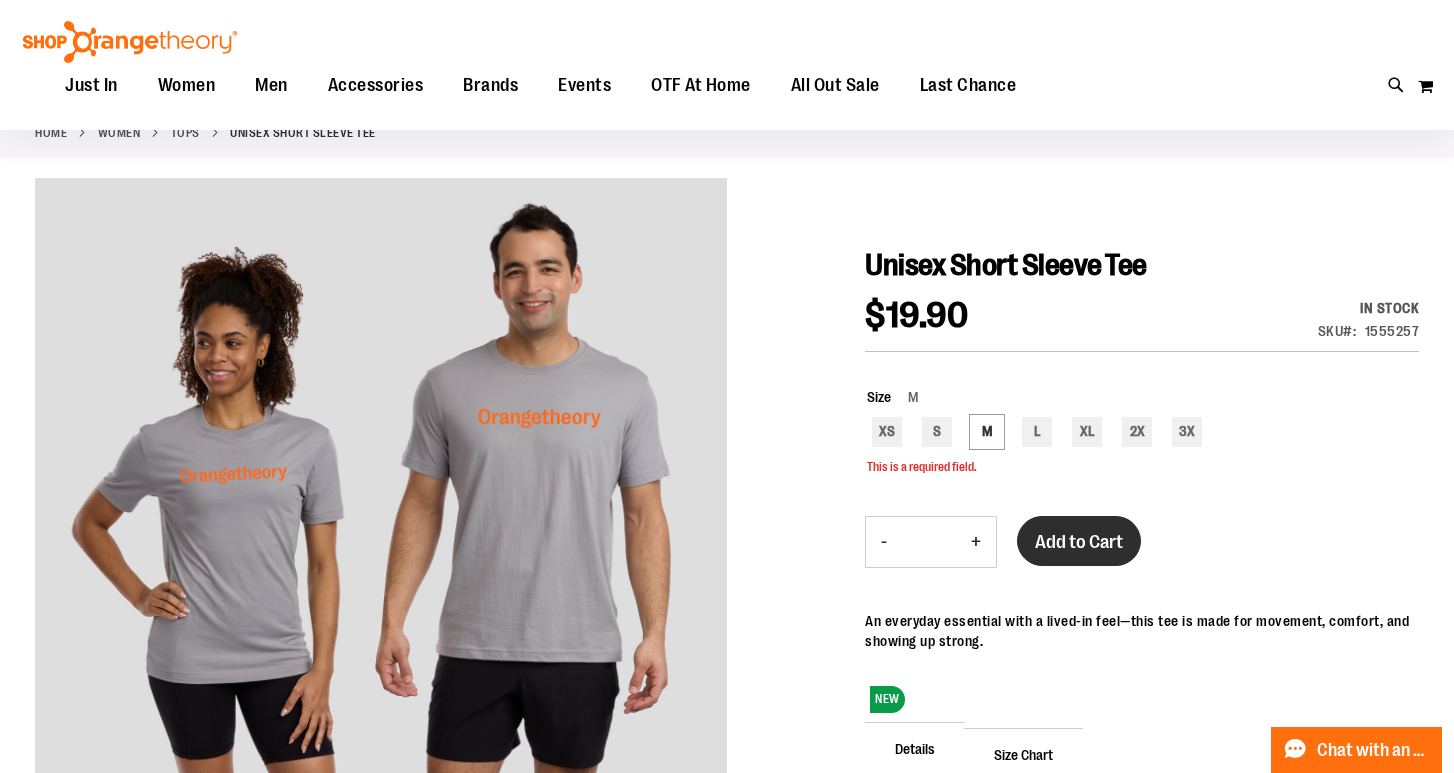 click on "Add to Cart" at bounding box center (1079, 542) 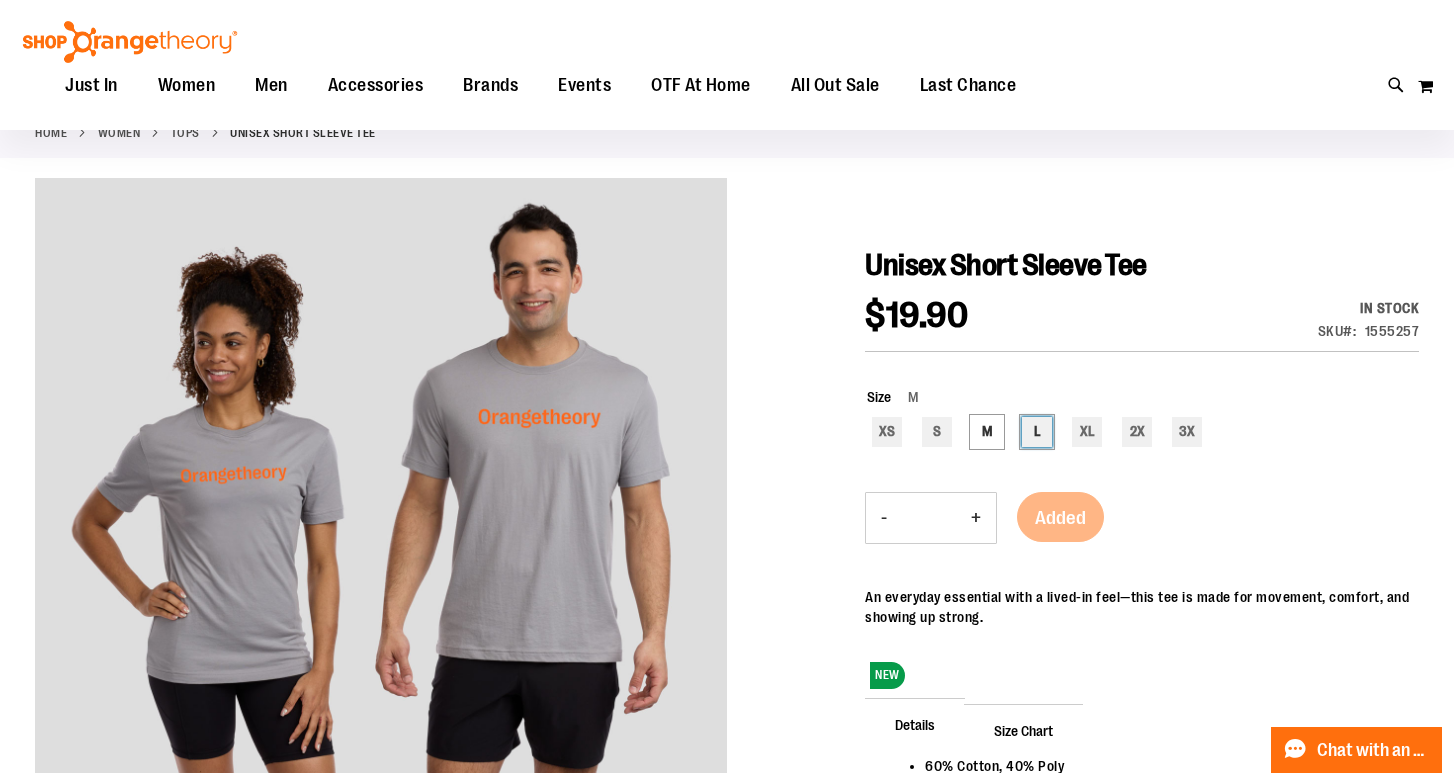 click on "L" at bounding box center (1037, 432) 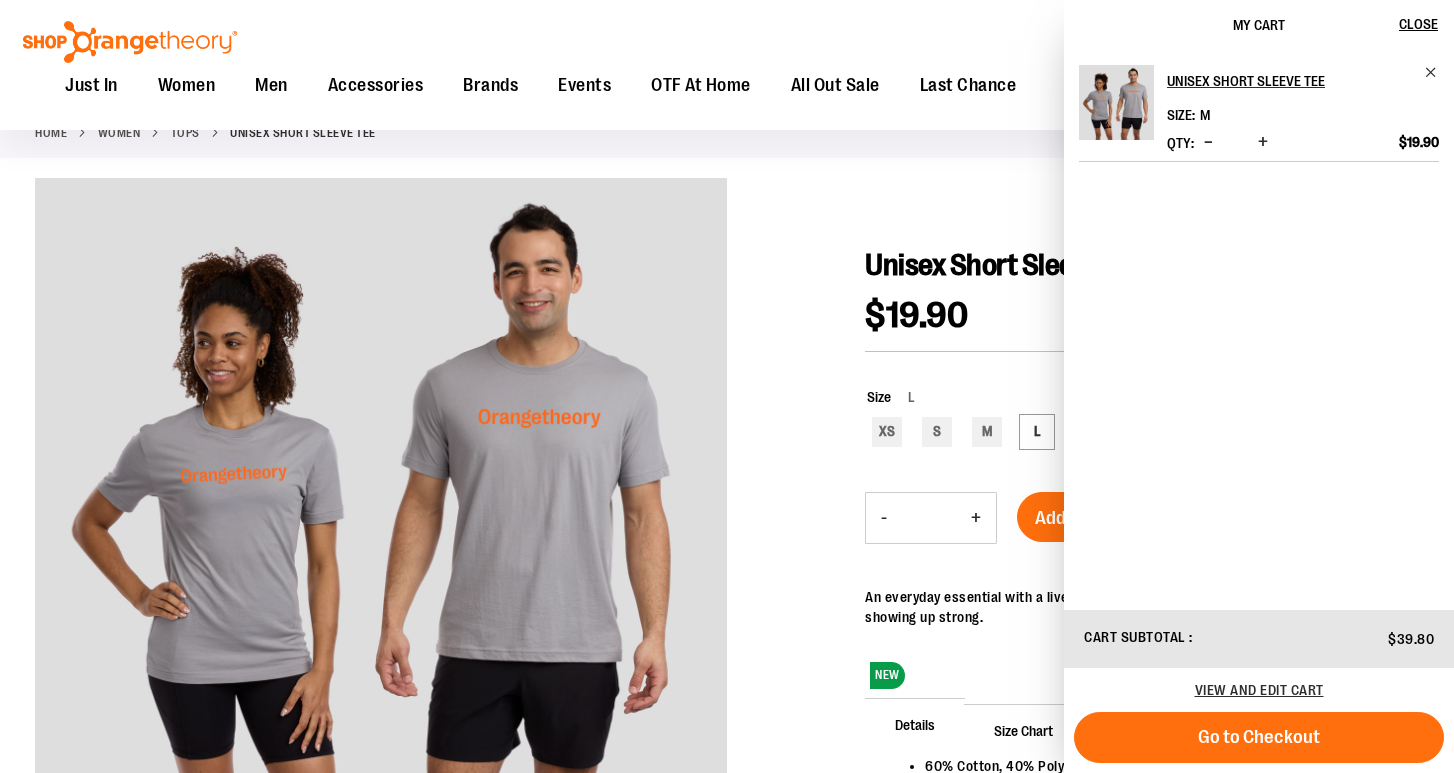 click on "-" at bounding box center [884, 518] 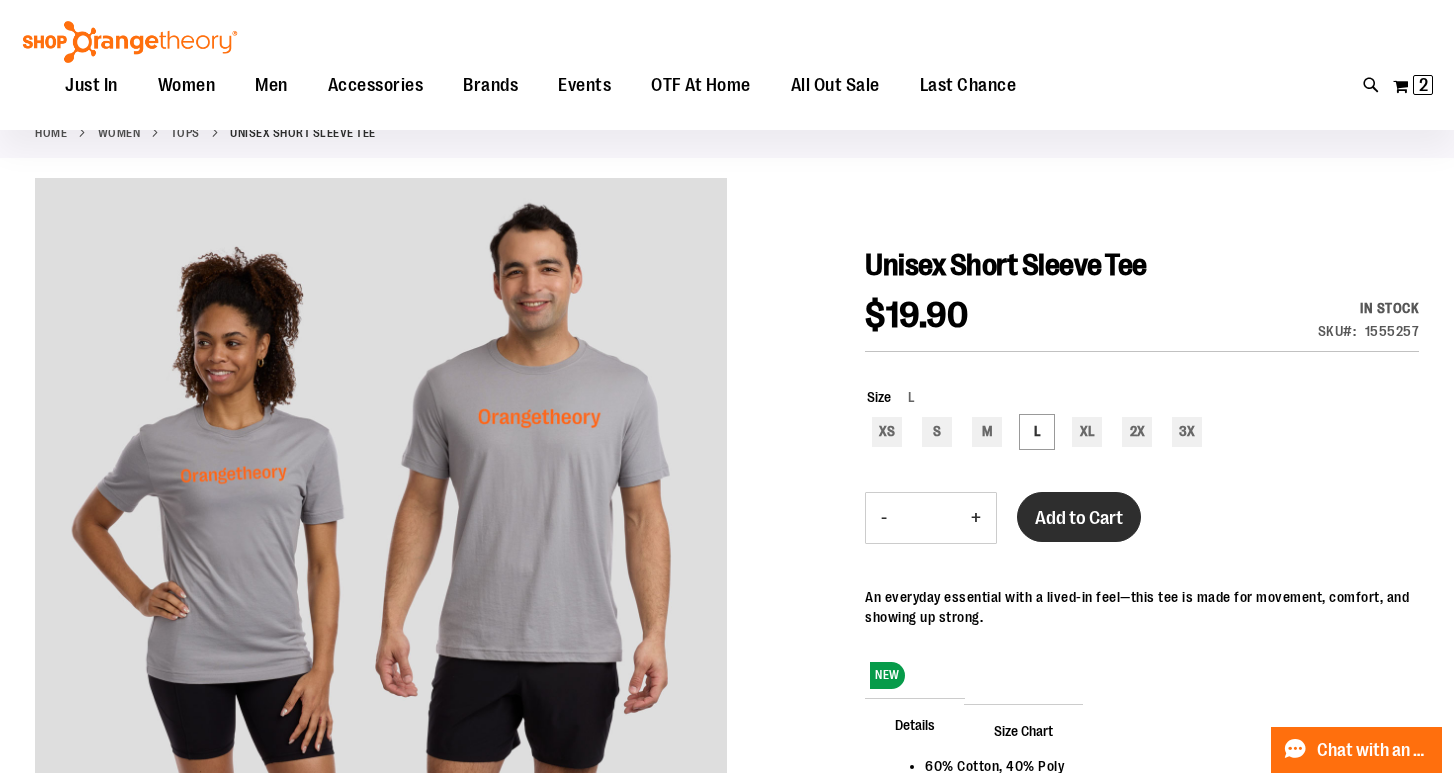 click on "Add to Cart" at bounding box center (1079, 518) 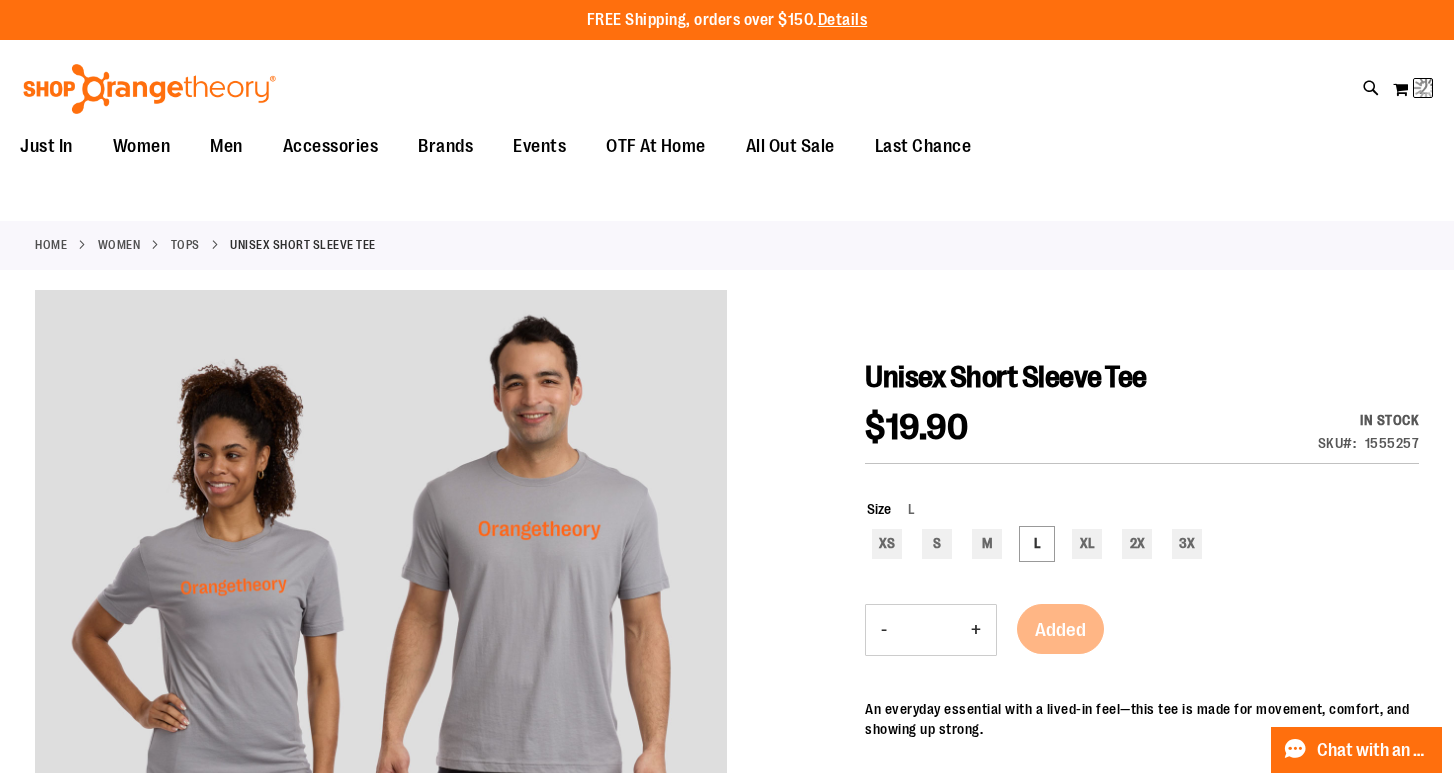 scroll, scrollTop: 0, scrollLeft: 0, axis: both 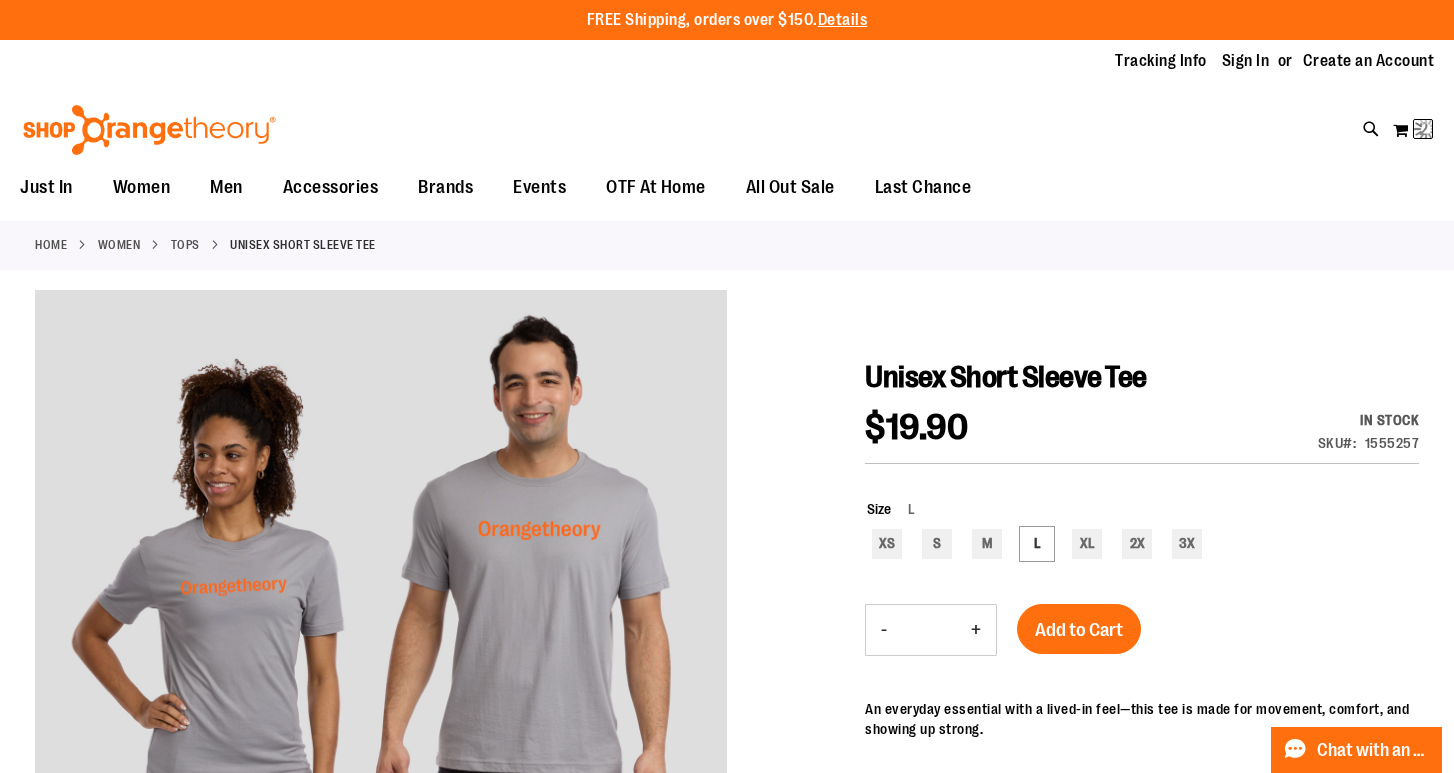 click on "Tops" at bounding box center [185, 245] 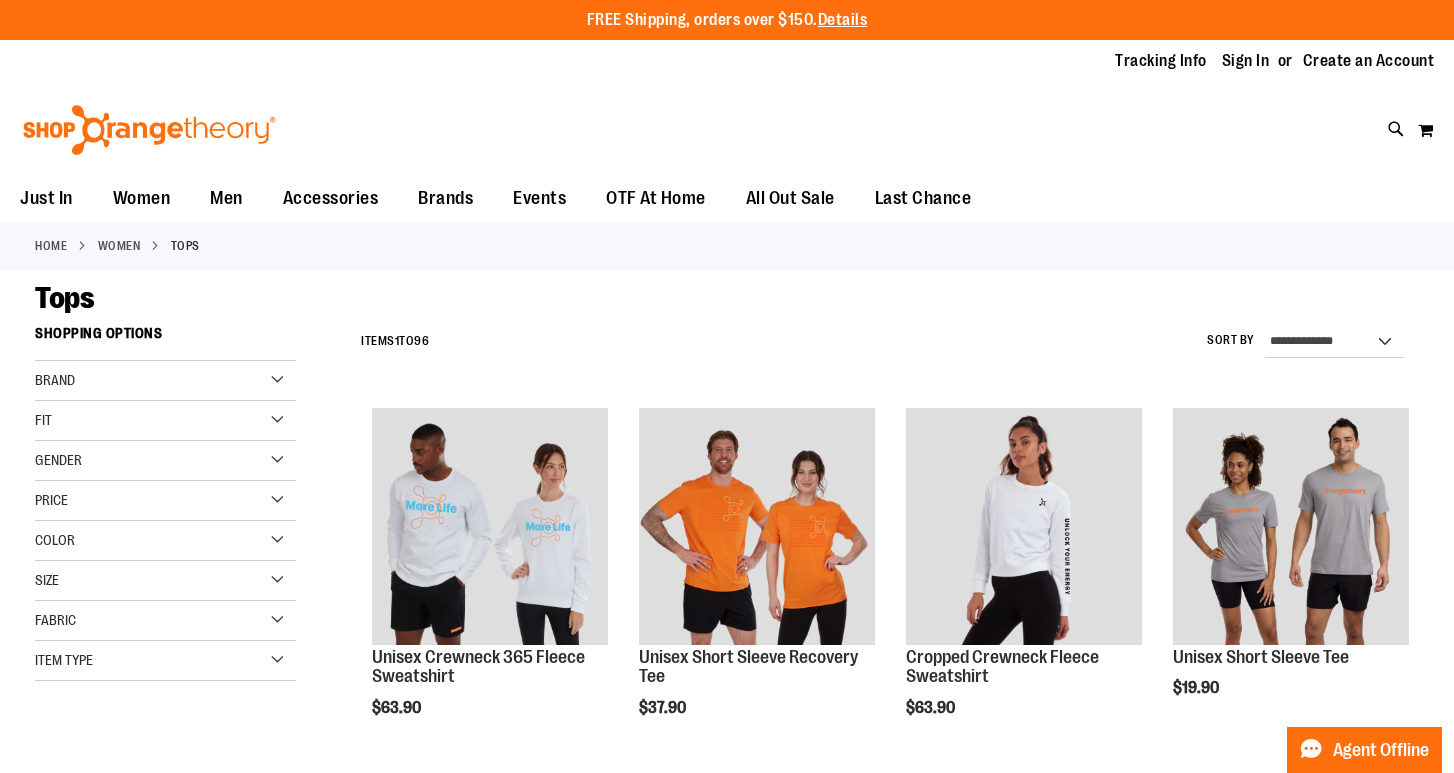 scroll, scrollTop: 0, scrollLeft: 0, axis: both 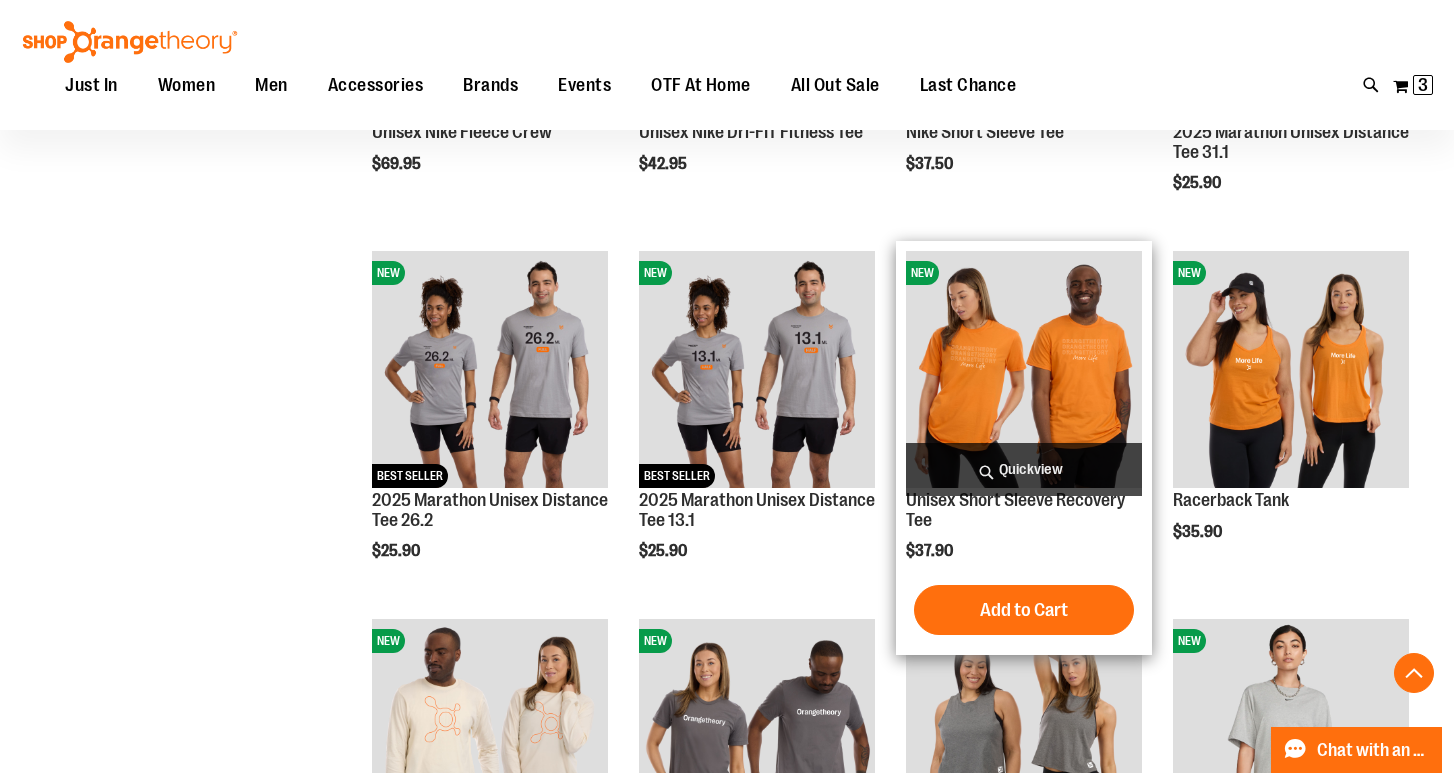 click at bounding box center [1024, 369] 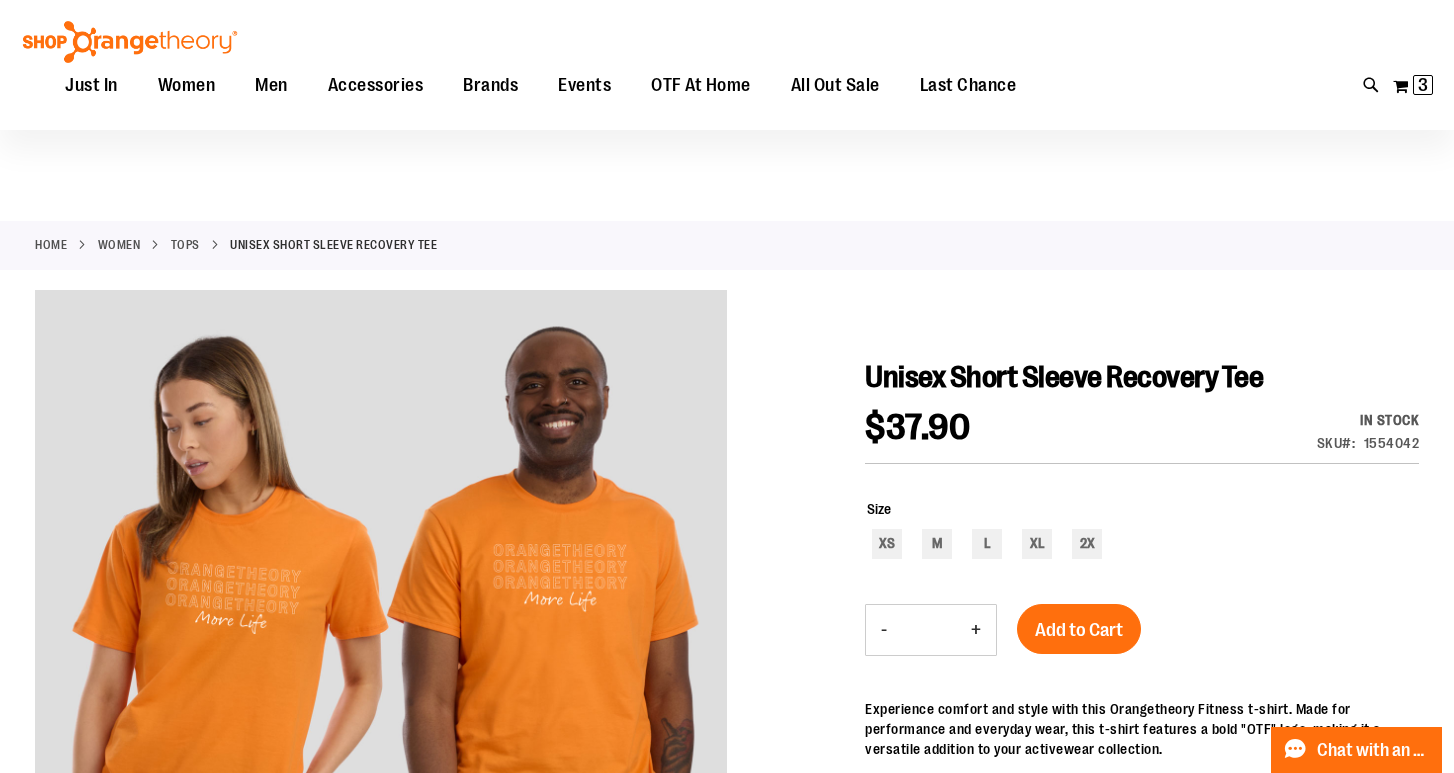 scroll, scrollTop: 0, scrollLeft: 0, axis: both 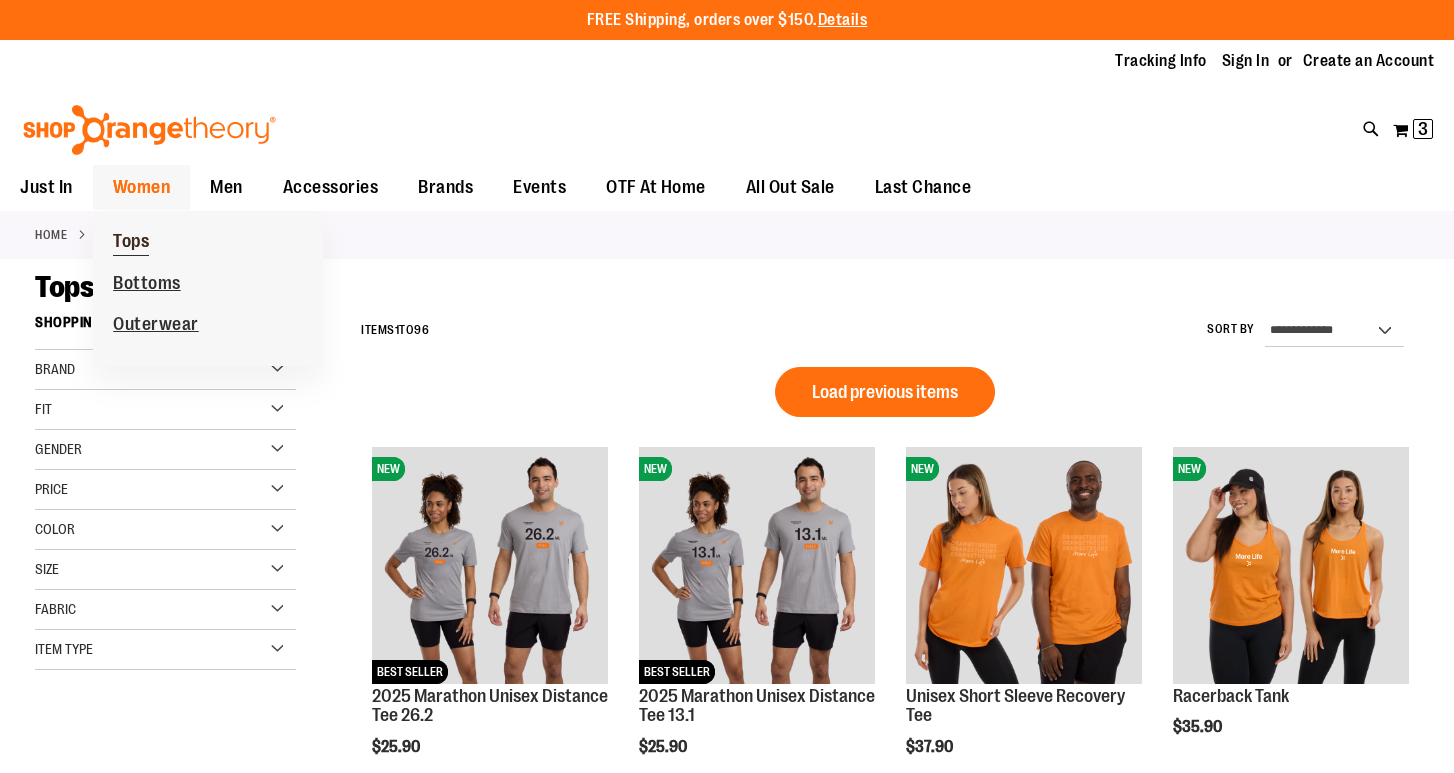 click on "Tops" at bounding box center (131, 243) 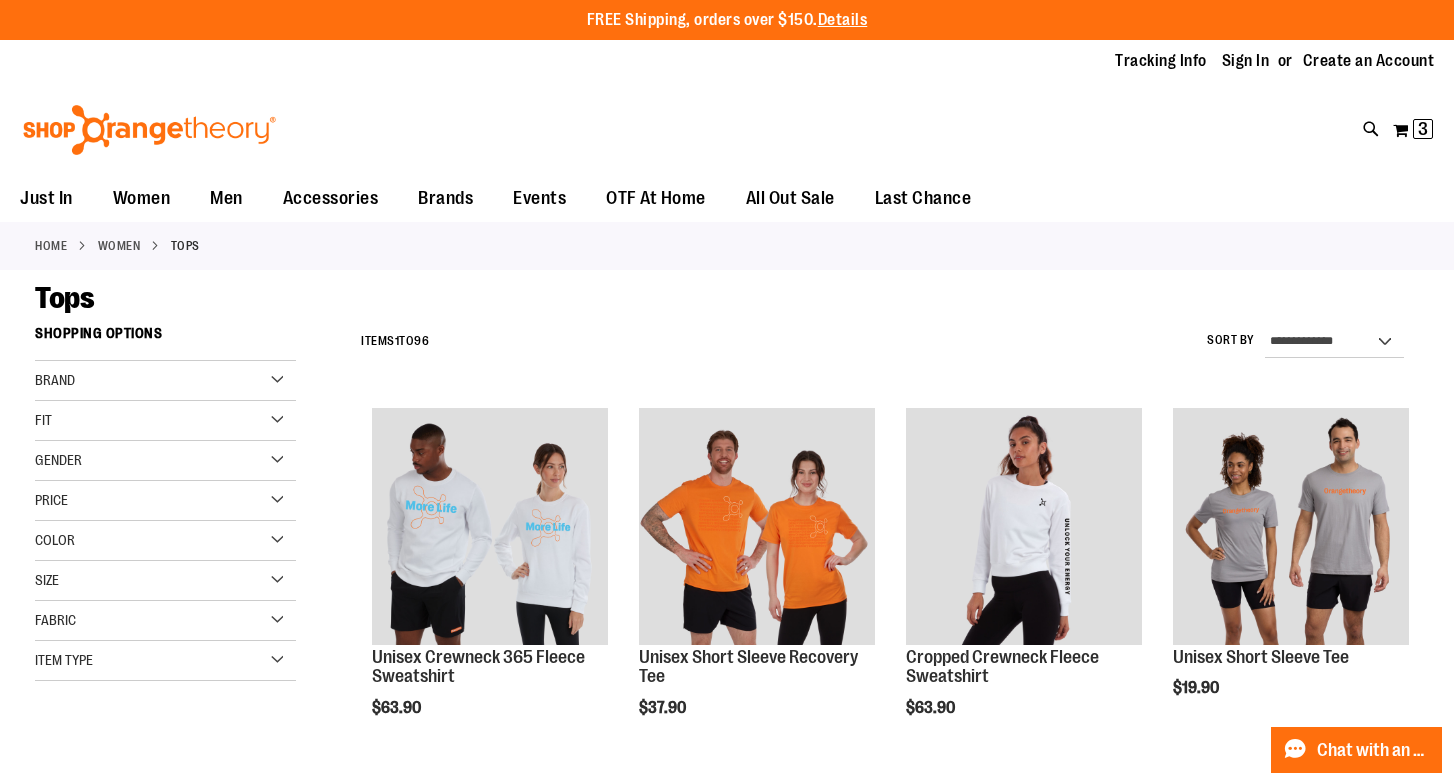 scroll, scrollTop: 0, scrollLeft: 0, axis: both 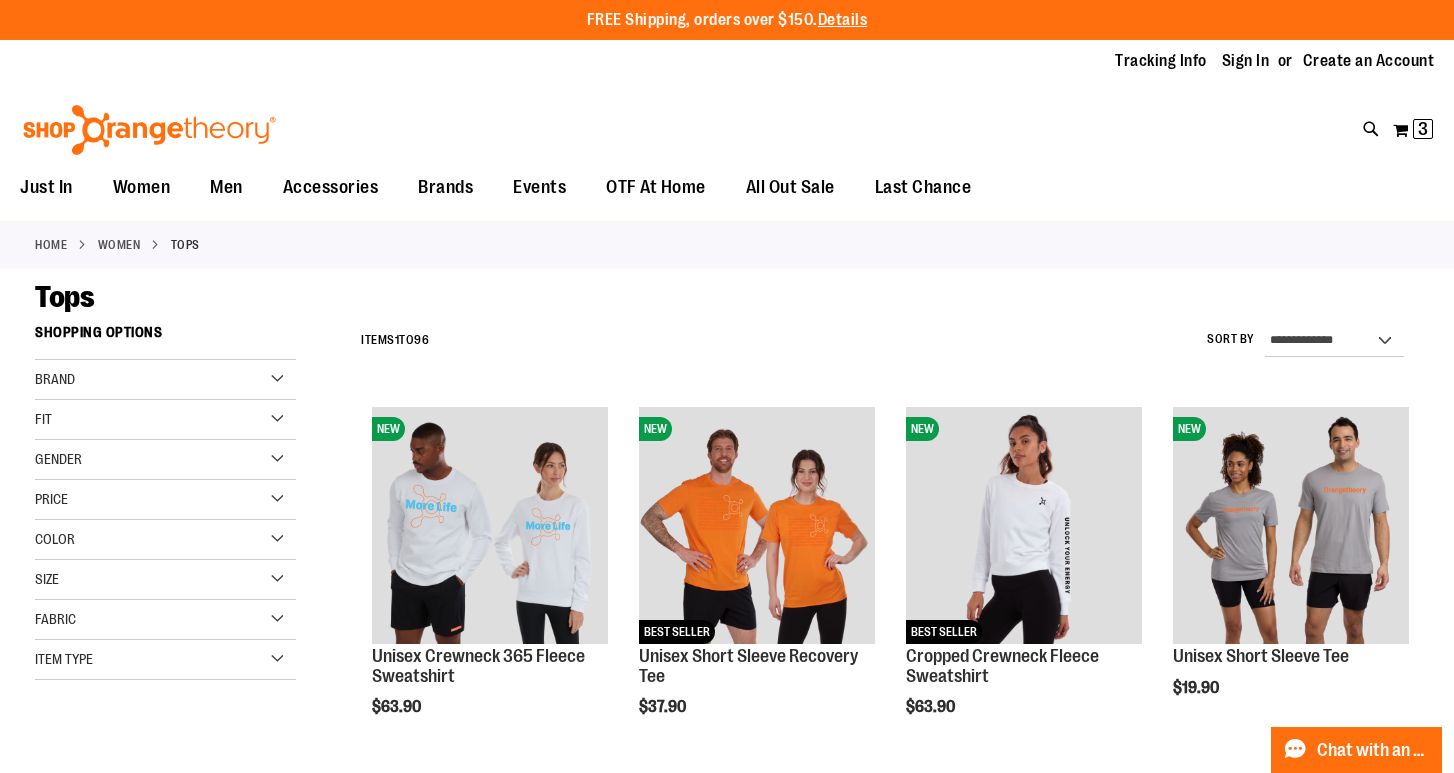 click at bounding box center (149, 130) 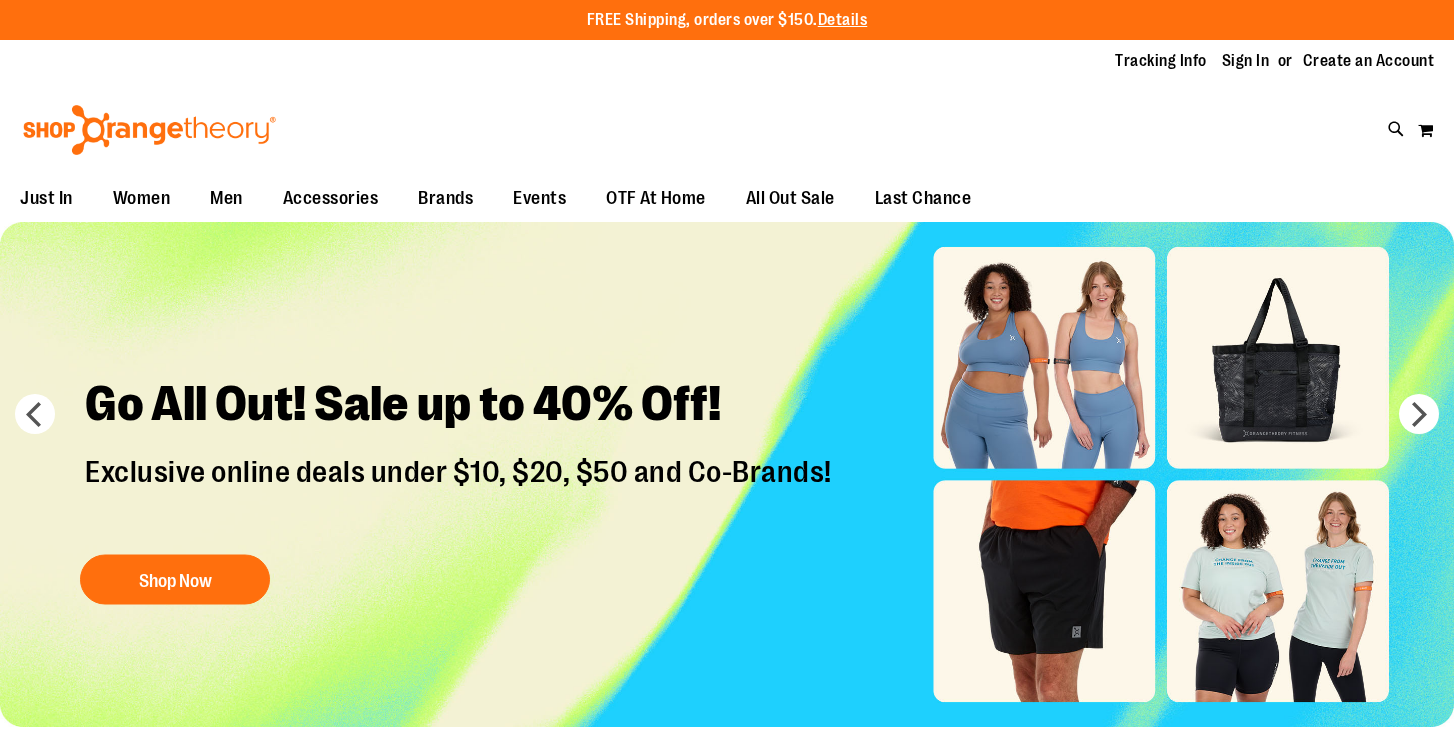 scroll, scrollTop: 0, scrollLeft: 0, axis: both 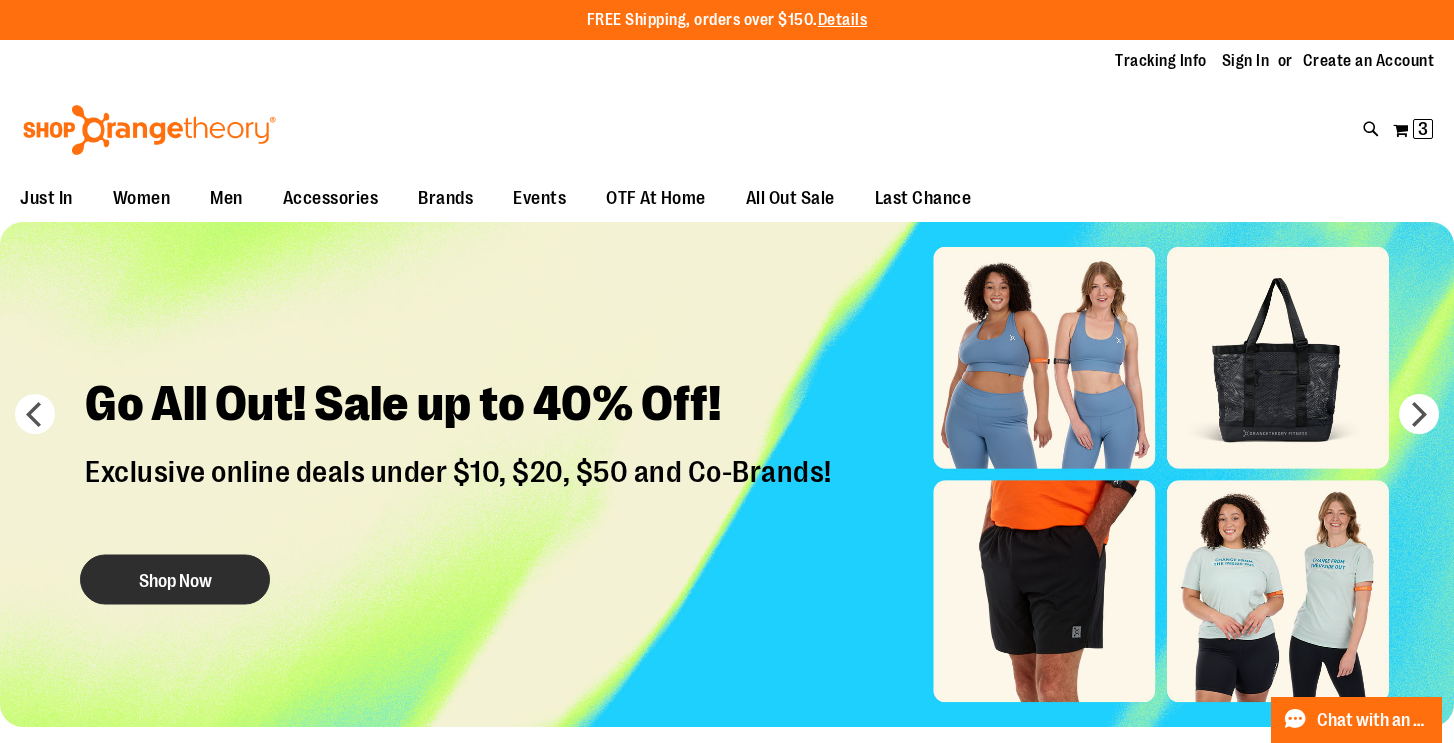 click on "Shop Now" at bounding box center [175, 580] 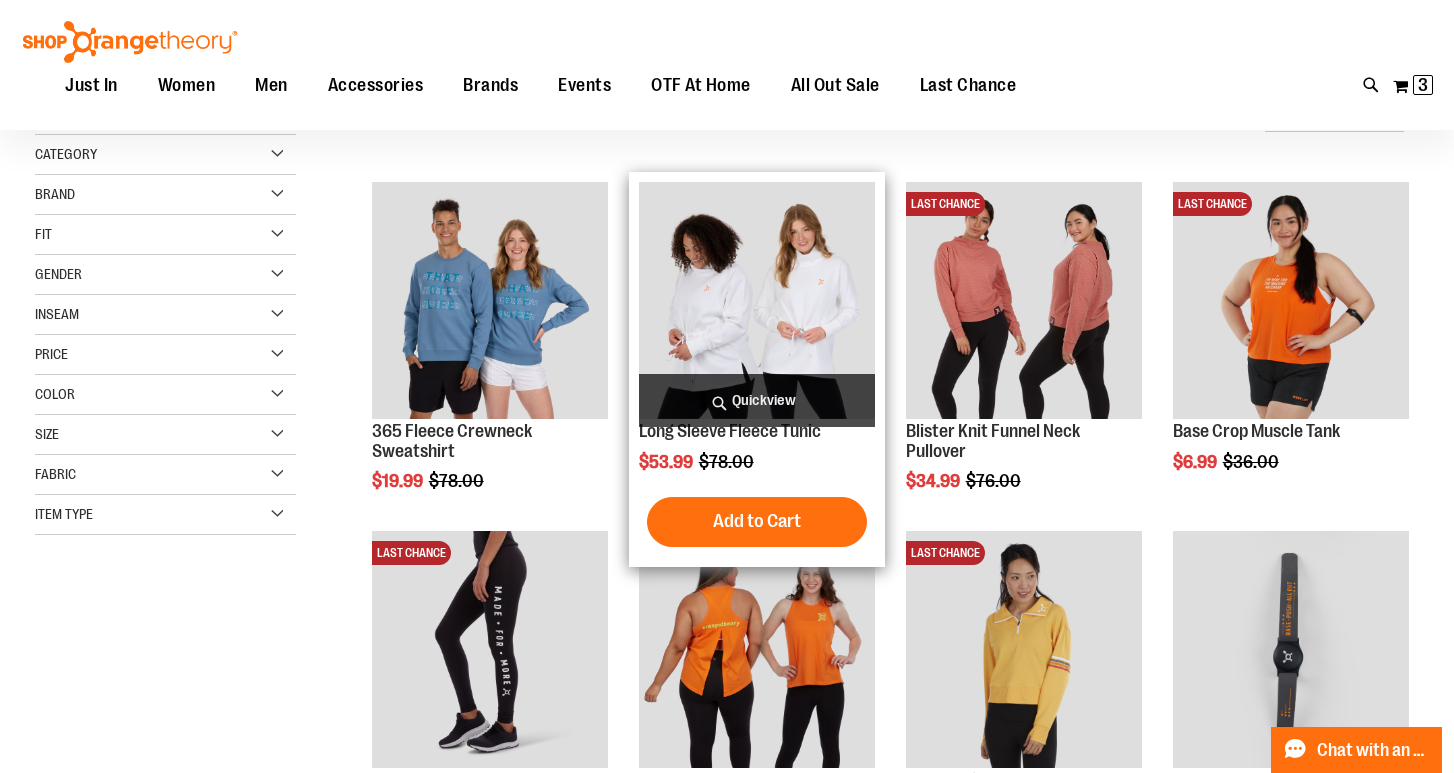 scroll, scrollTop: 226, scrollLeft: 0, axis: vertical 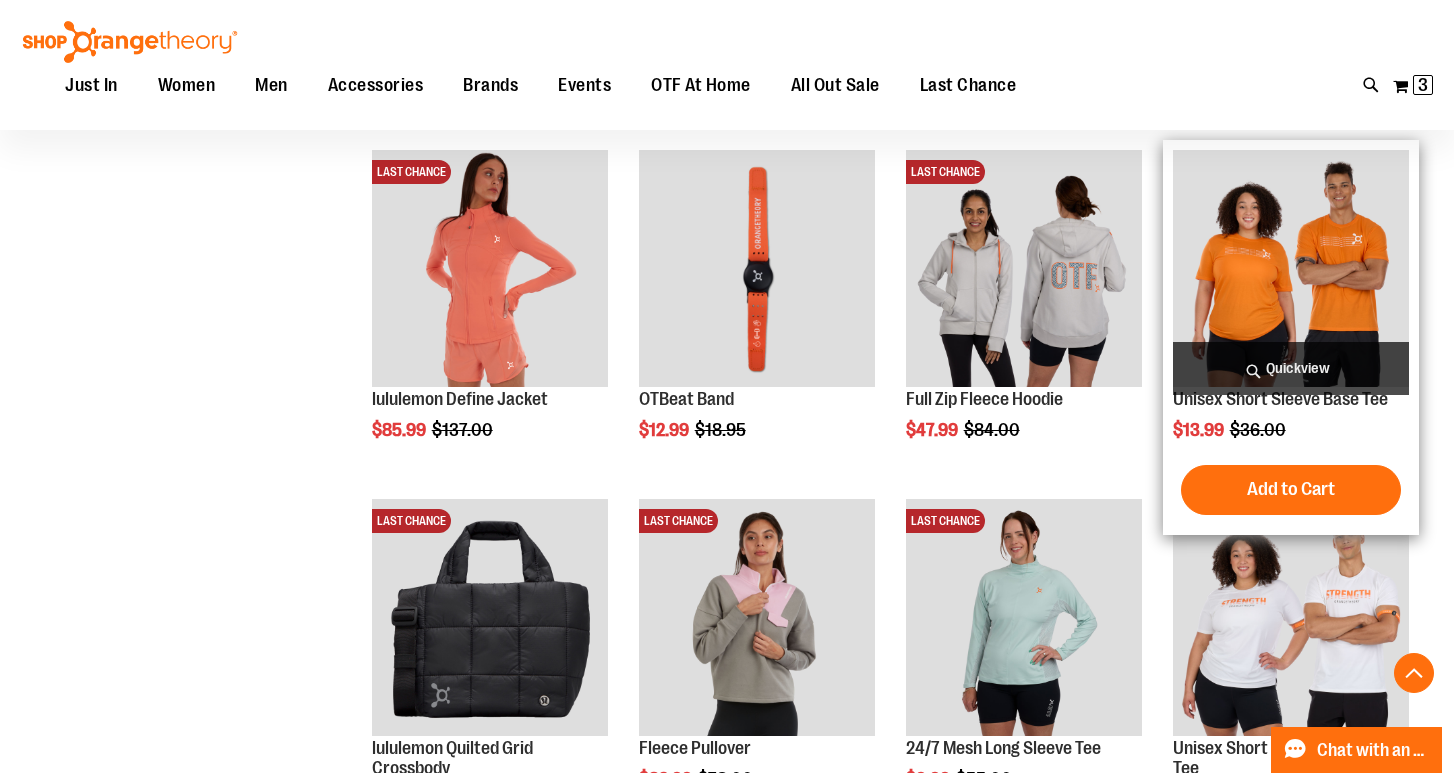 click at bounding box center (1291, 268) 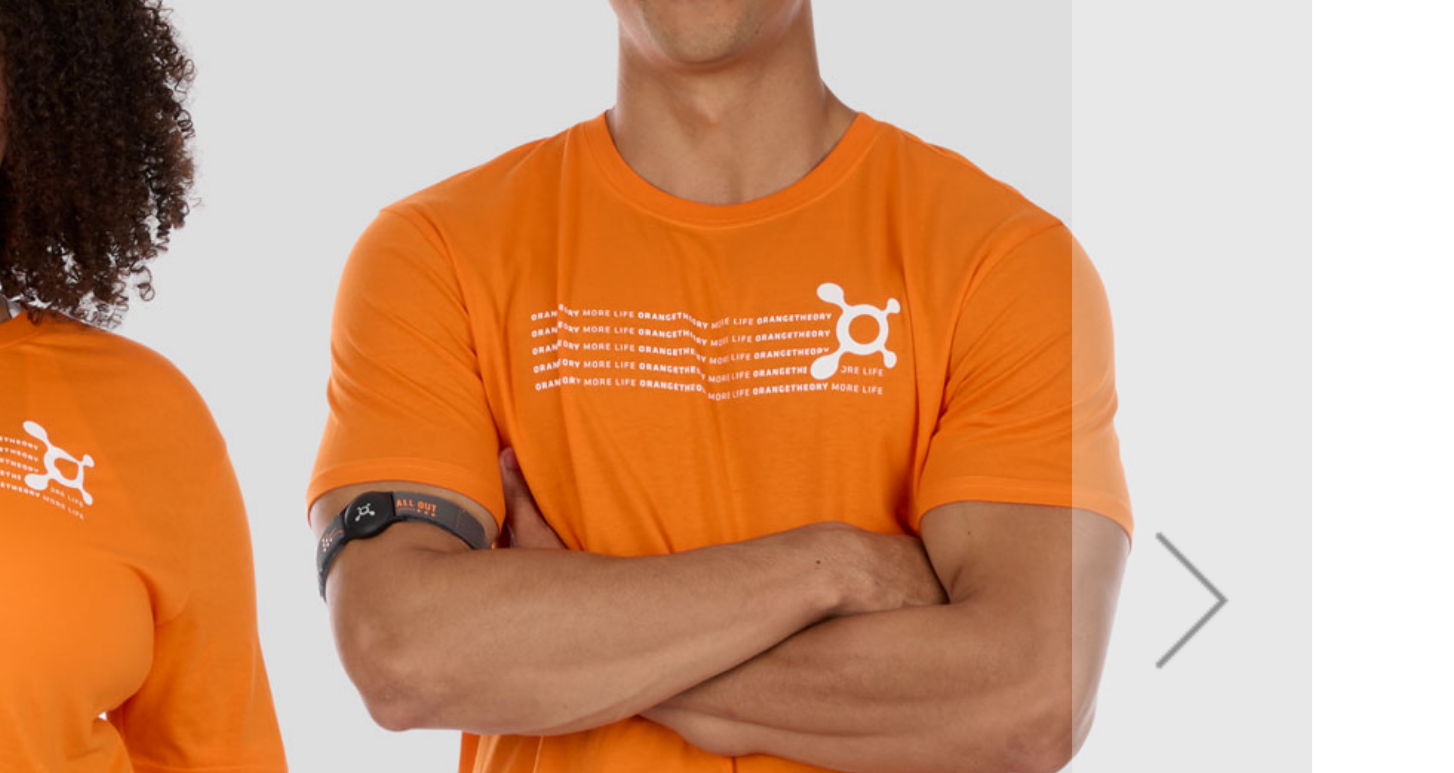 scroll, scrollTop: 163, scrollLeft: 0, axis: vertical 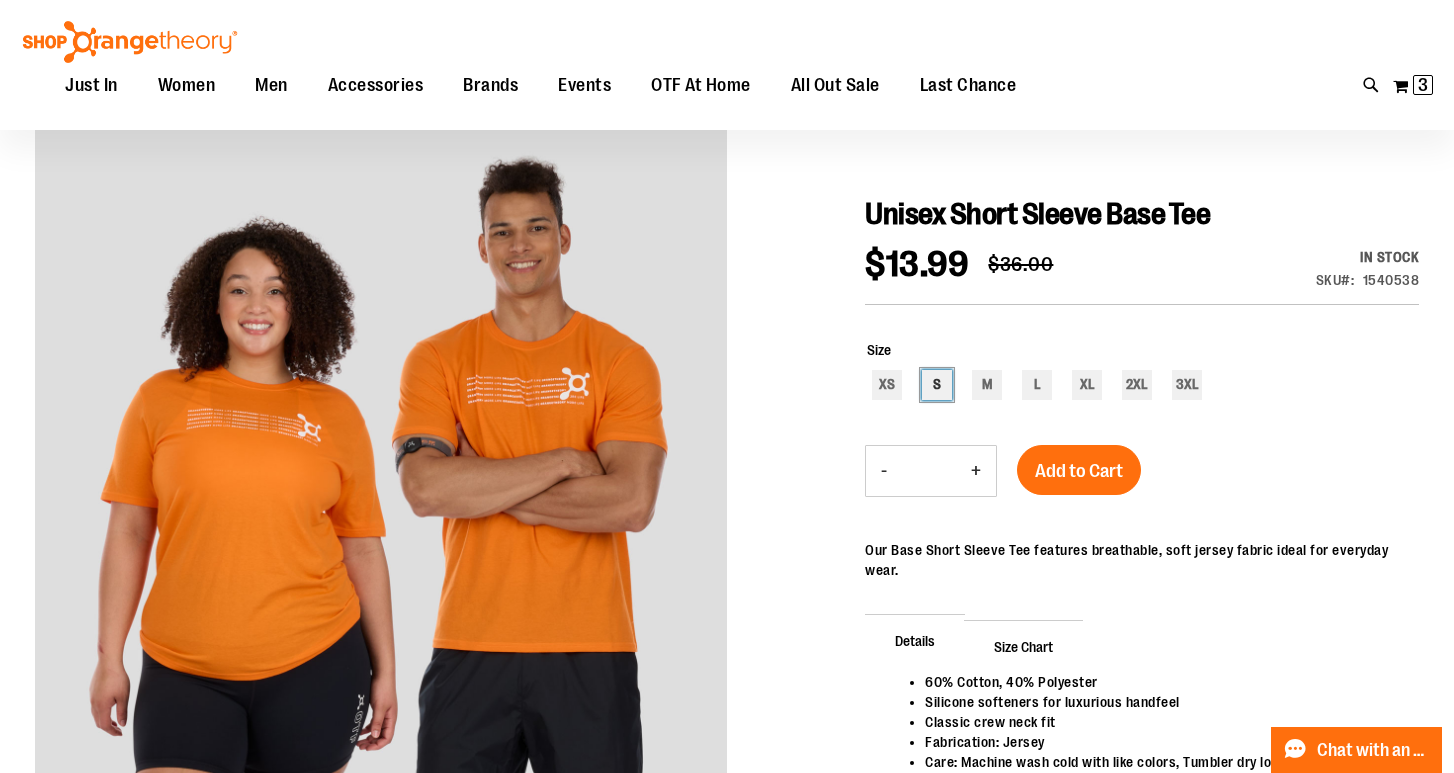 click on "S" at bounding box center [937, 385] 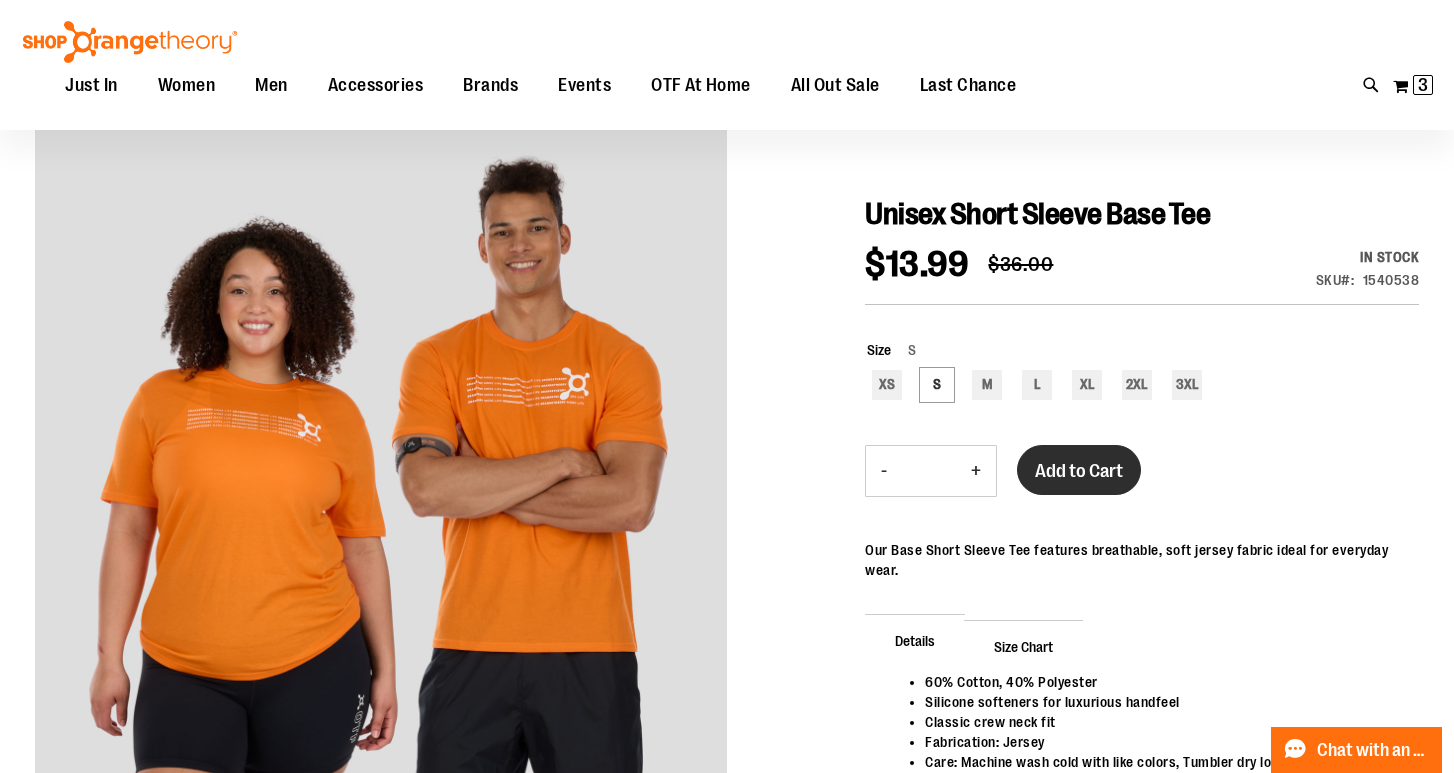 click on "Add to Cart" at bounding box center [1079, 471] 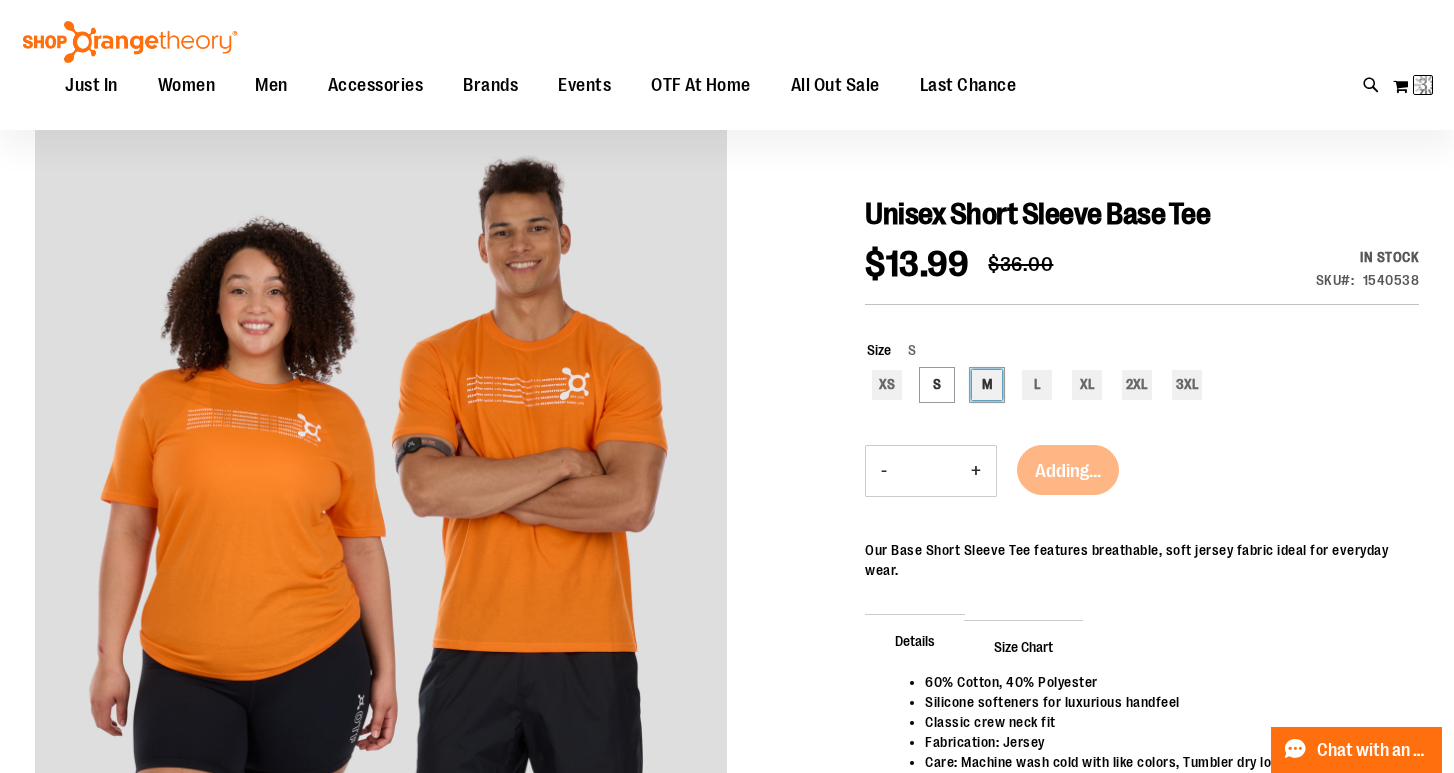 click on "M" at bounding box center (987, 385) 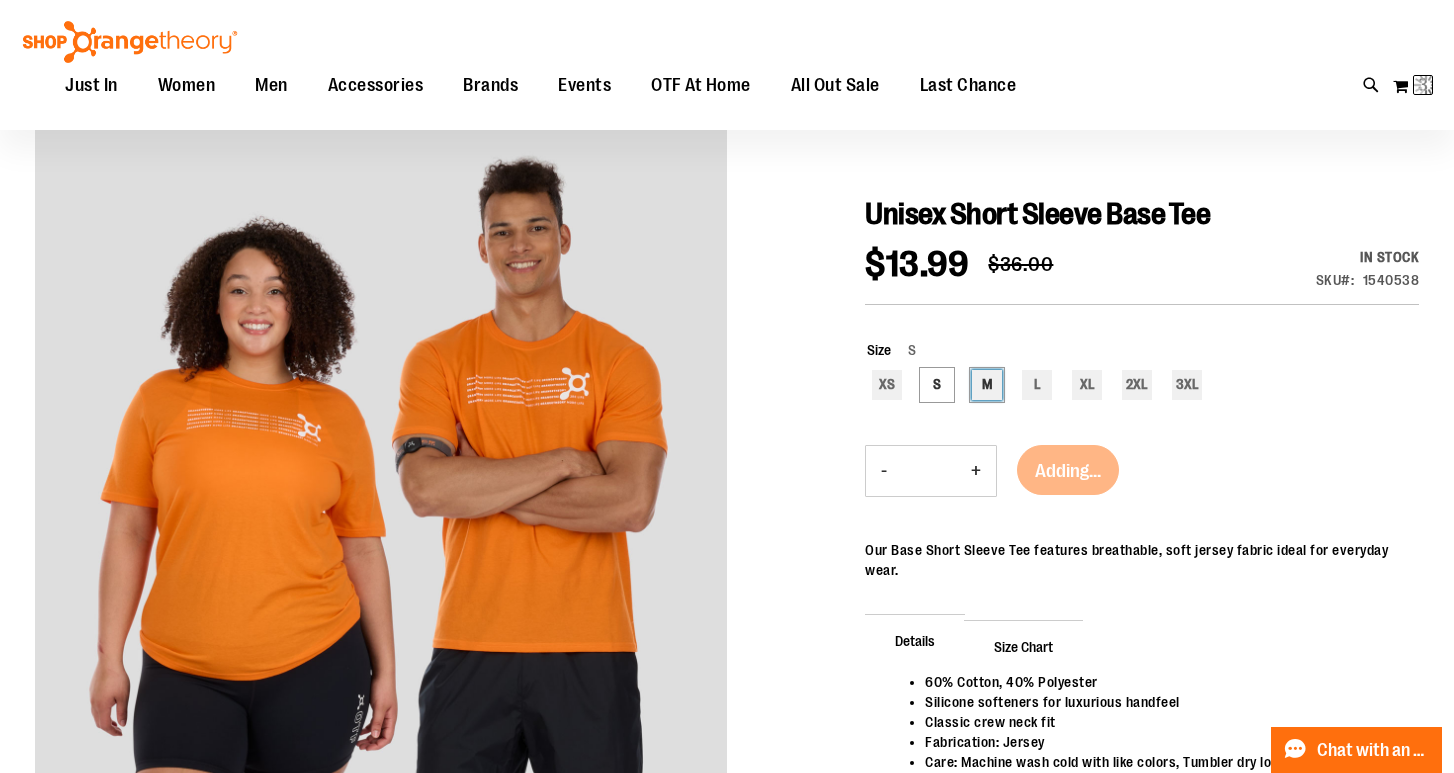 type on "***" 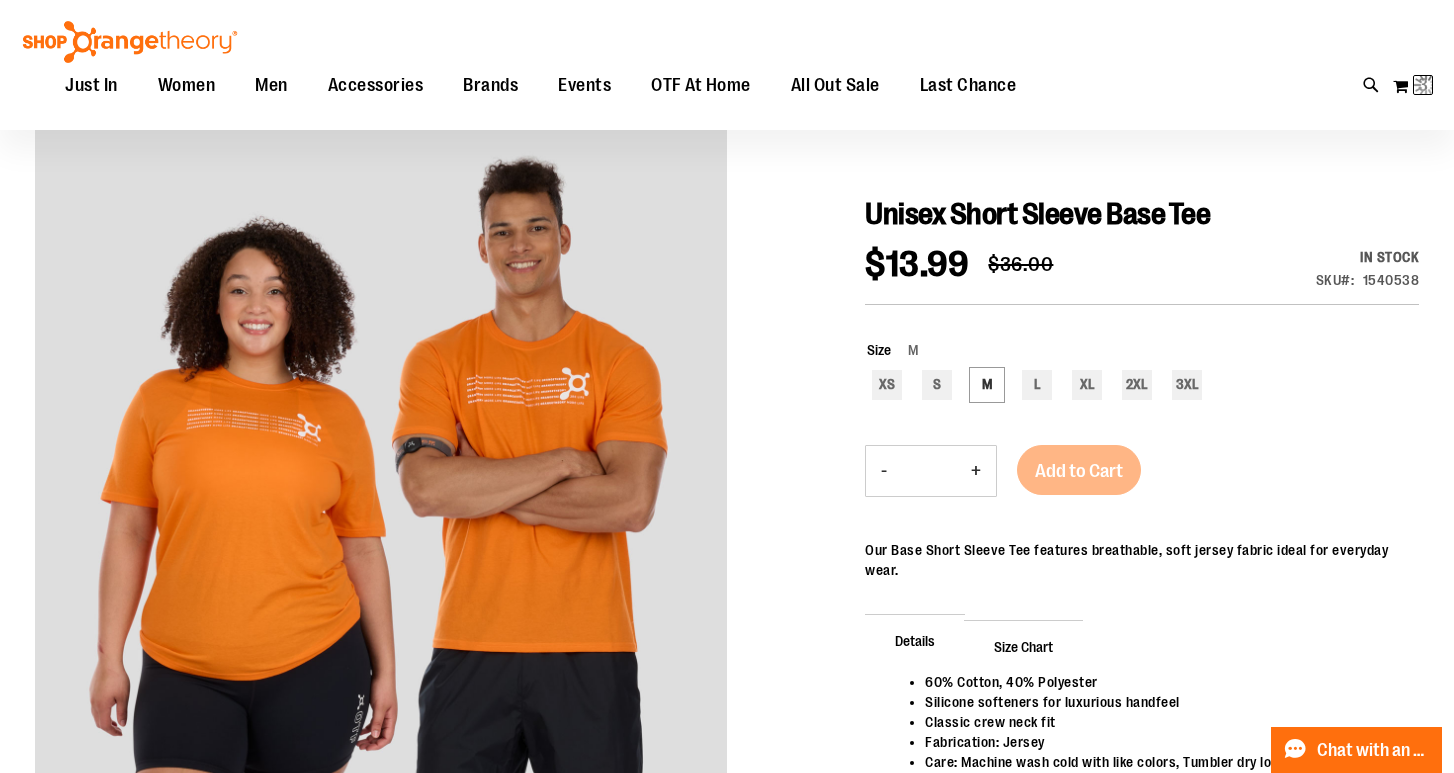 click on "+" at bounding box center [976, 471] 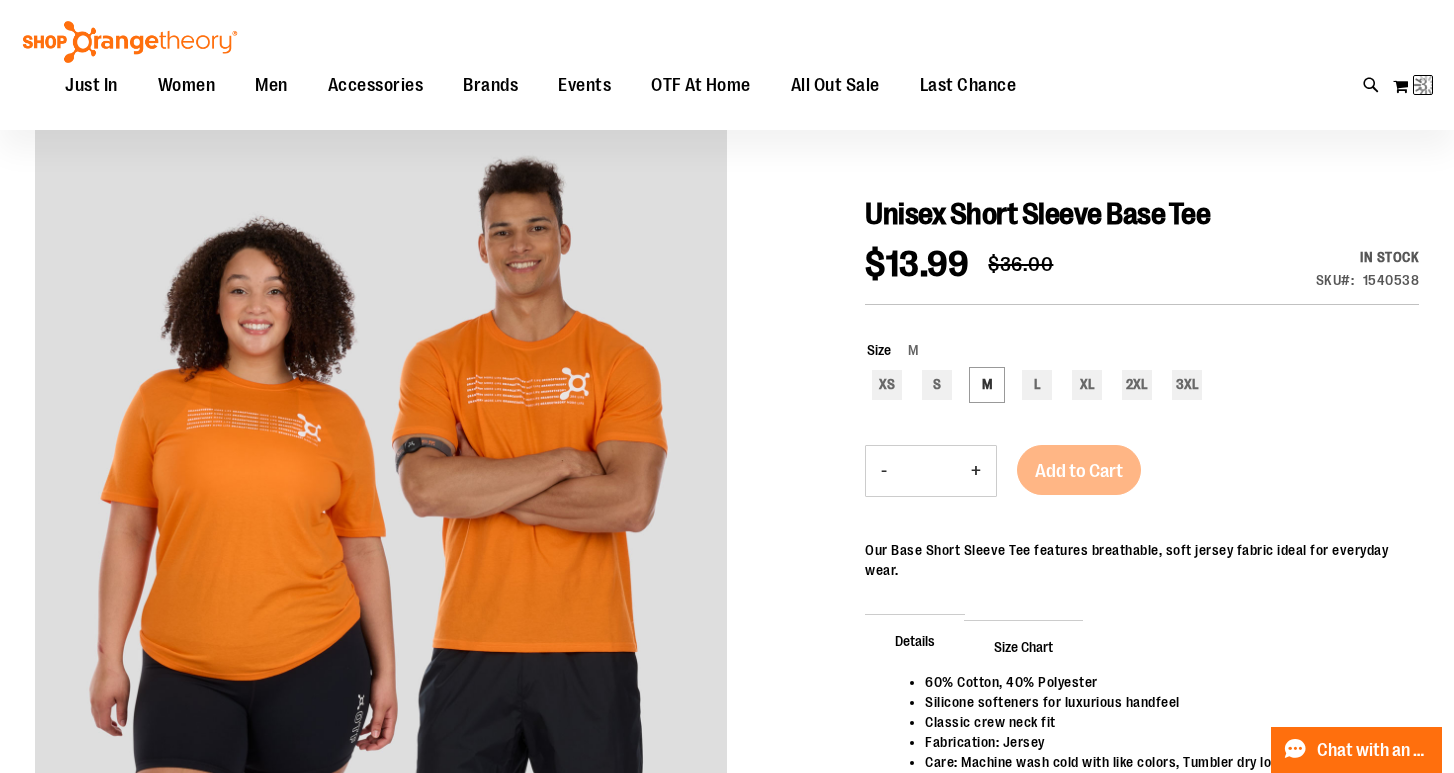 type on "*" 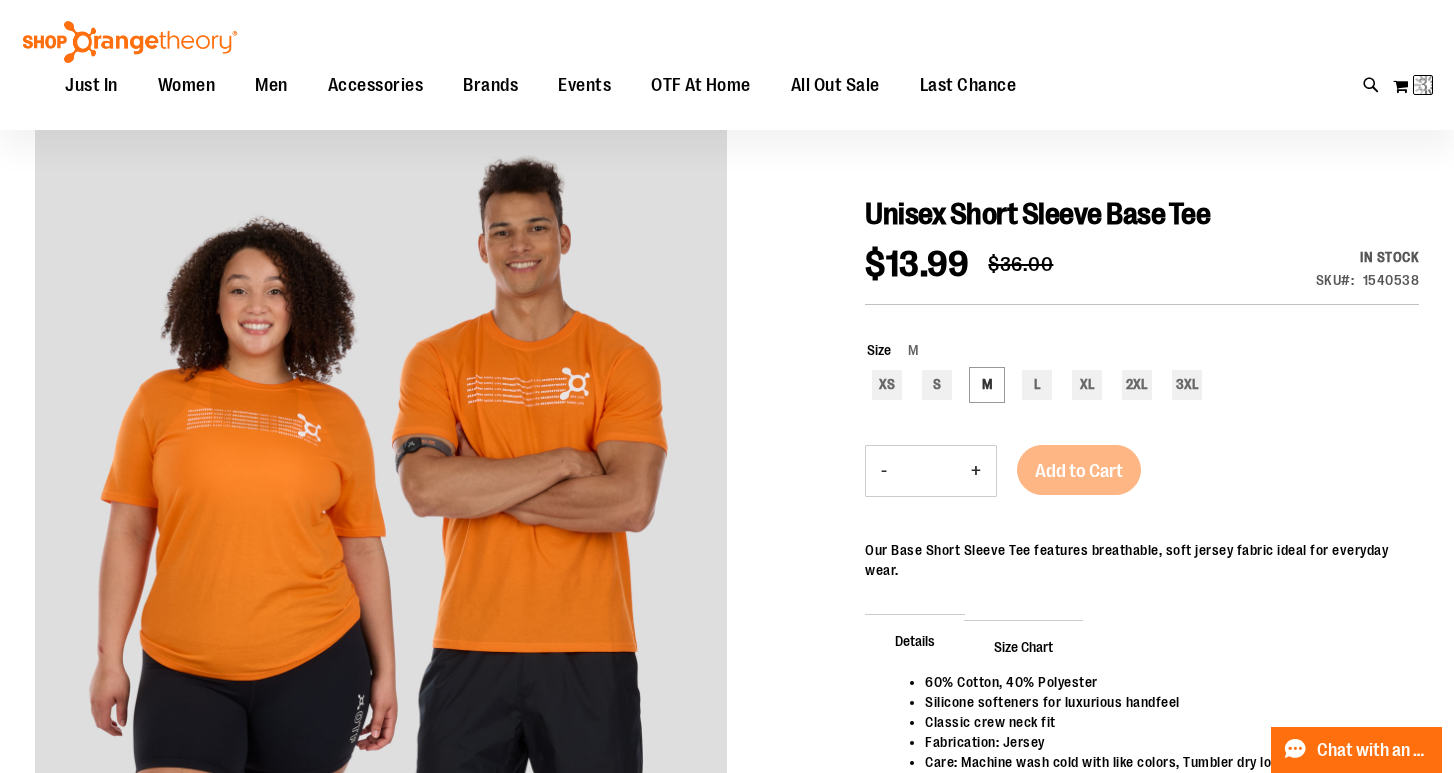 click on "Add to Cart" at bounding box center (1079, 482) 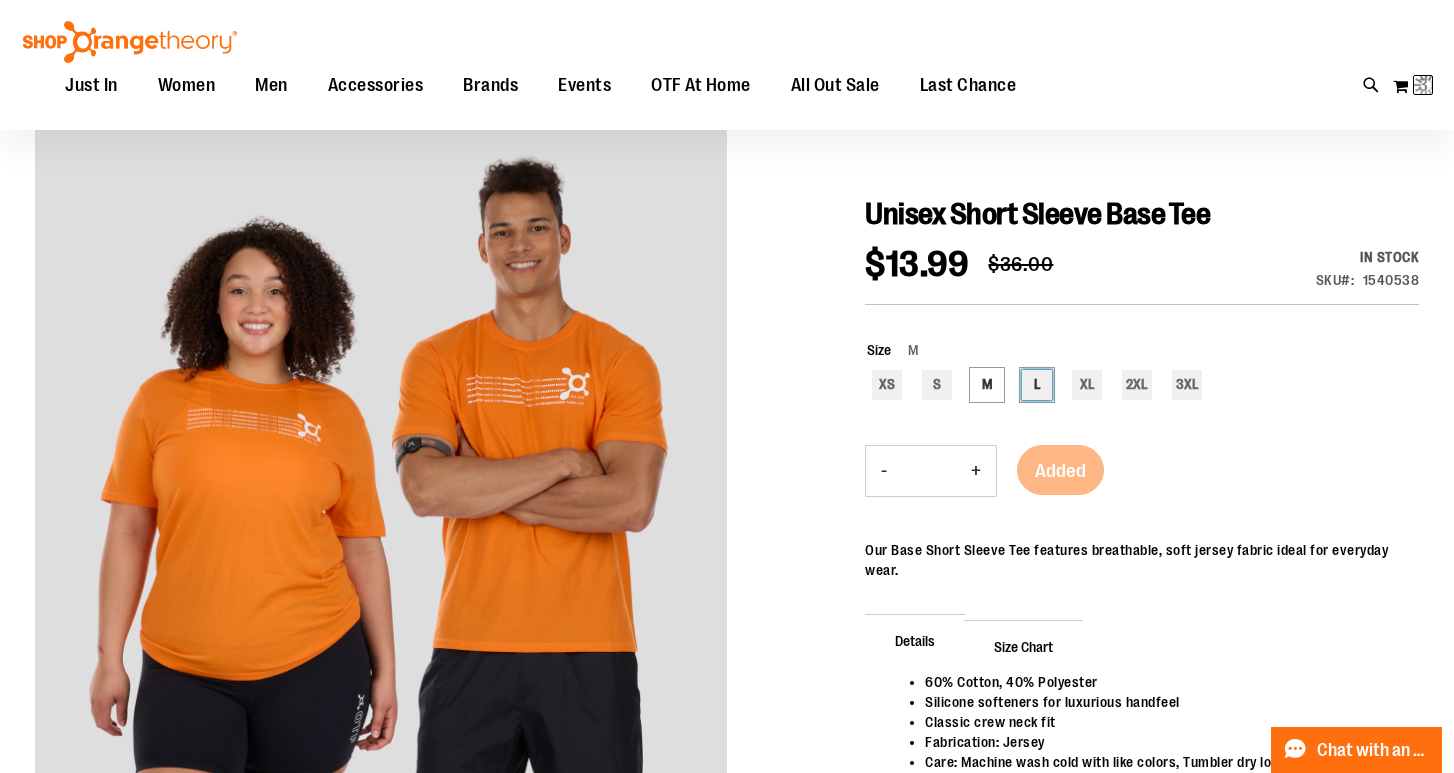 click on "L" at bounding box center (1037, 385) 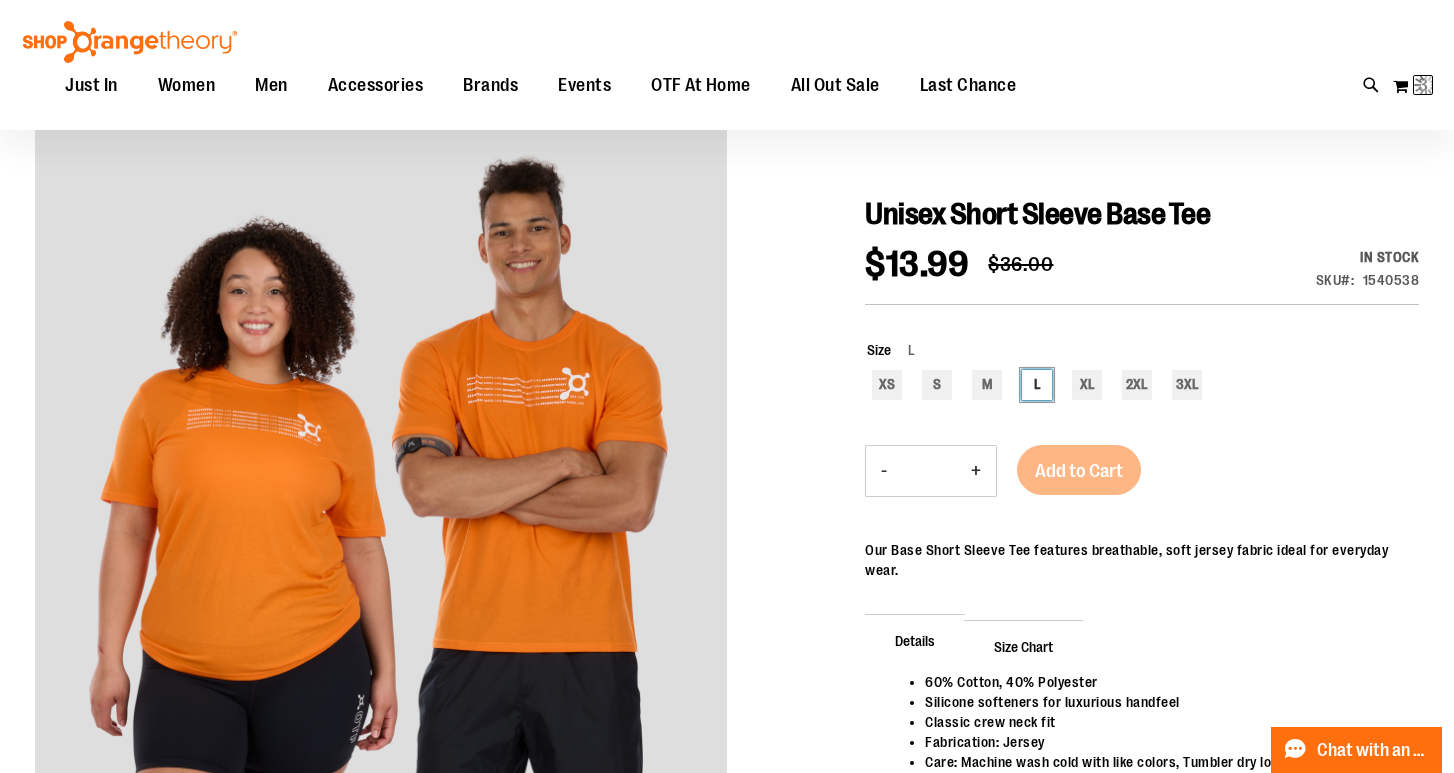 type on "***" 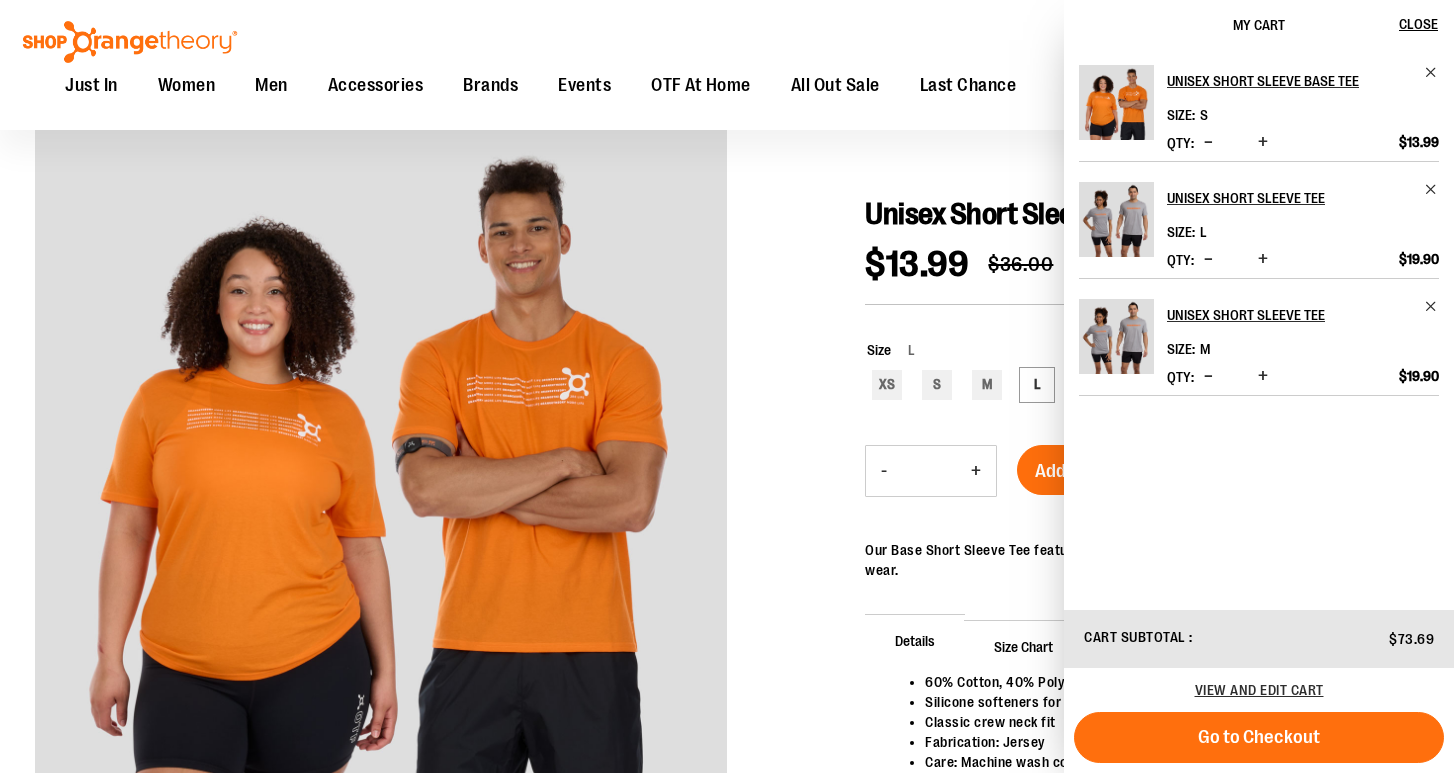 click on "-" at bounding box center (884, 471) 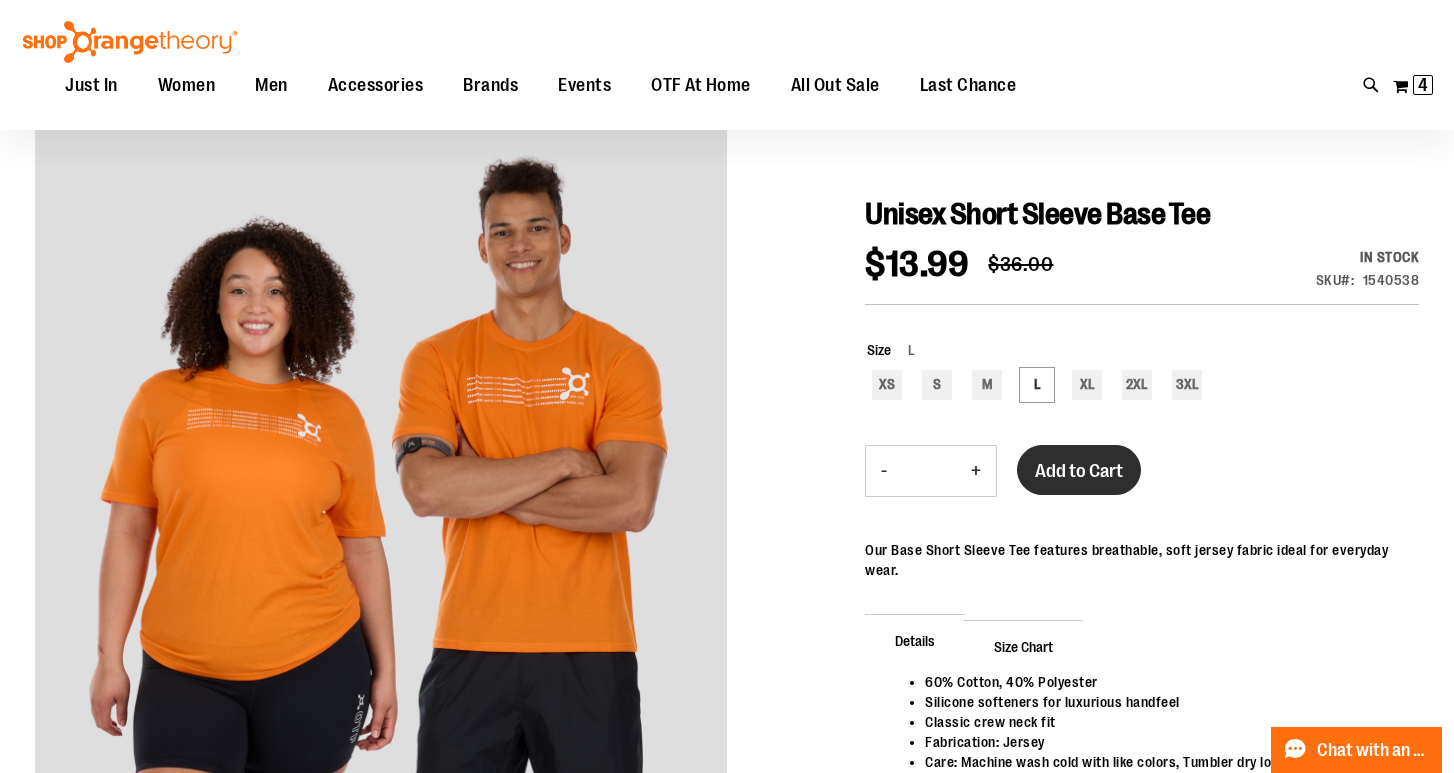 click on "Add to Cart" at bounding box center (1079, 471) 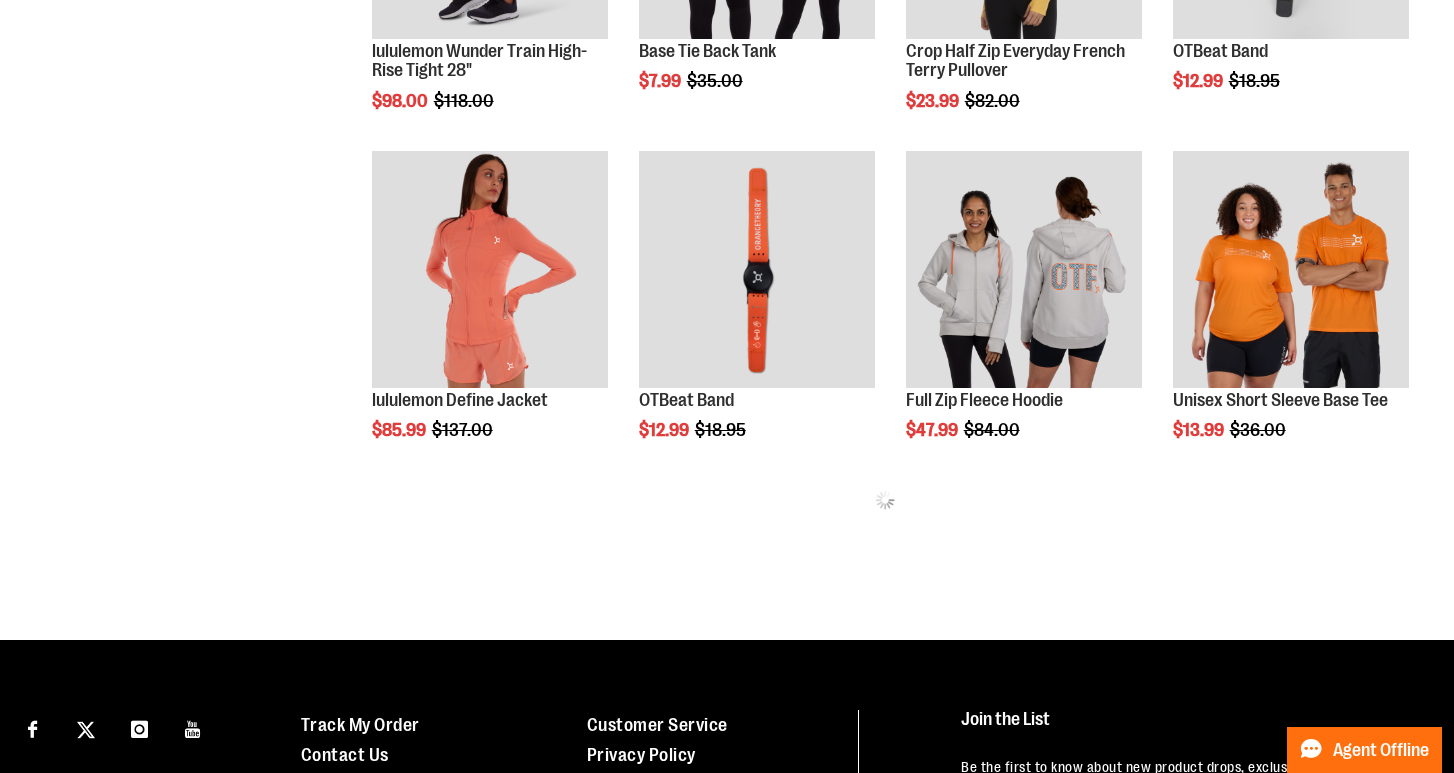 scroll, scrollTop: 955, scrollLeft: 0, axis: vertical 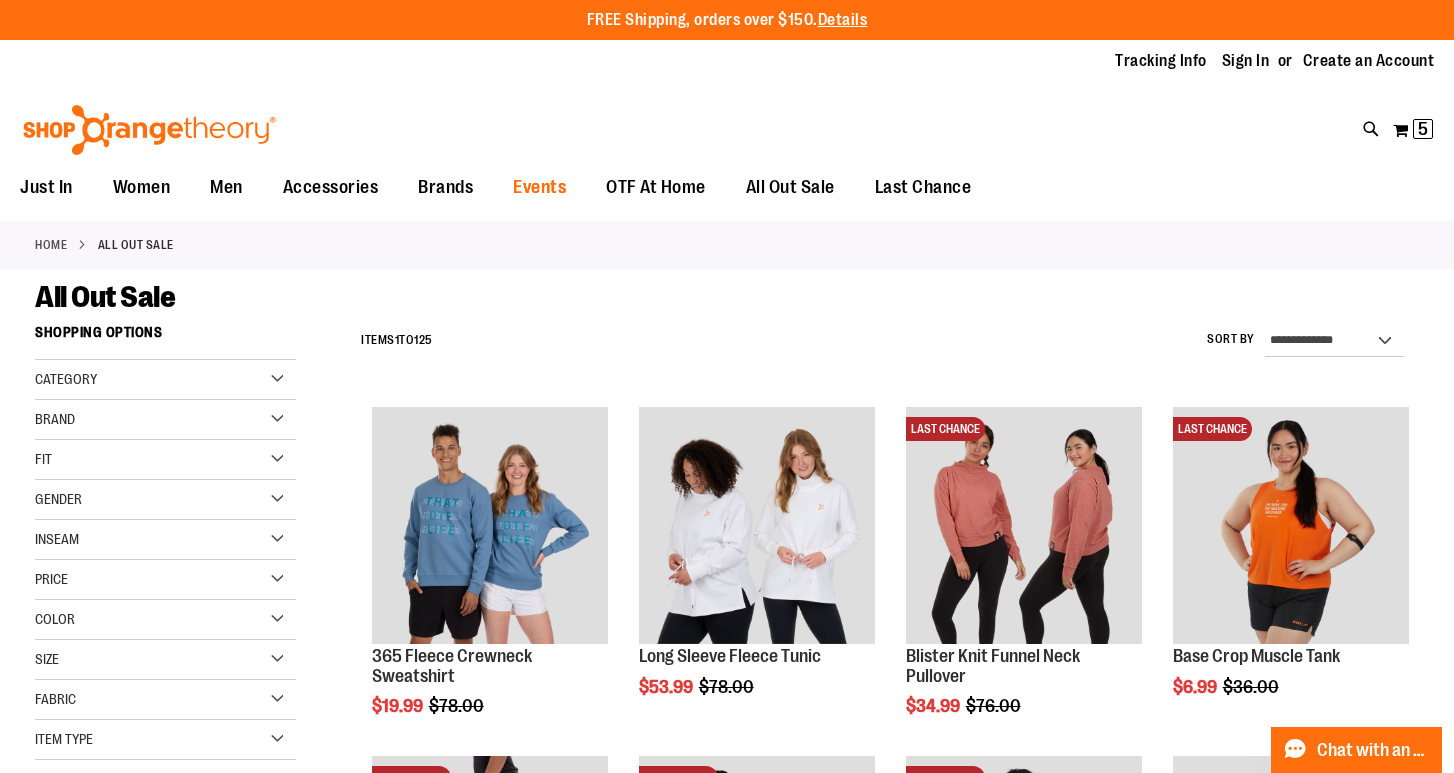 click on "Events" at bounding box center [539, 187] 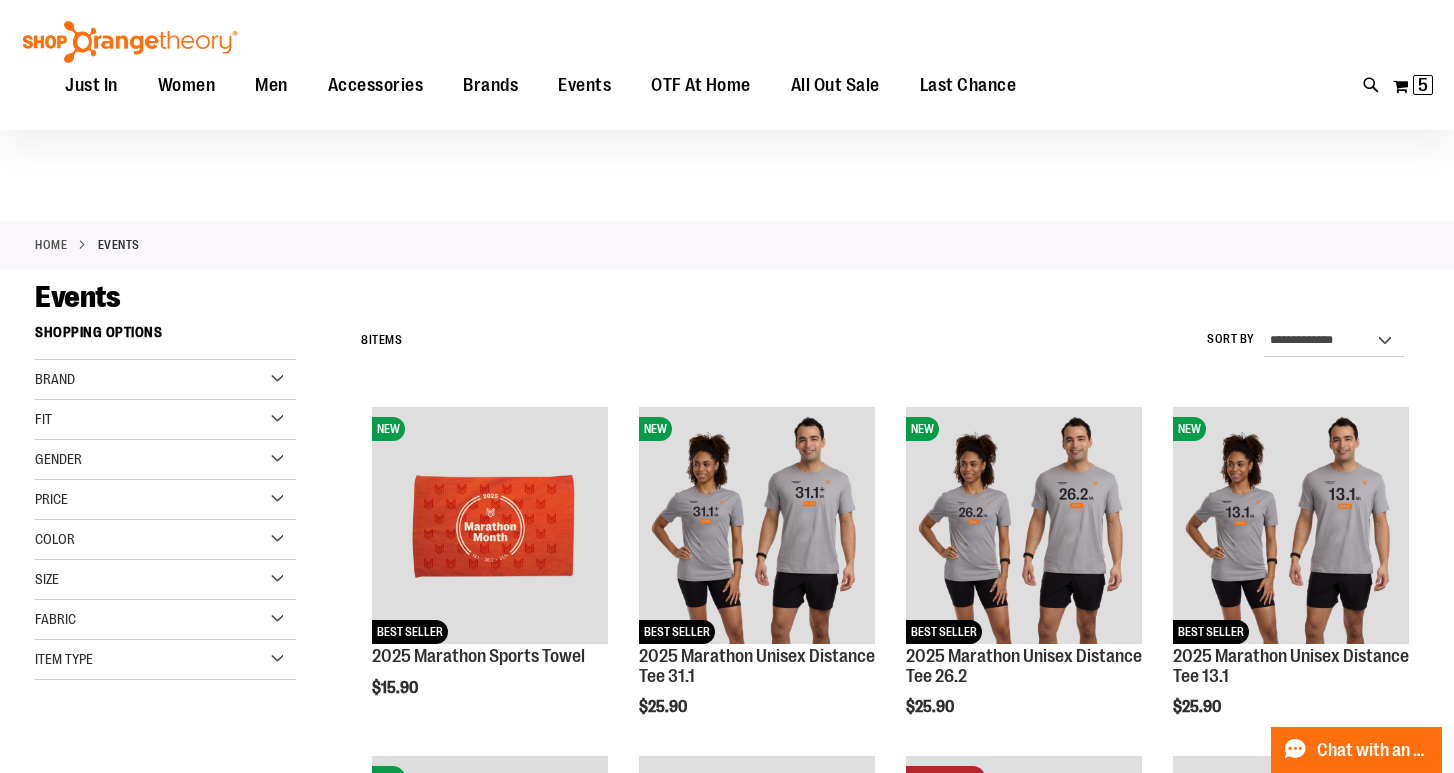 scroll, scrollTop: 0, scrollLeft: 0, axis: both 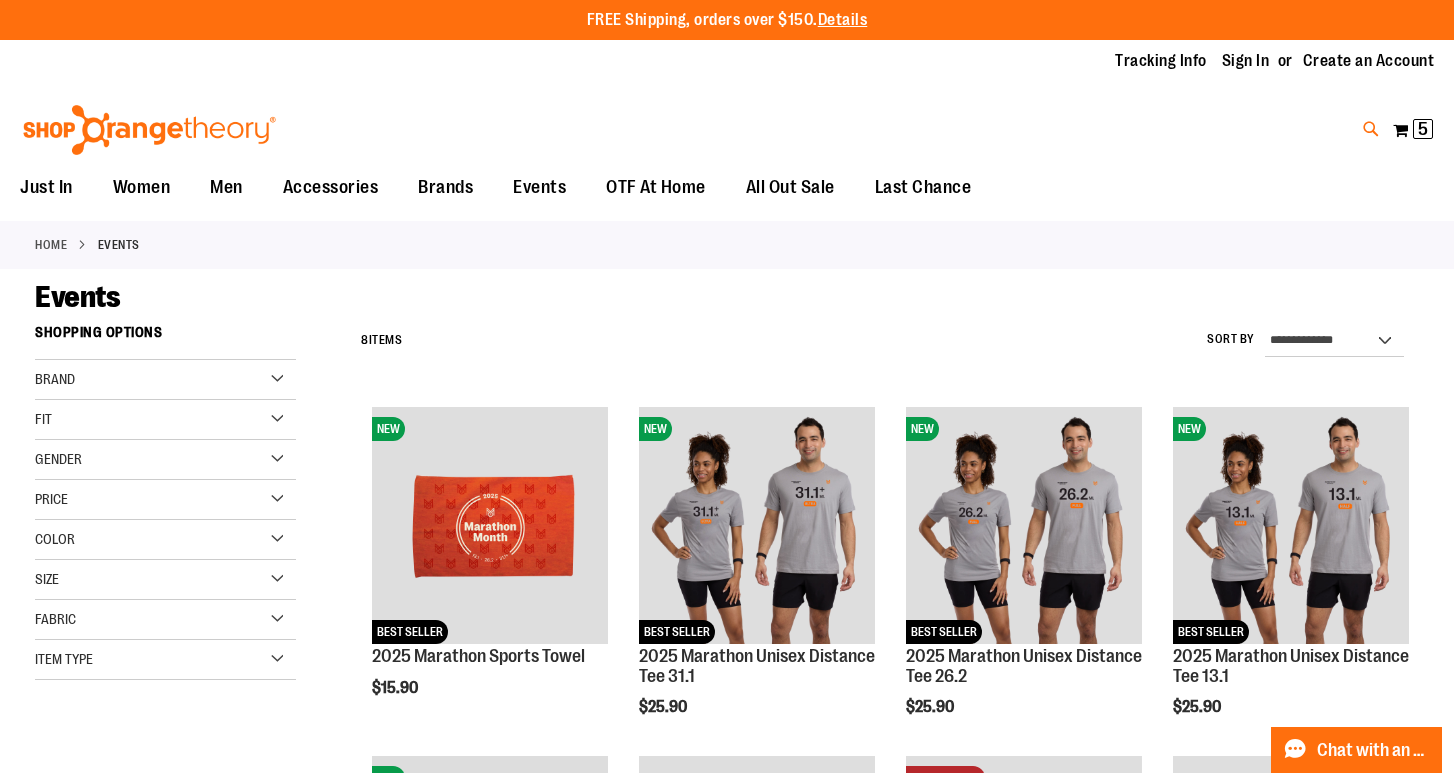 click at bounding box center [1371, 129] 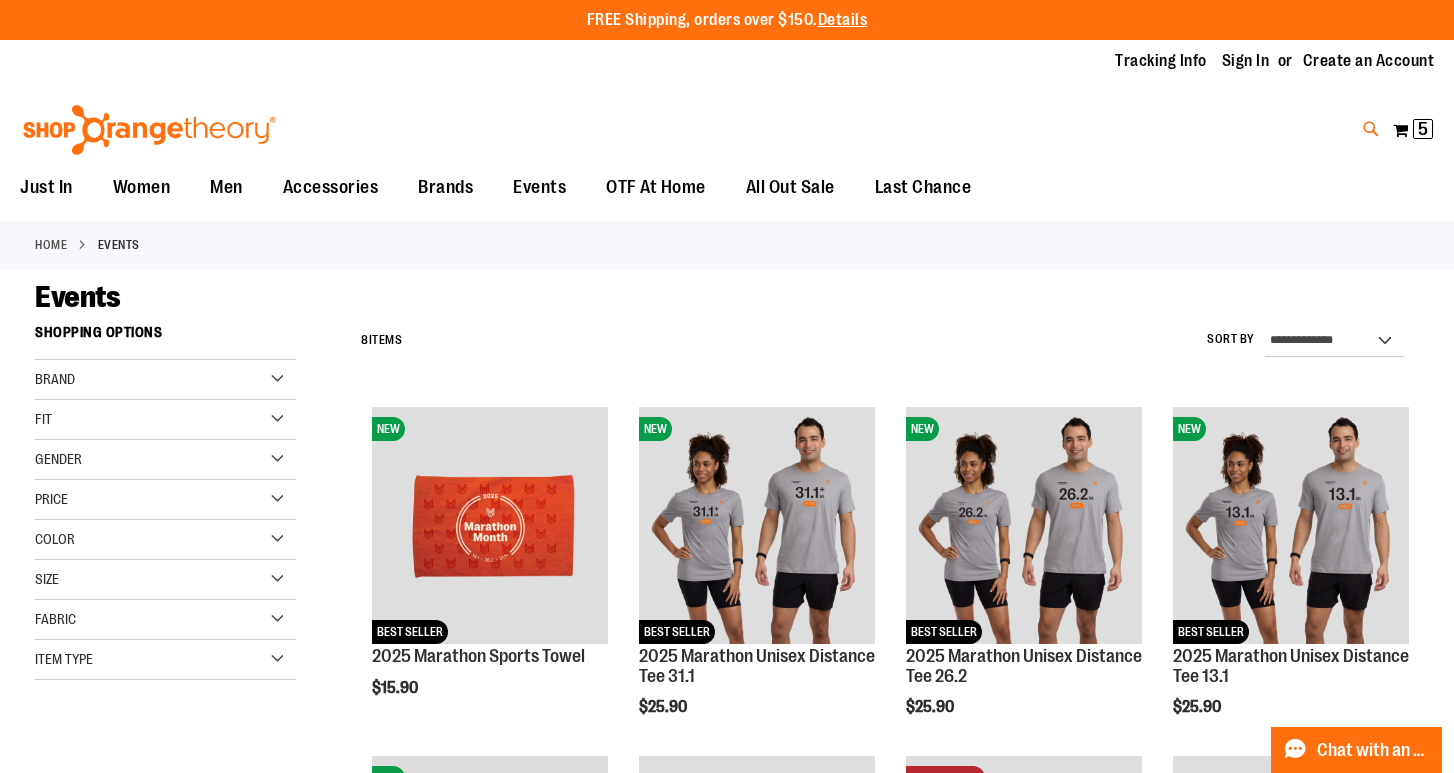 type on "****" 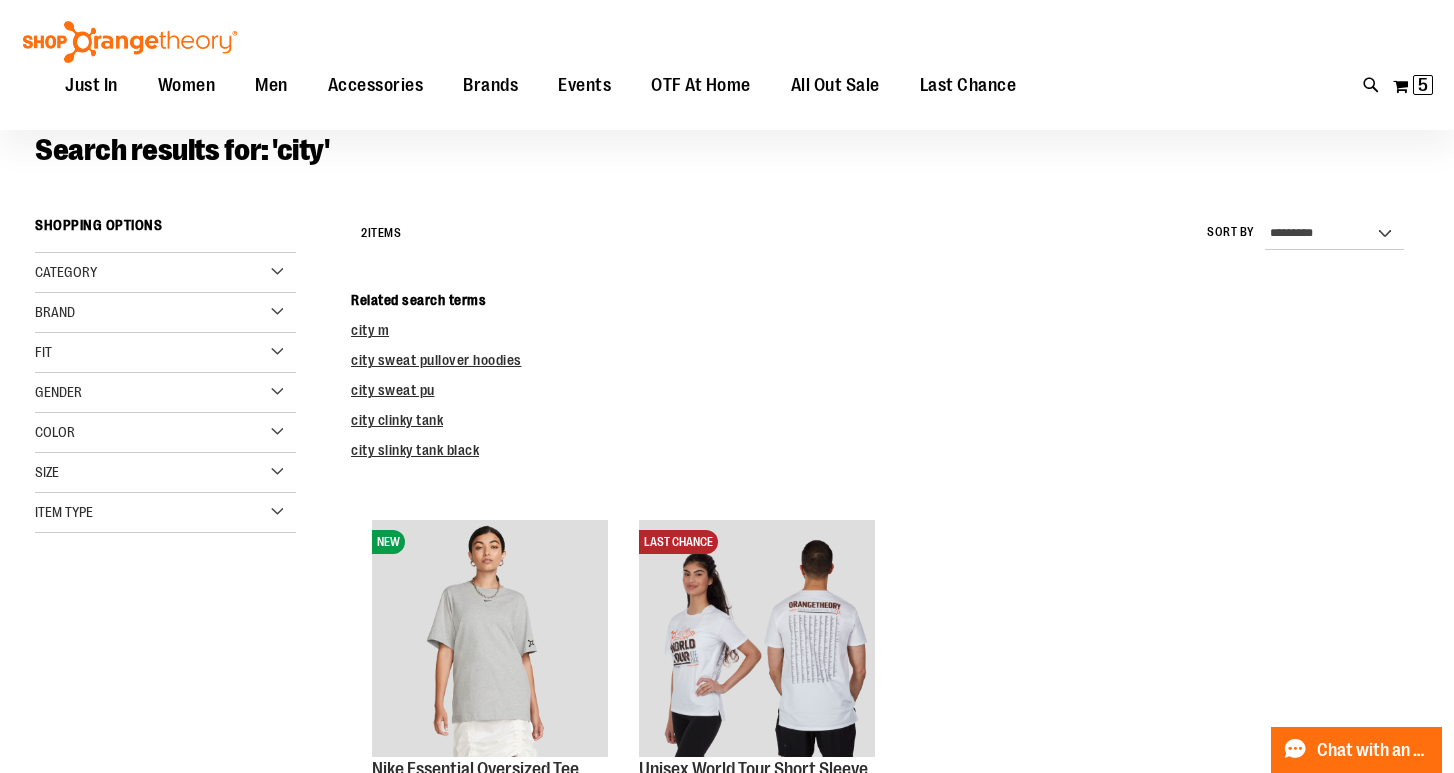scroll, scrollTop: 106, scrollLeft: 0, axis: vertical 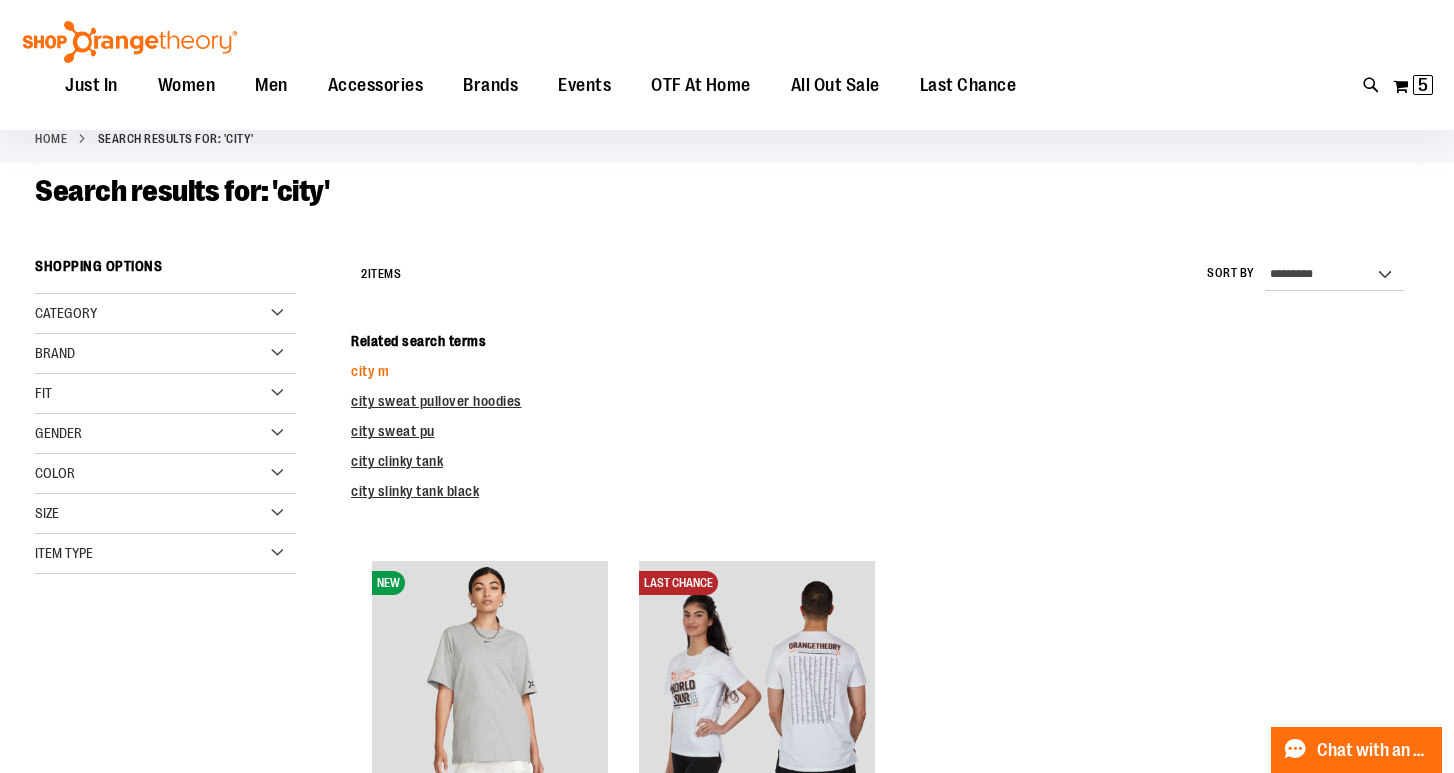 click on "city m" at bounding box center (370, 371) 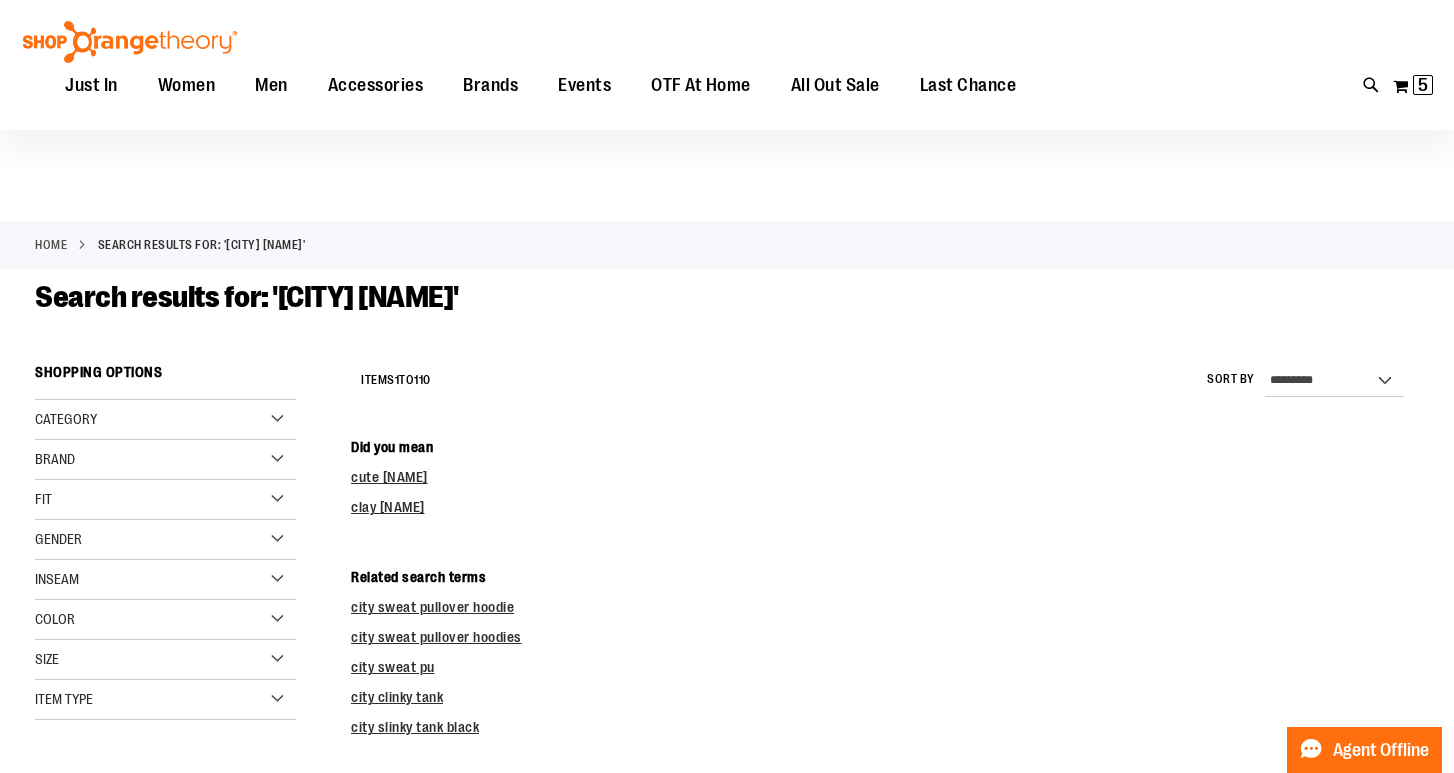 scroll, scrollTop: 23, scrollLeft: 0, axis: vertical 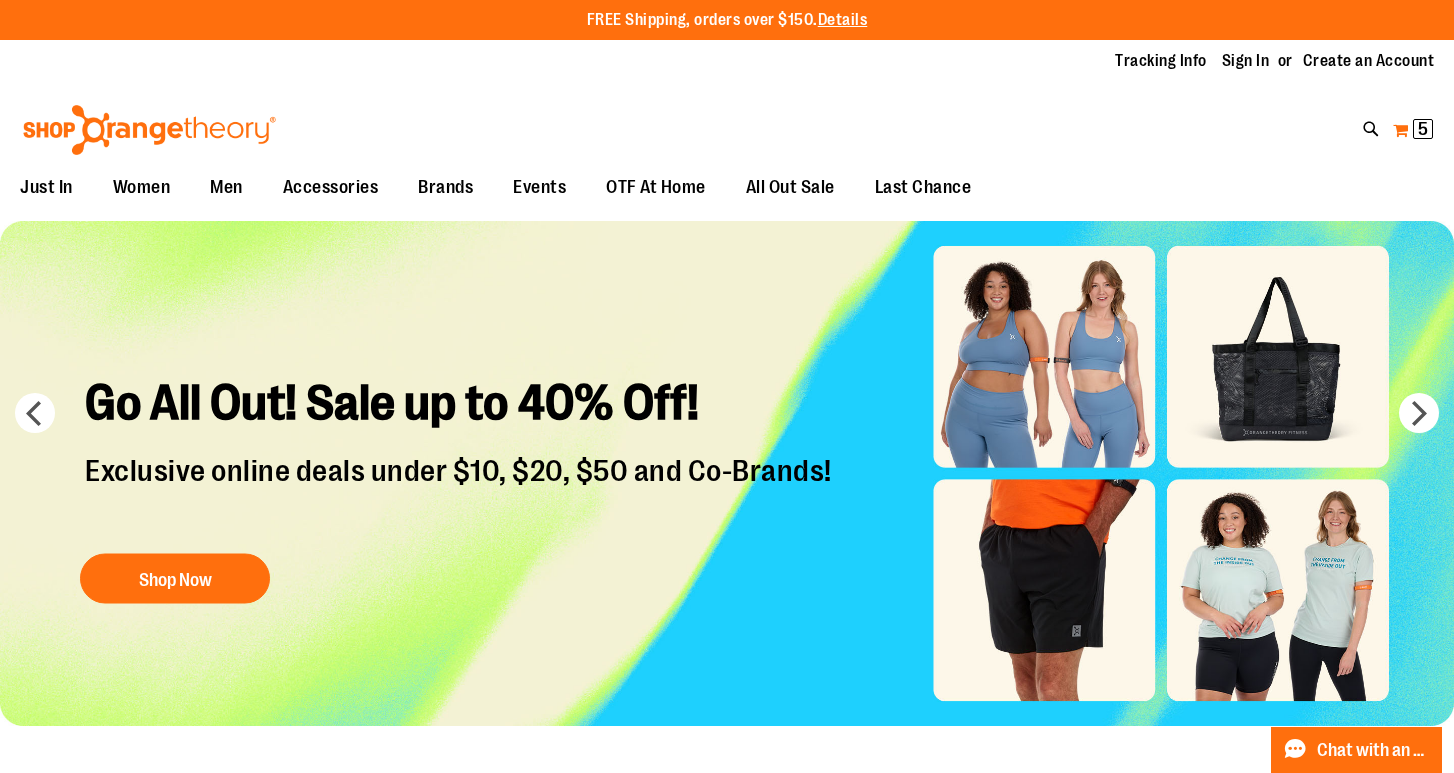 click on "5
5
items" at bounding box center [1423, 129] 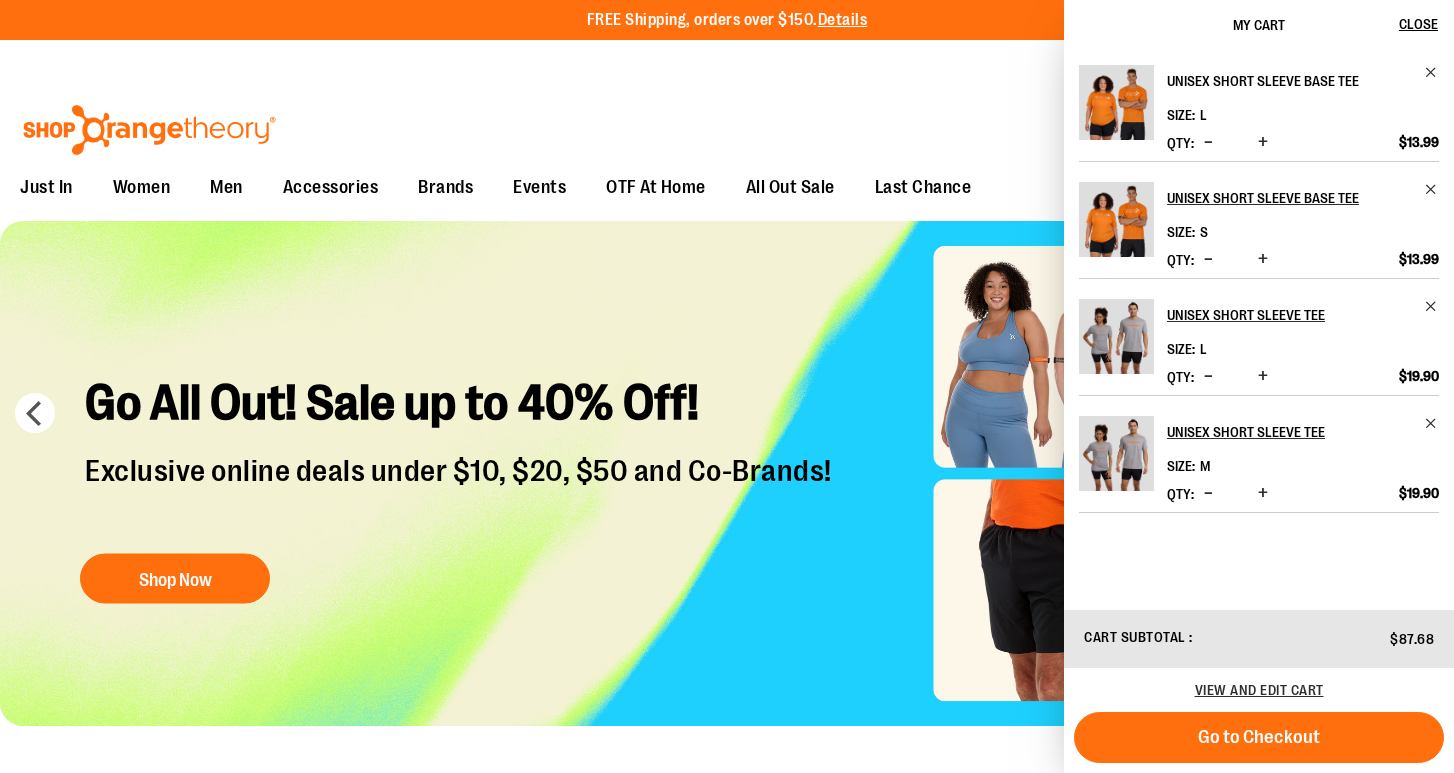 click on "Unisex Short Sleeve Base Tee" at bounding box center [1289, 81] 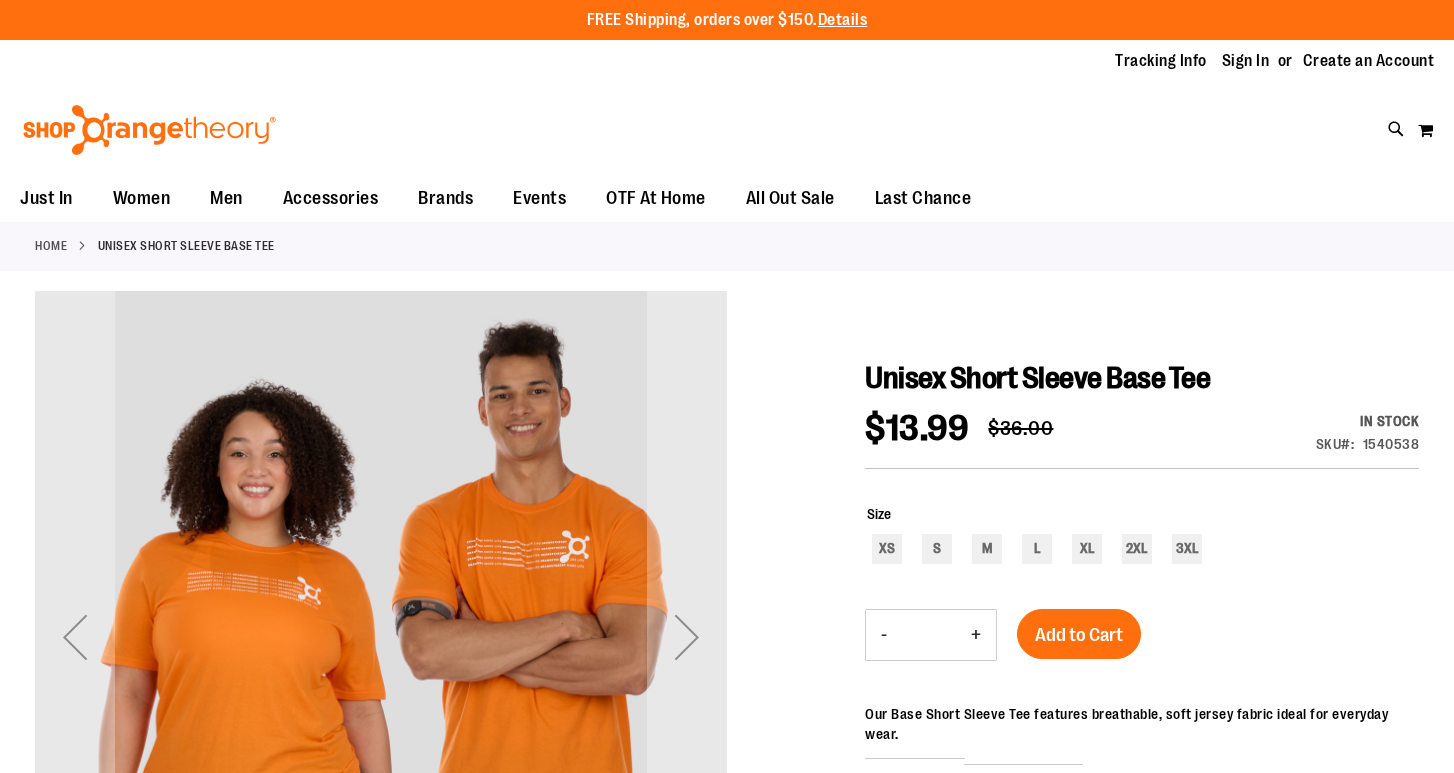 scroll, scrollTop: 0, scrollLeft: 0, axis: both 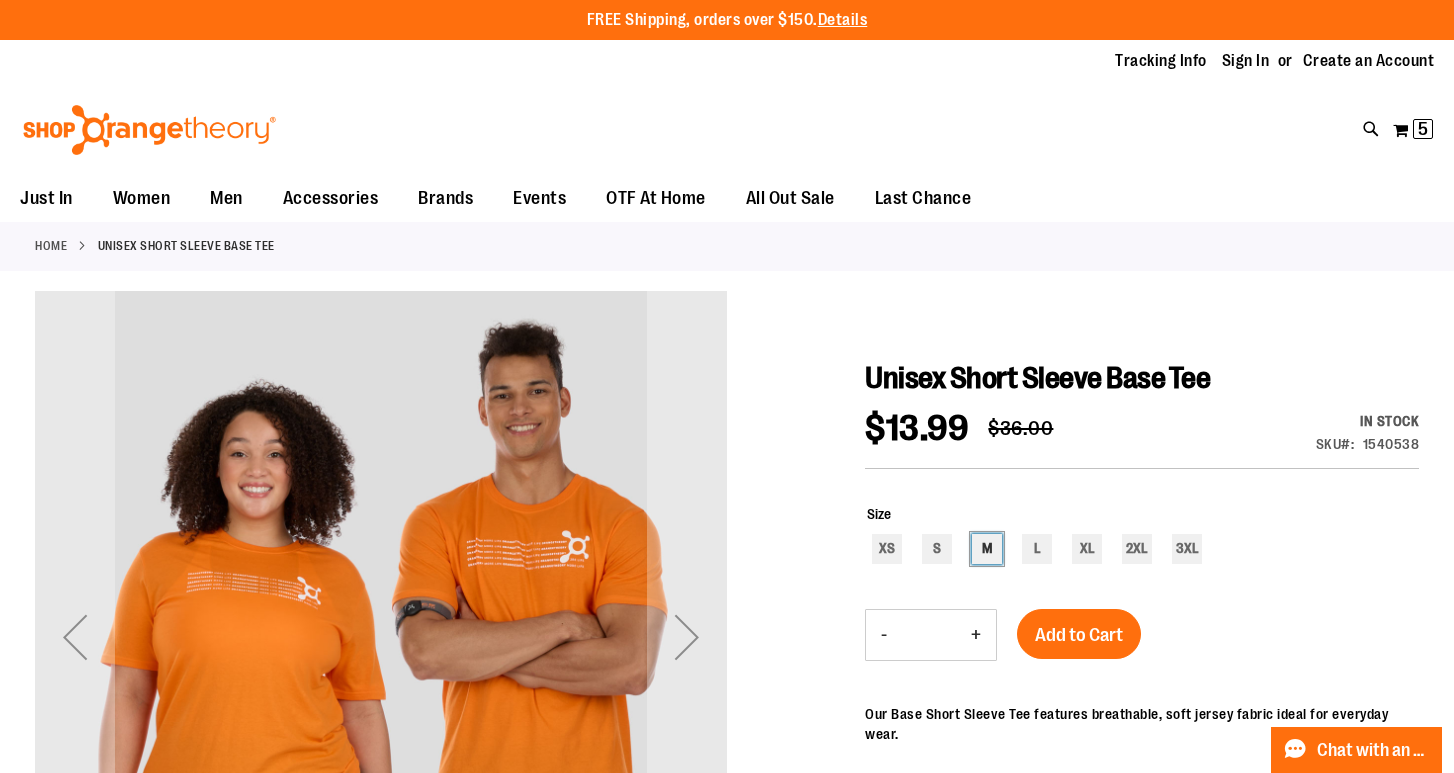 click on "M" at bounding box center (987, 549) 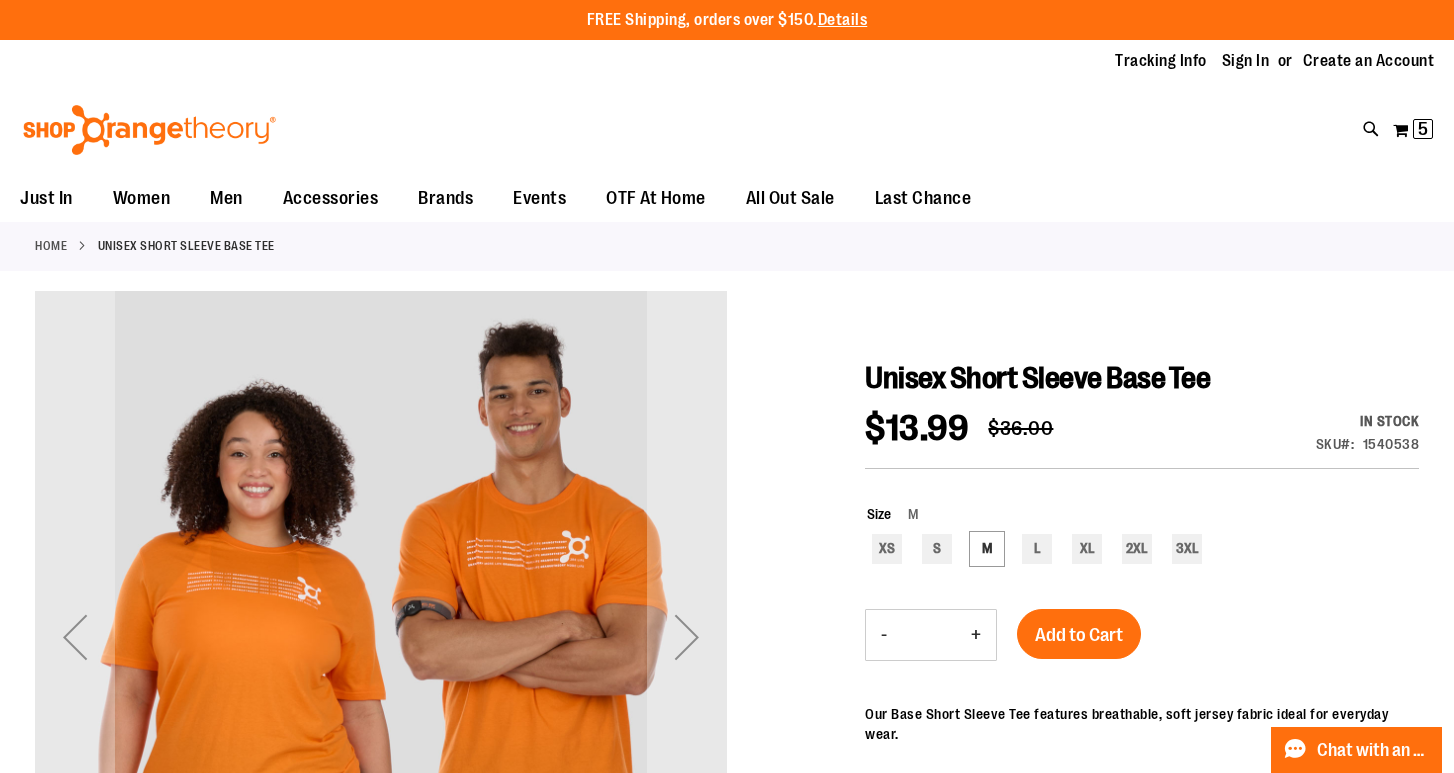 click on "+" at bounding box center (976, 635) 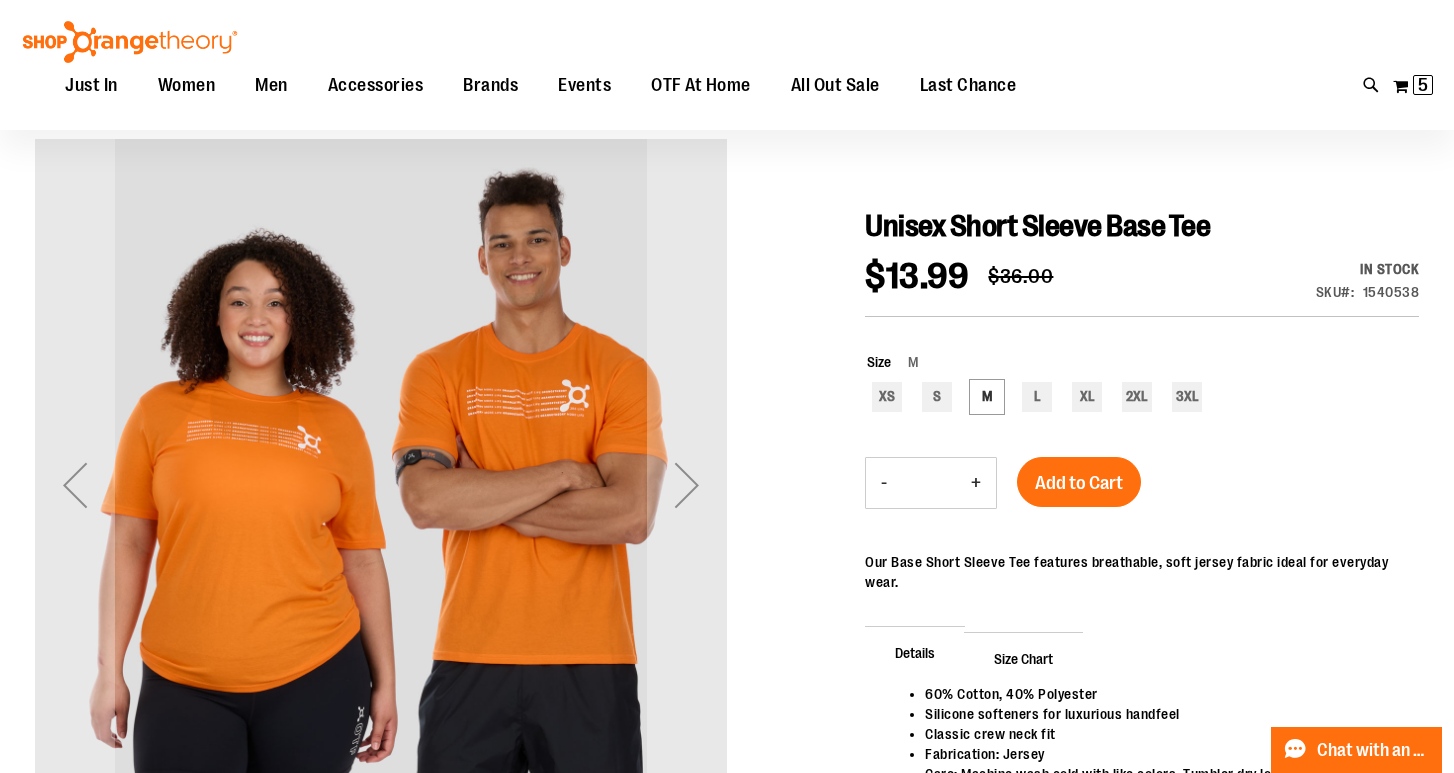 scroll, scrollTop: 168, scrollLeft: 0, axis: vertical 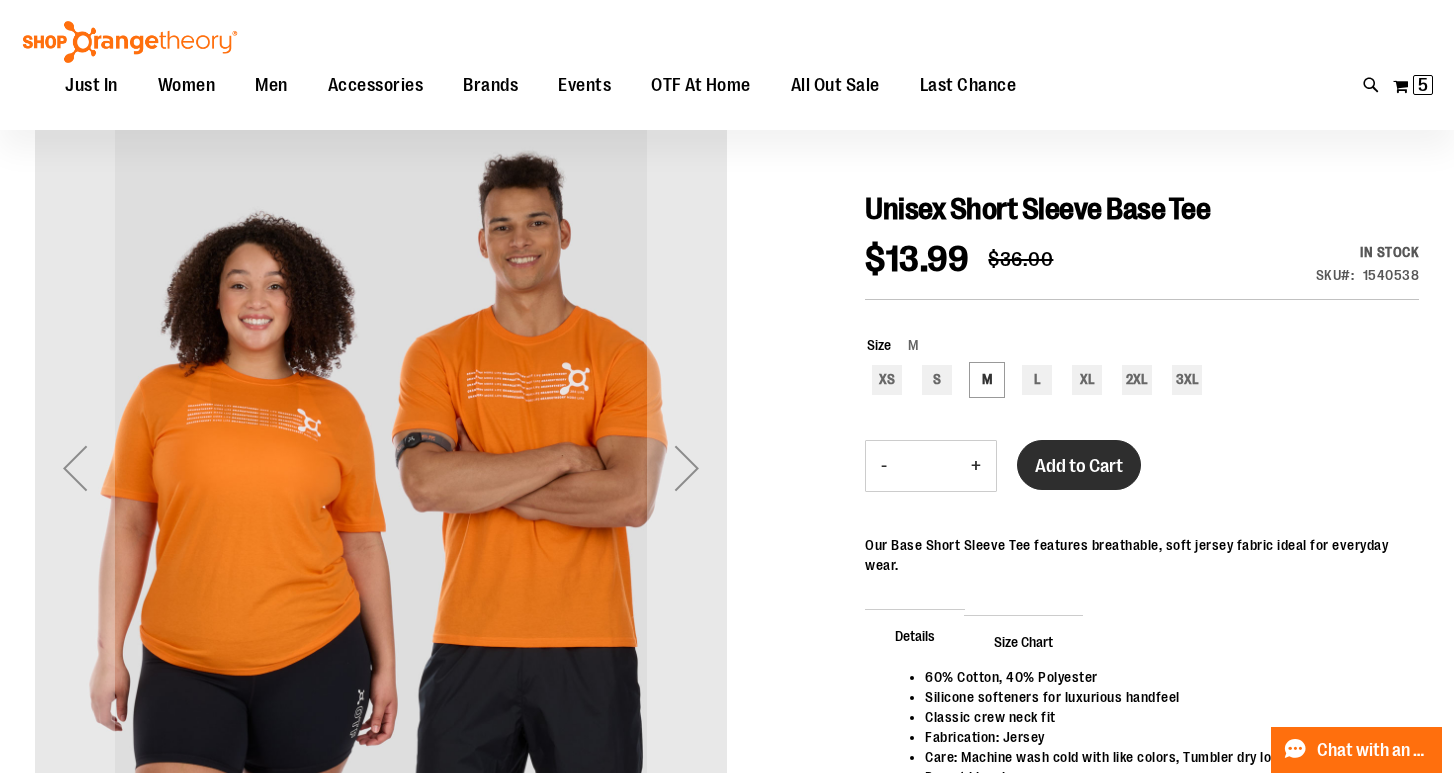 click on "Add to Cart" at bounding box center [1079, 466] 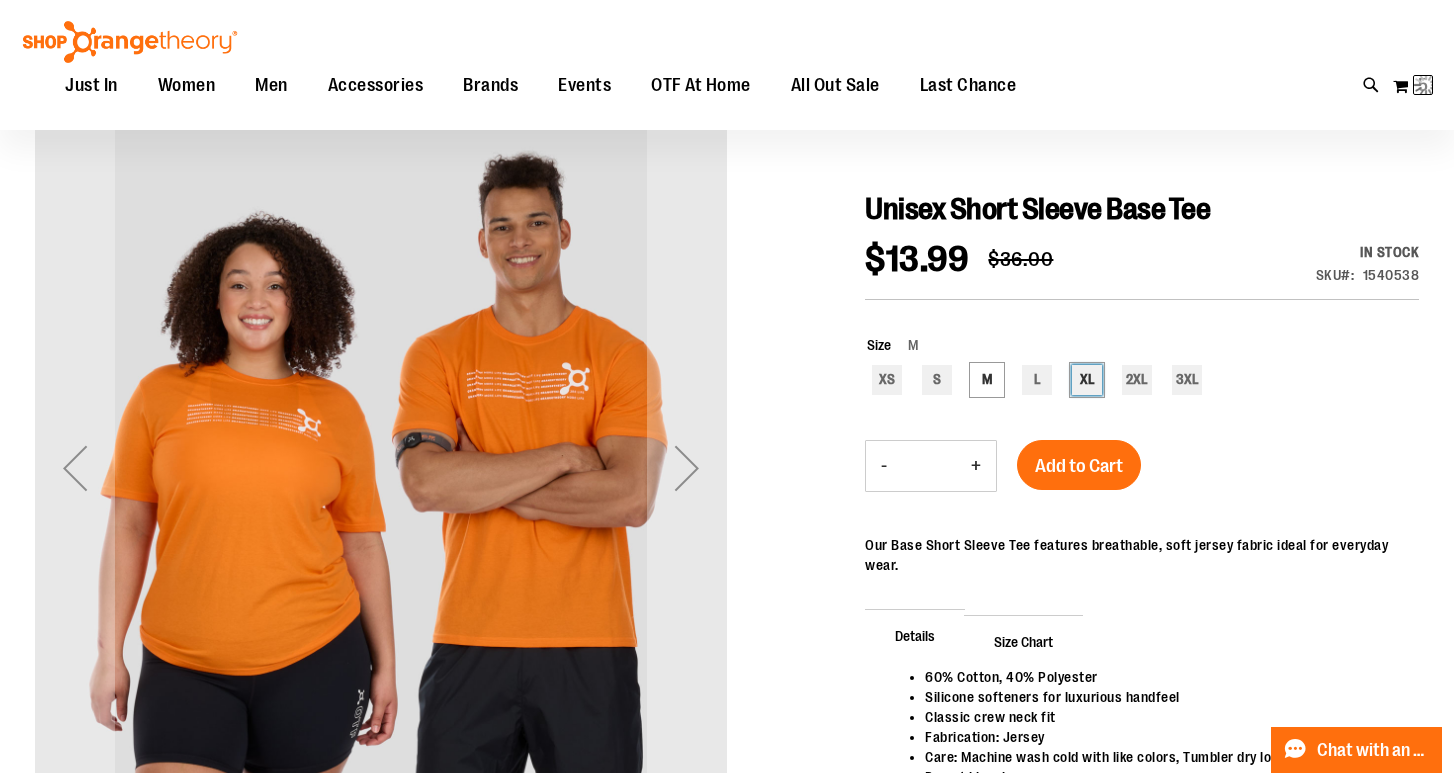 click on "XL" at bounding box center (1087, 380) 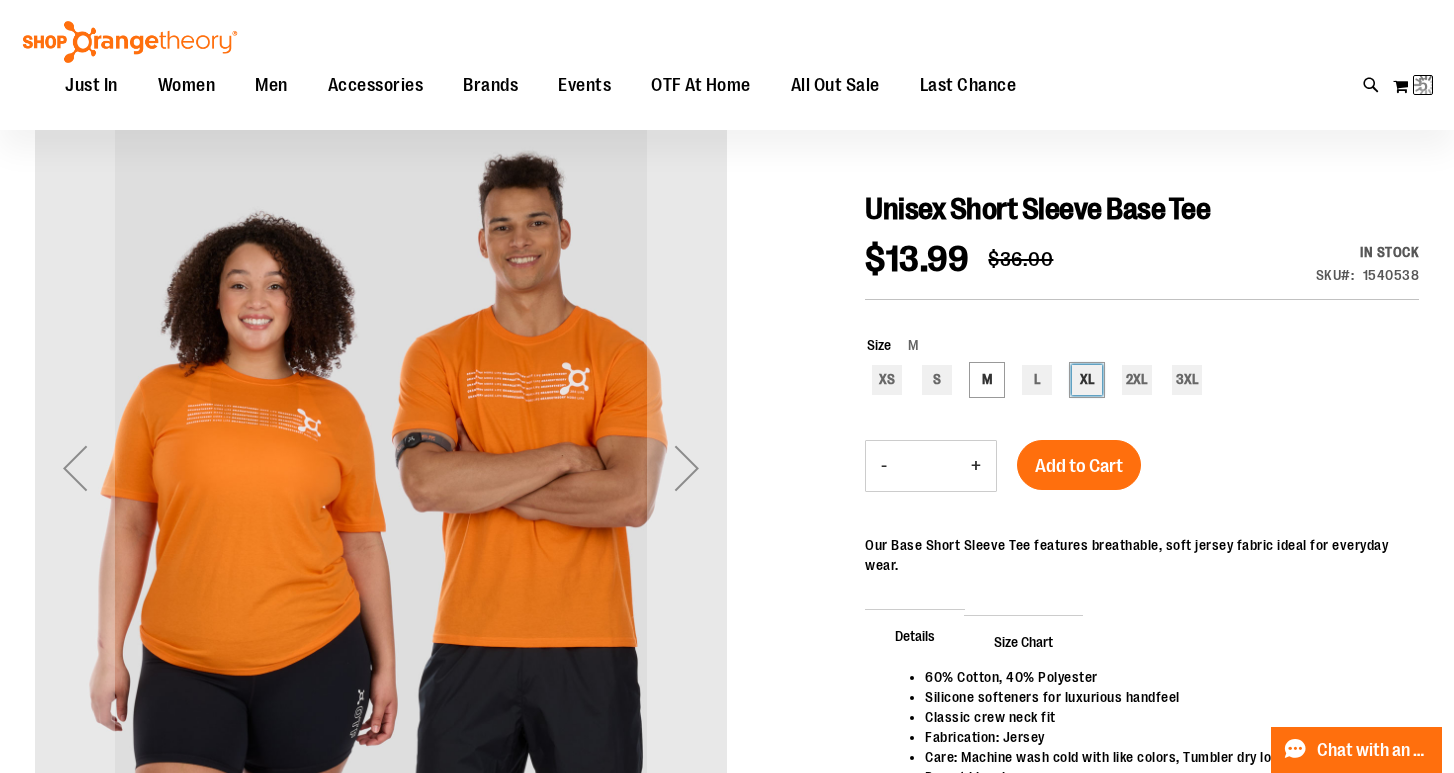 type on "***" 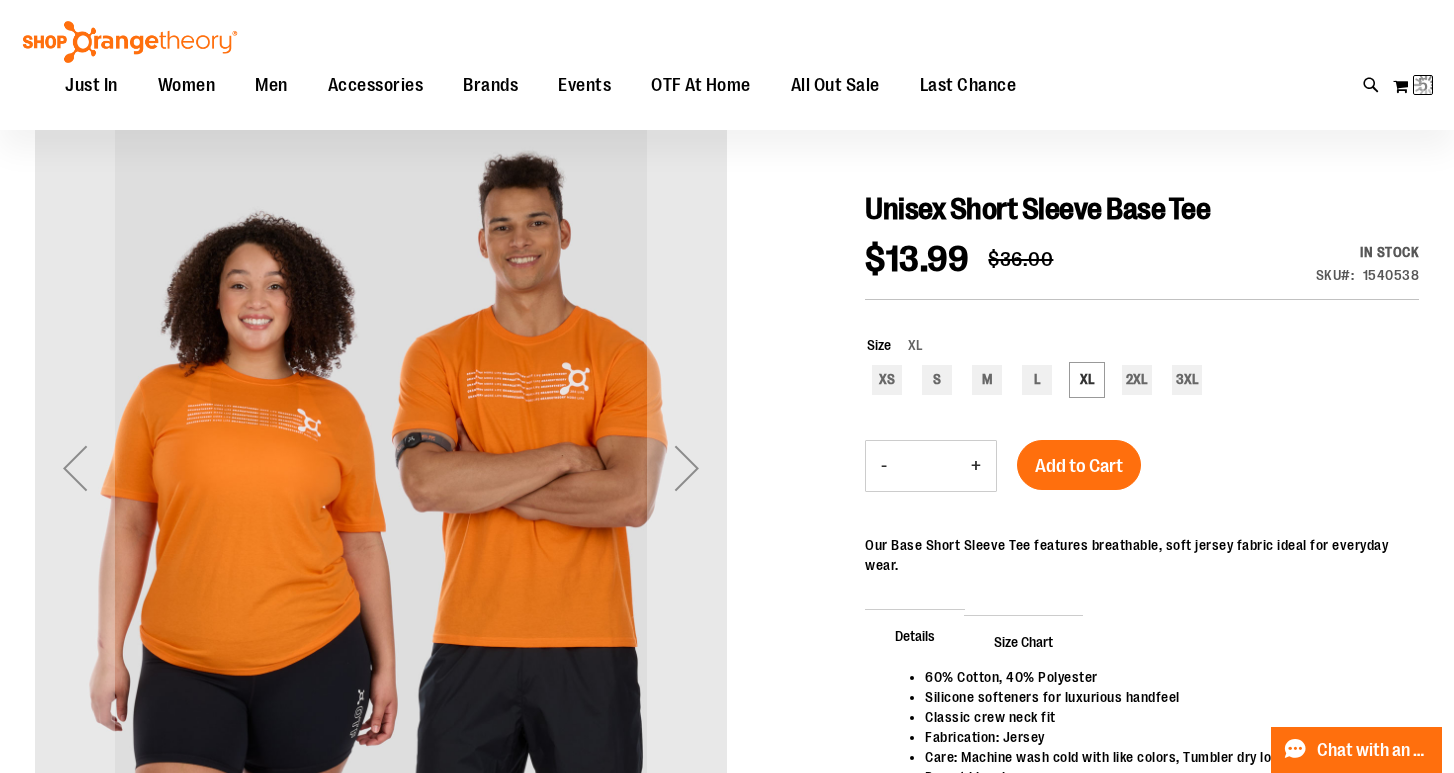 click on "-" at bounding box center (884, 466) 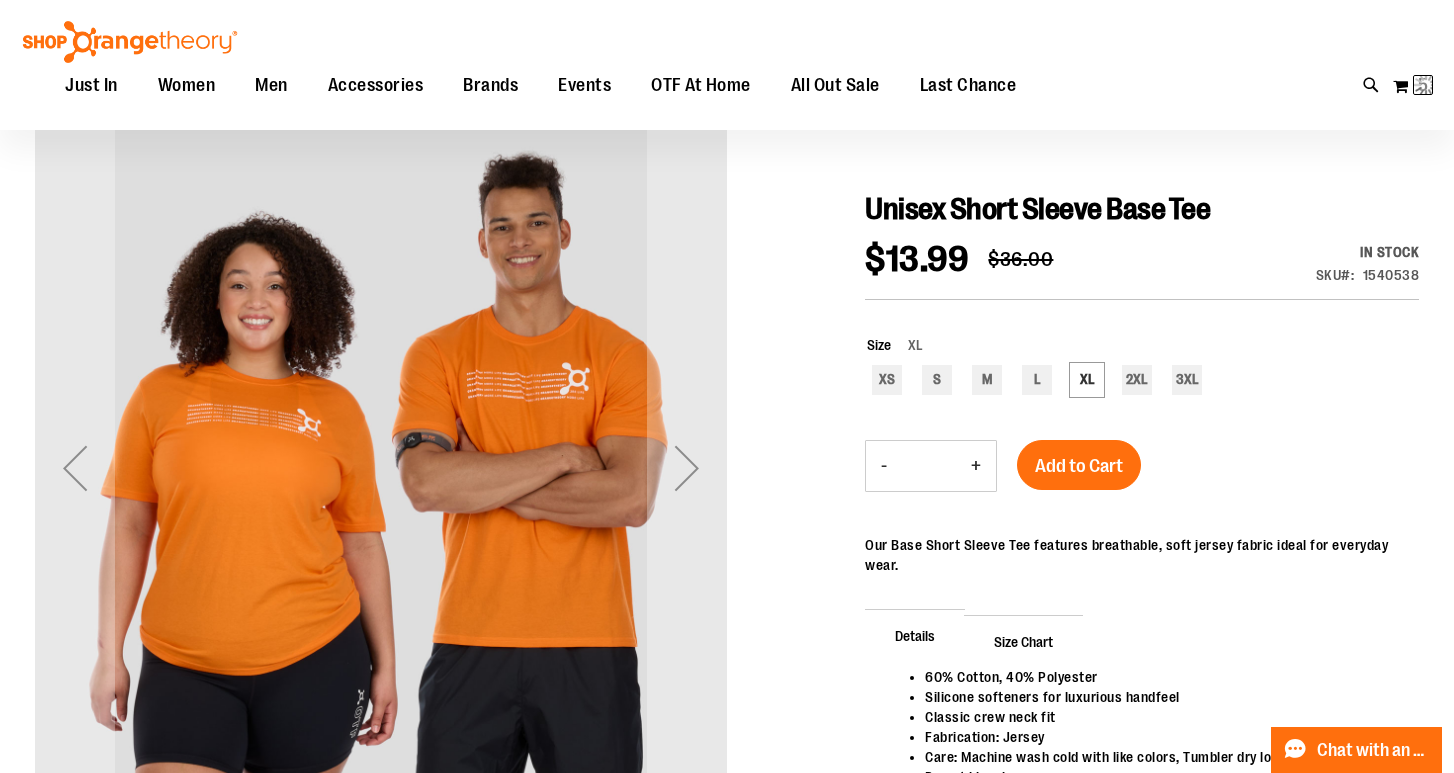 type on "*" 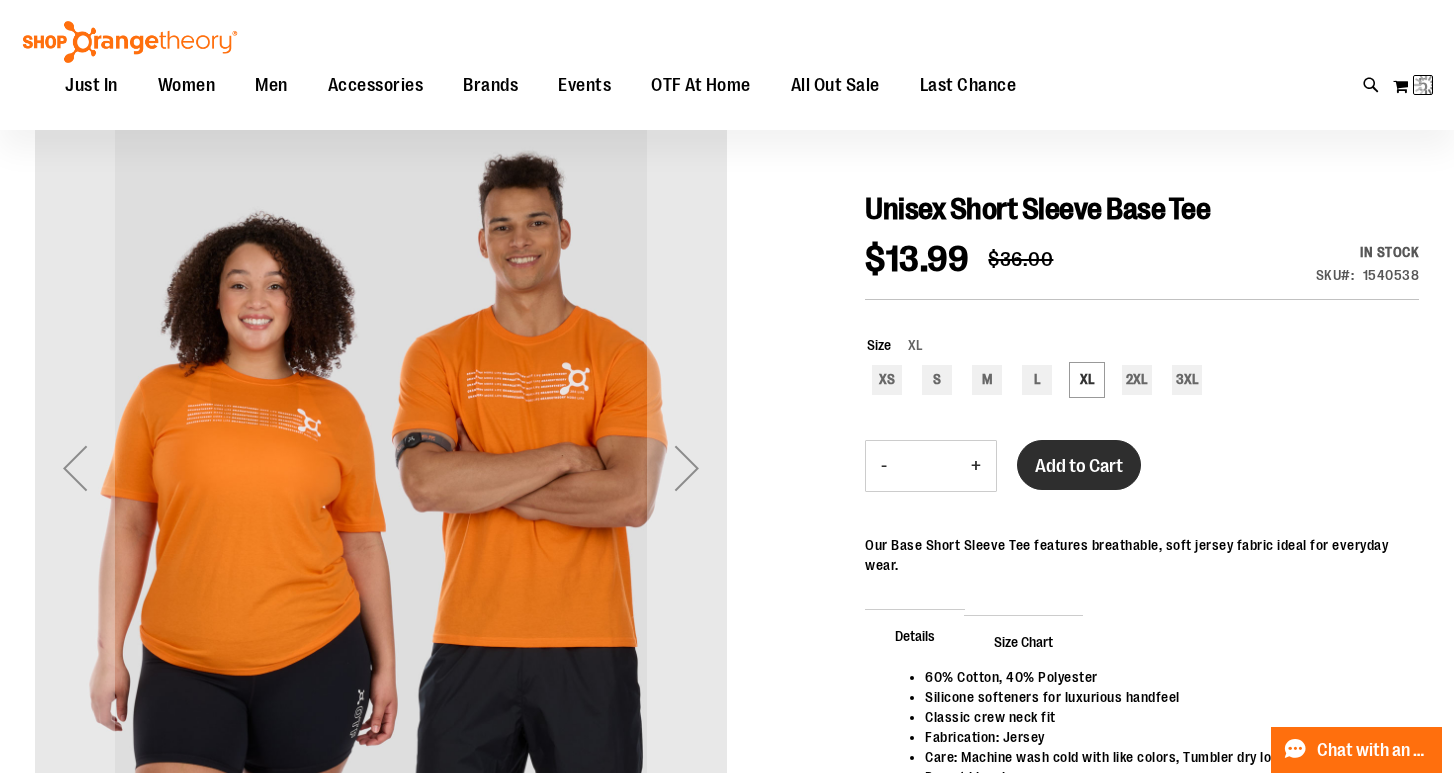click on "Add to Cart" at bounding box center (1079, 466) 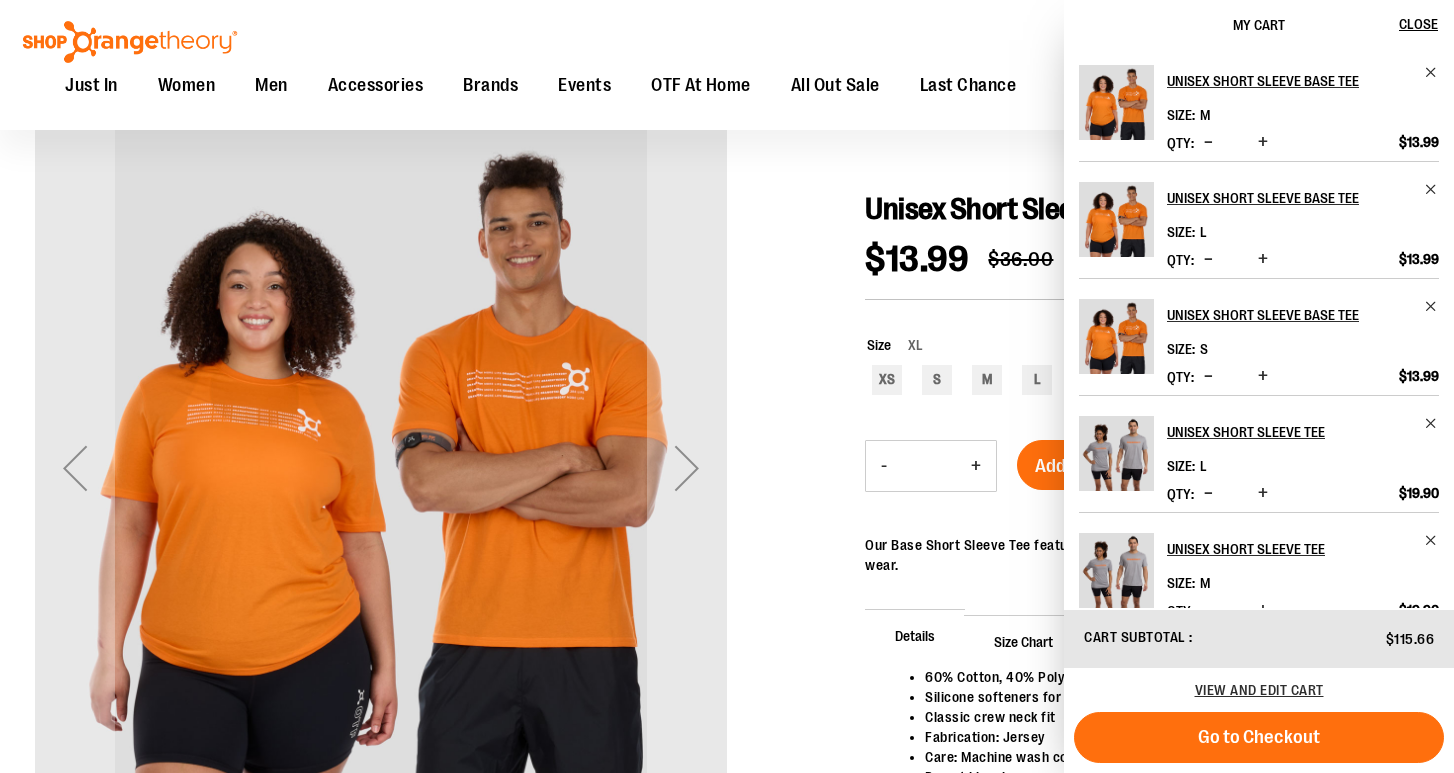 scroll, scrollTop: -1, scrollLeft: 0, axis: vertical 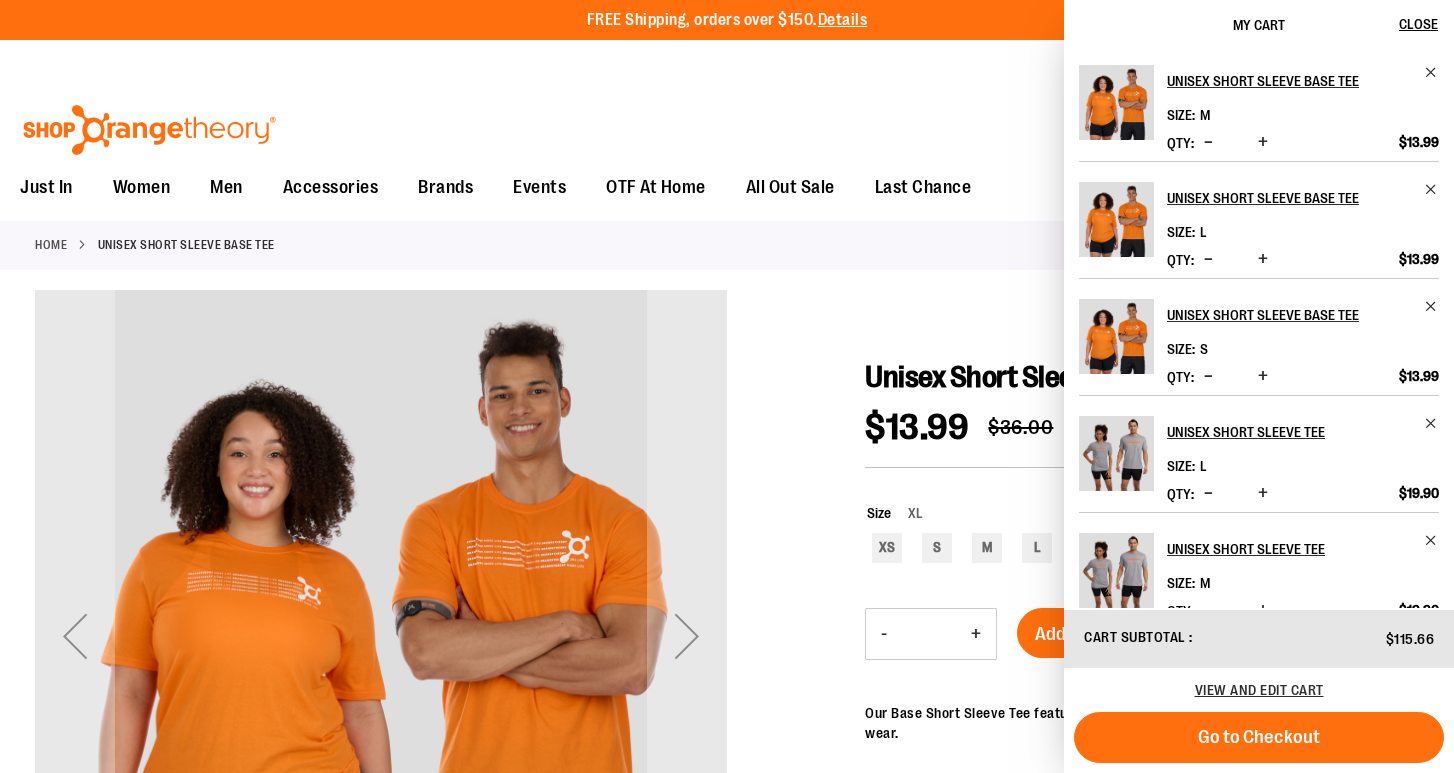 click on "Unisex Short Sleeve Base Tee
$13.99
Regular Price
$36.00
In stock
Only  %1  left
SKU
1540538
Size XL XS S M L XL 2XL 3XL ***
-
Qty
*
+
Add to Cart" at bounding box center [727, 1013] 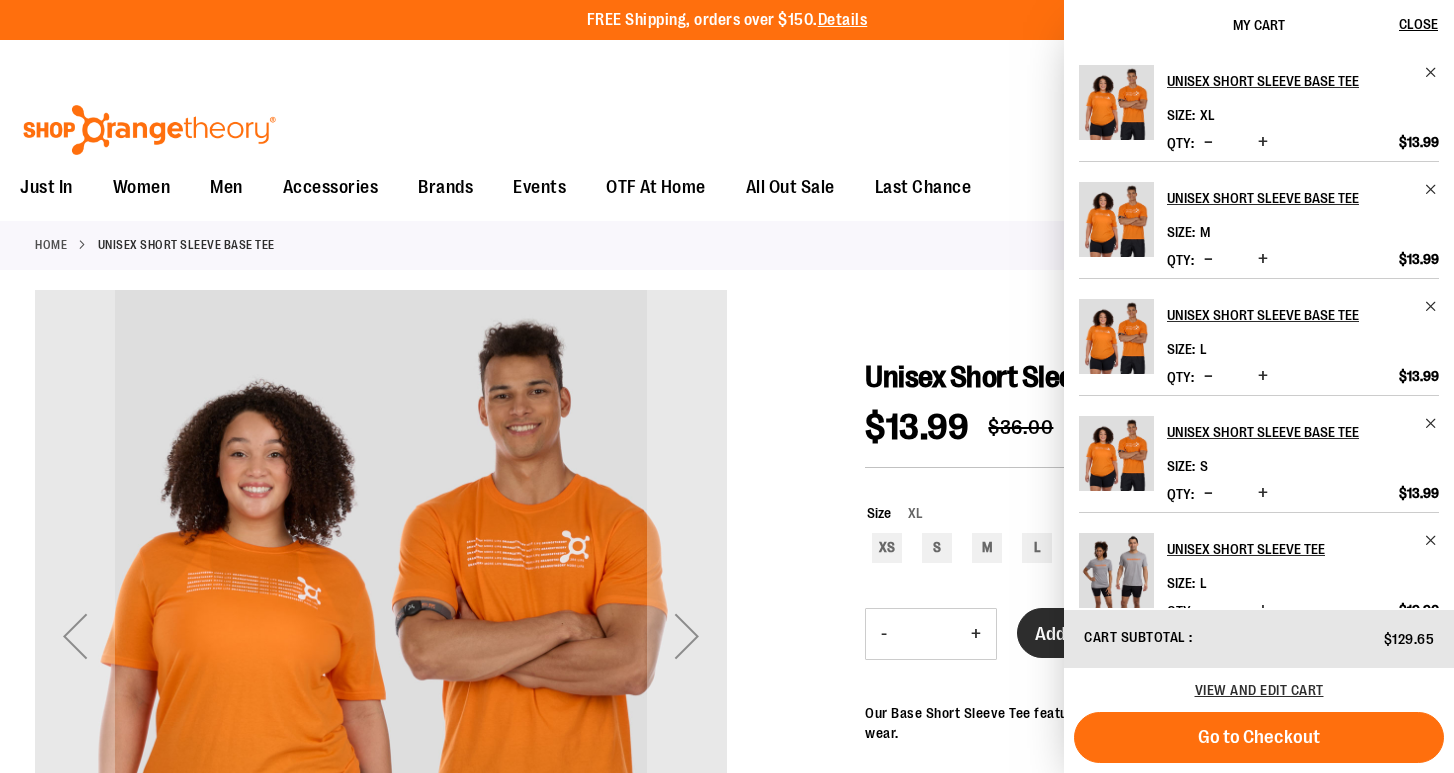 click on "Add to Cart" at bounding box center (1079, 634) 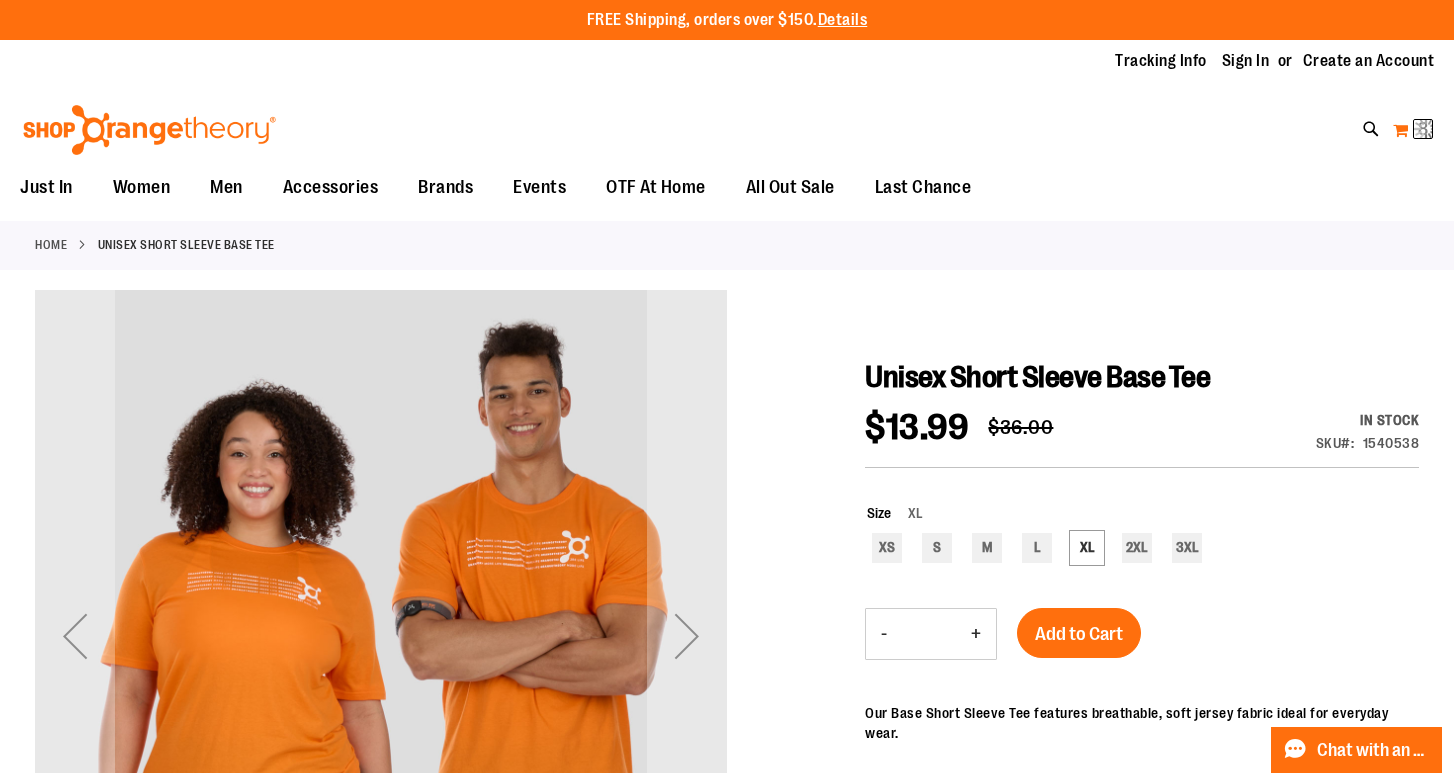click at bounding box center (1426, 129) 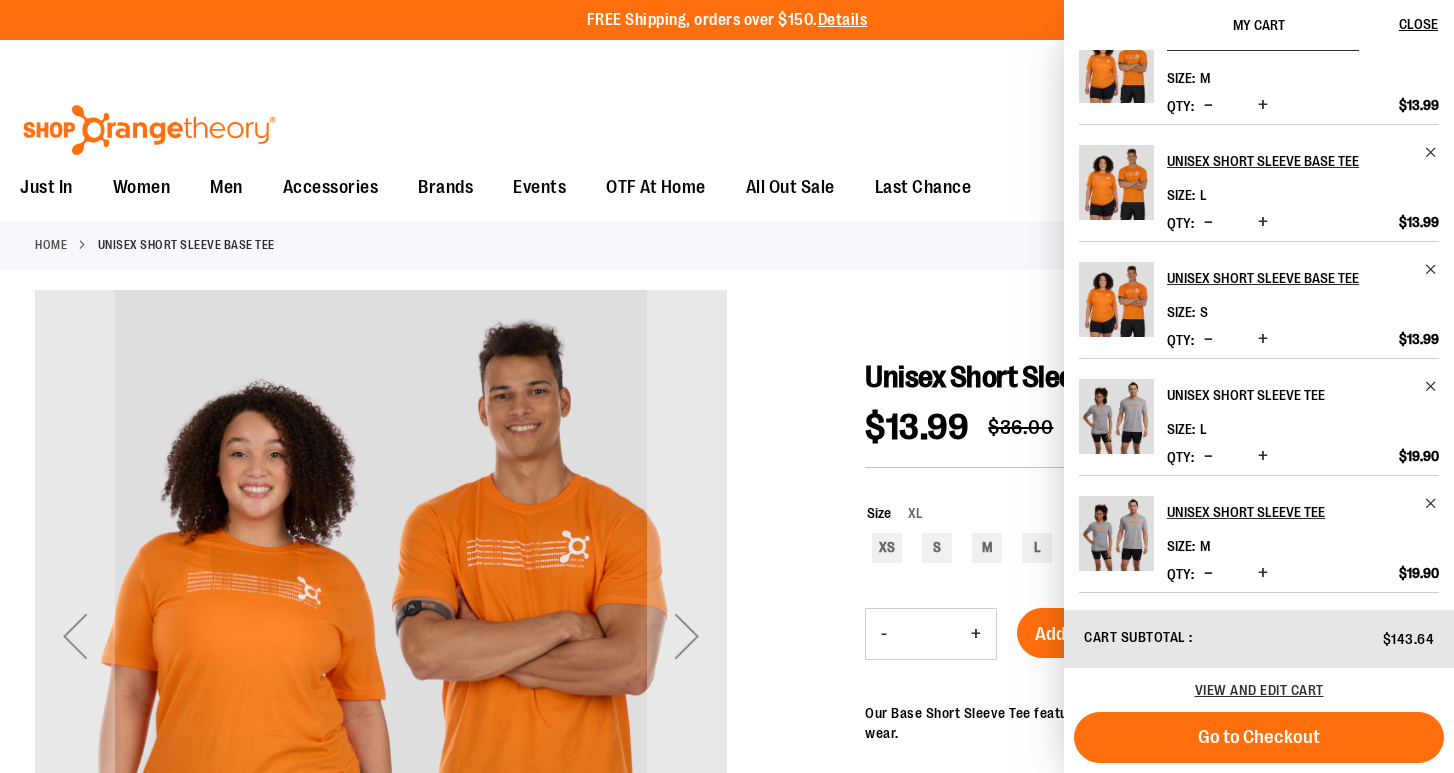 scroll, scrollTop: 154, scrollLeft: 0, axis: vertical 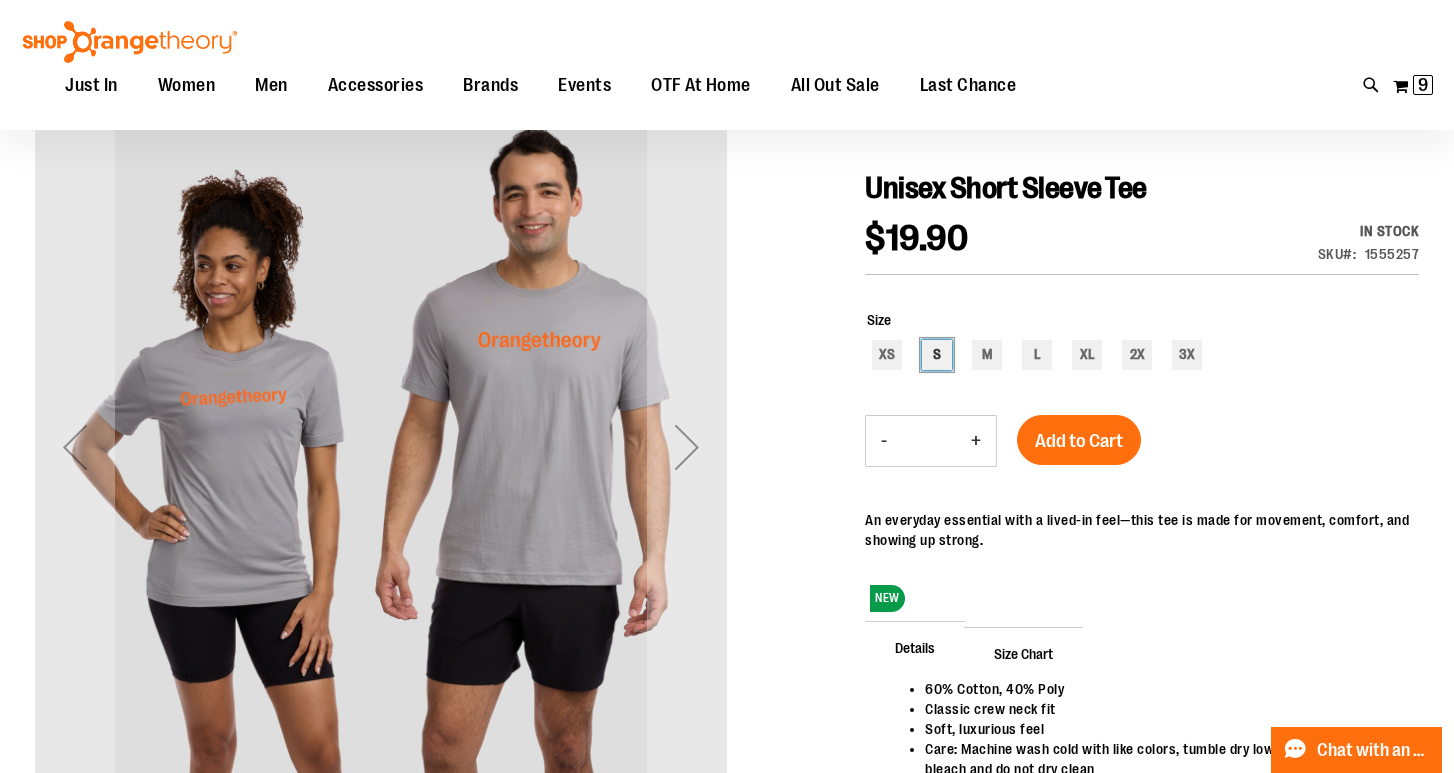 click on "S" at bounding box center [937, 355] 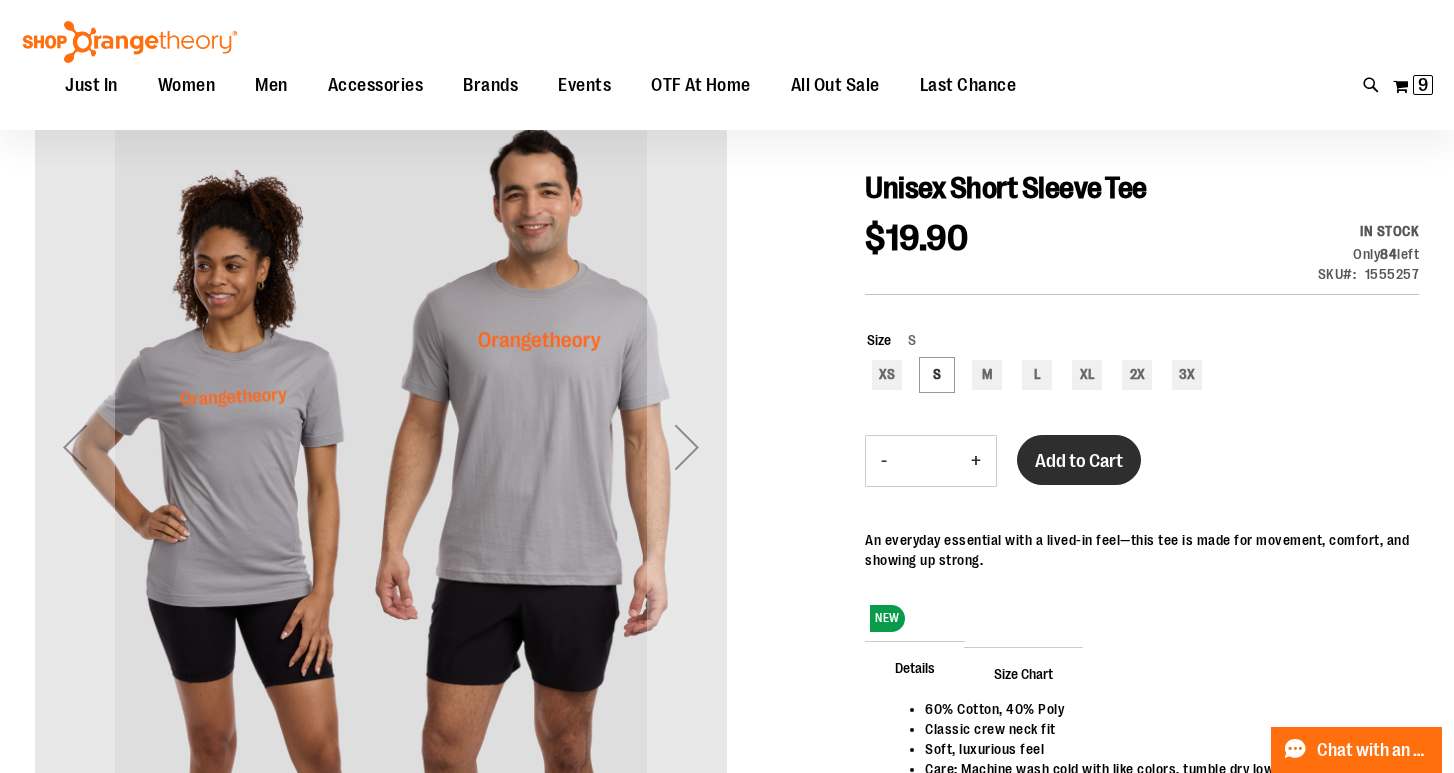 click on "Add to Cart" at bounding box center (1079, 461) 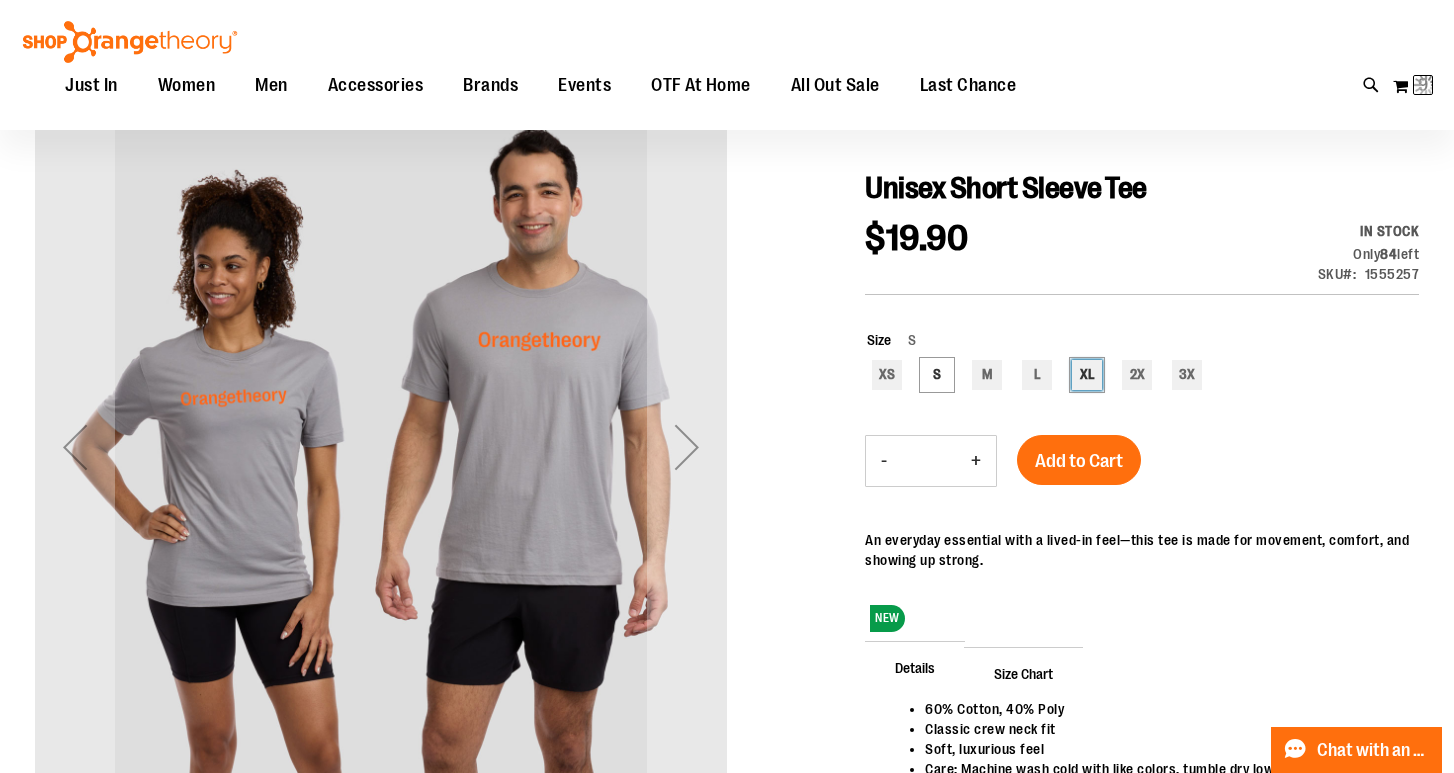 click on "XL" at bounding box center [1087, 375] 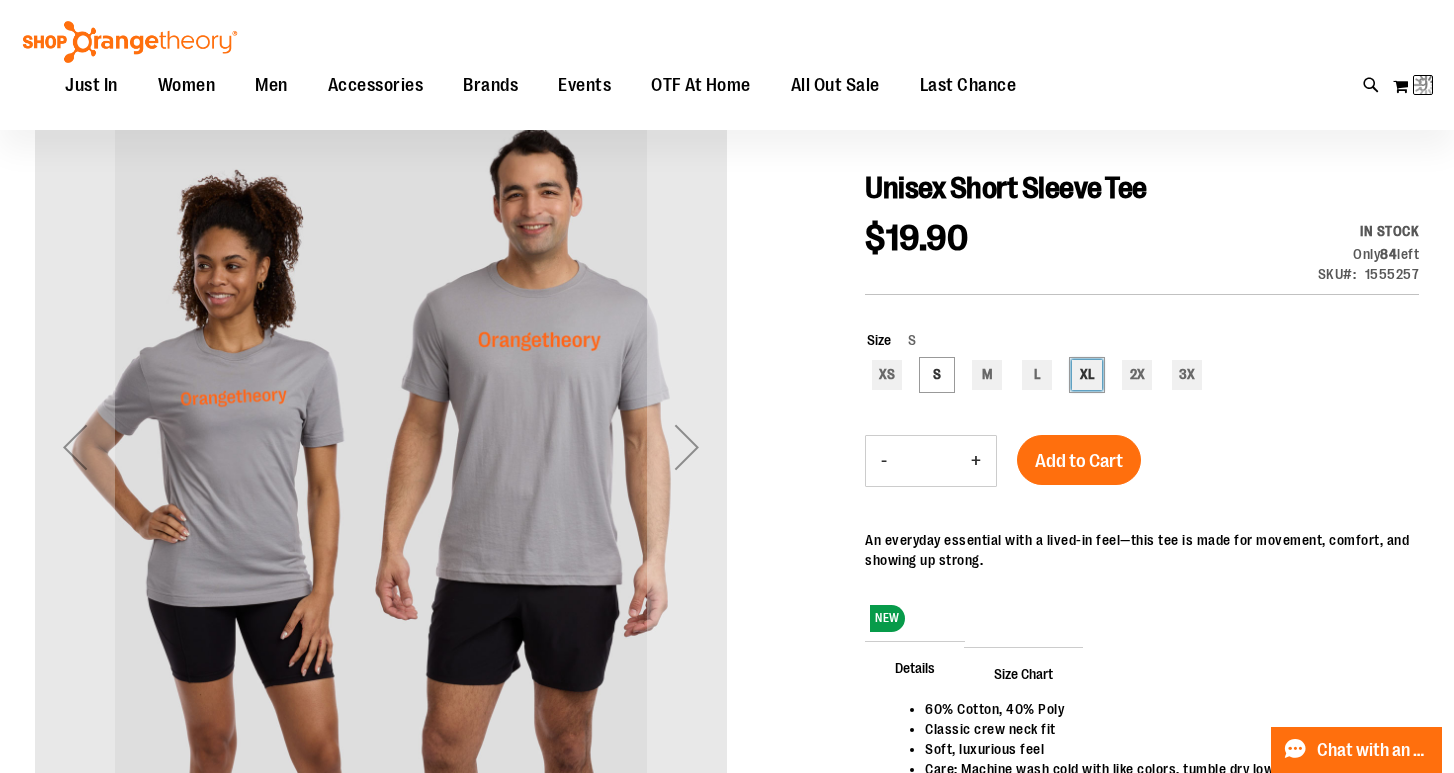 type on "***" 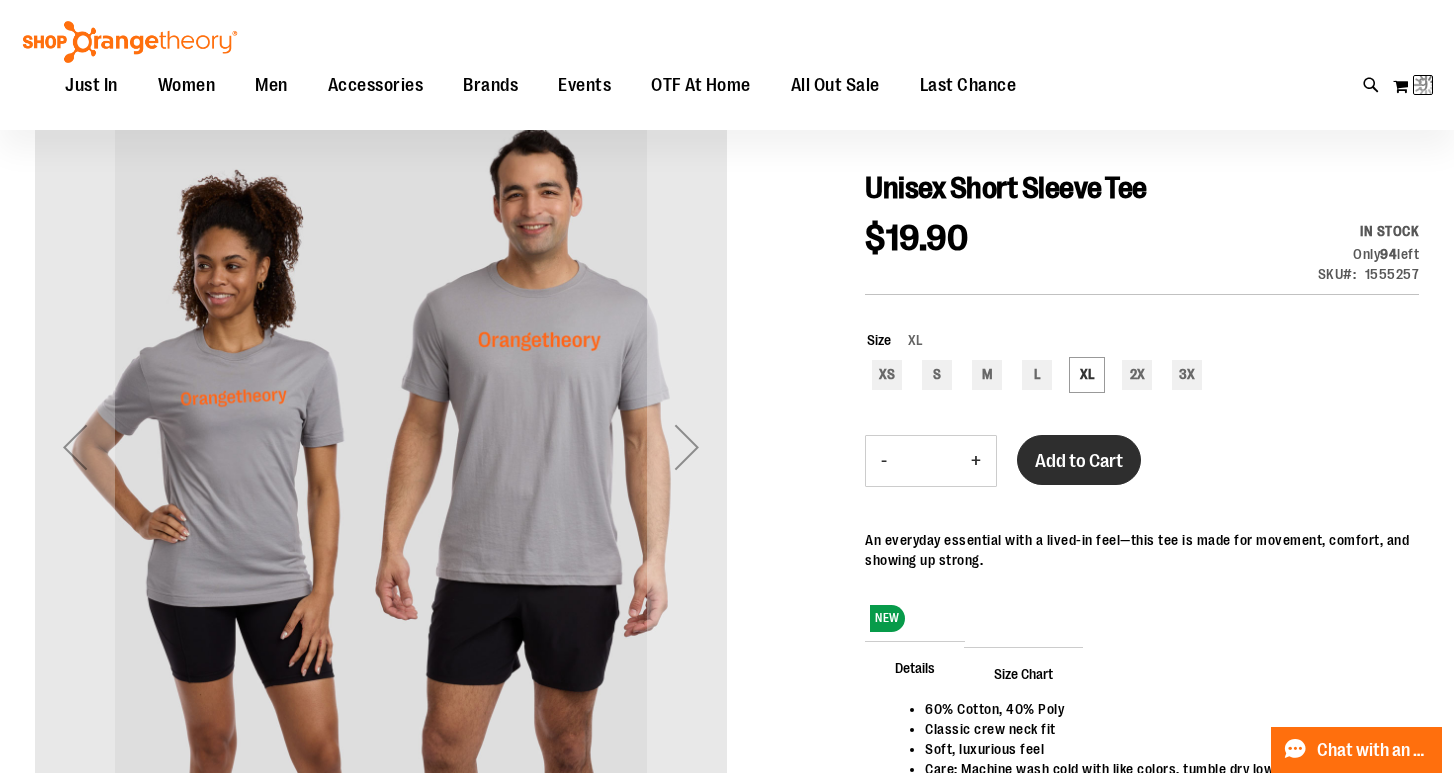 click on "Add to Cart" at bounding box center (1079, 461) 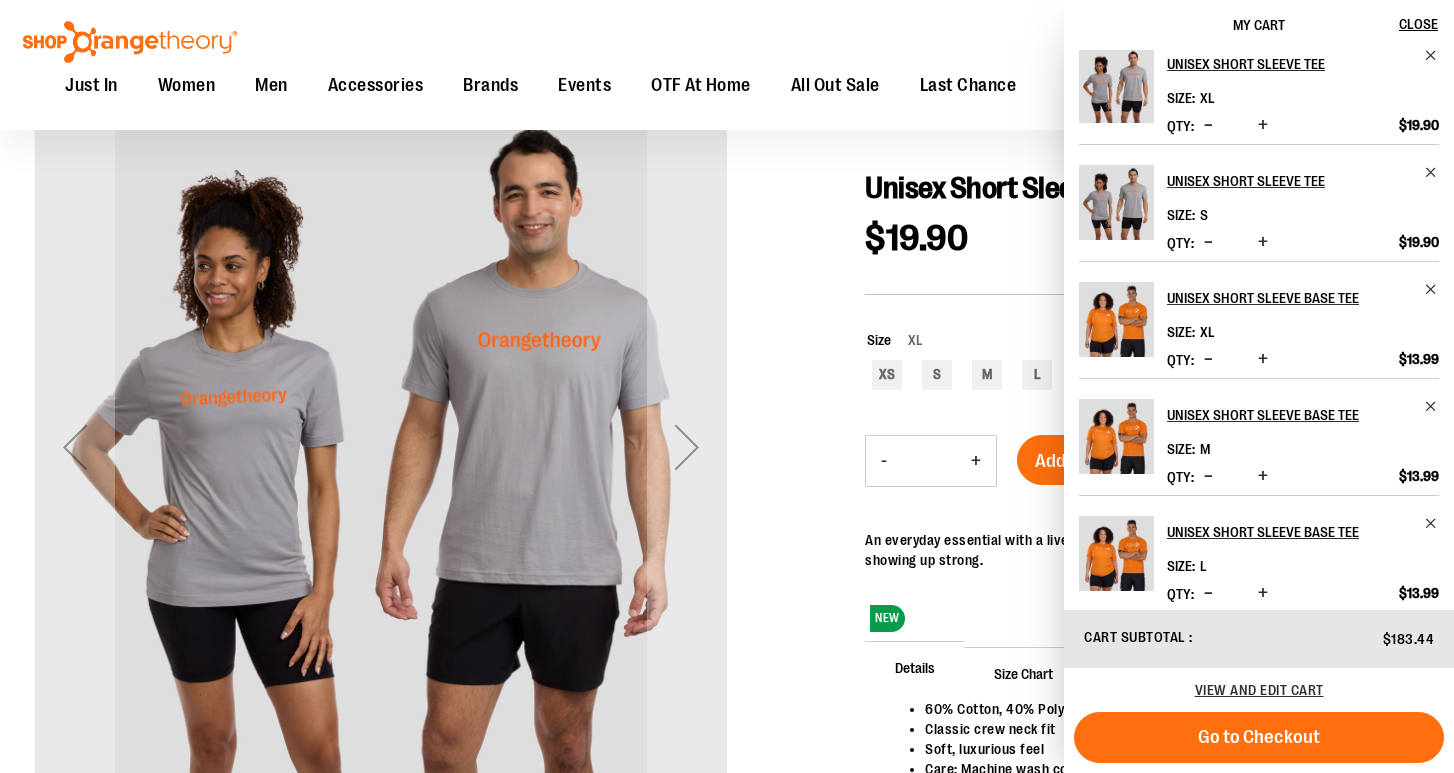 scroll, scrollTop: 0, scrollLeft: 0, axis: both 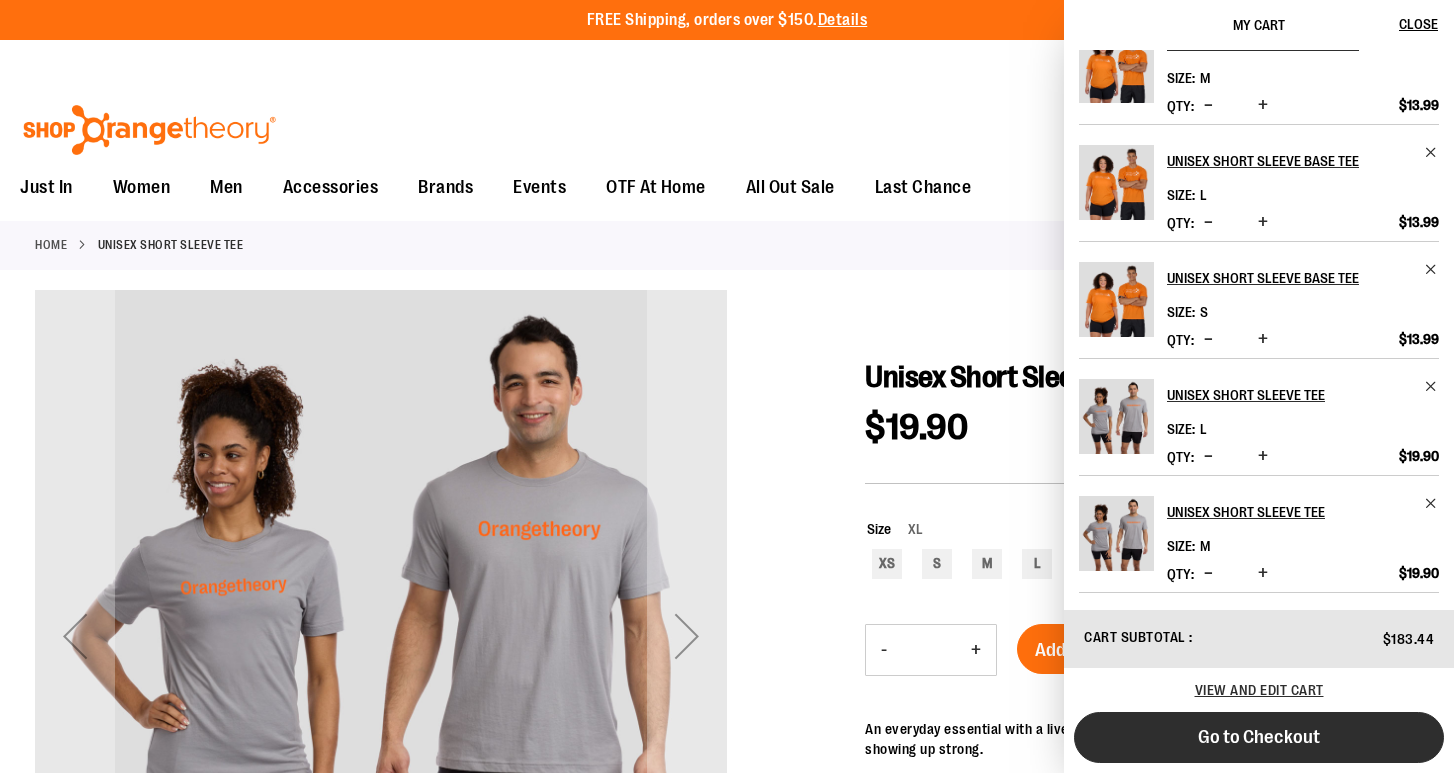 click on "Go to Checkout" at bounding box center (1259, 737) 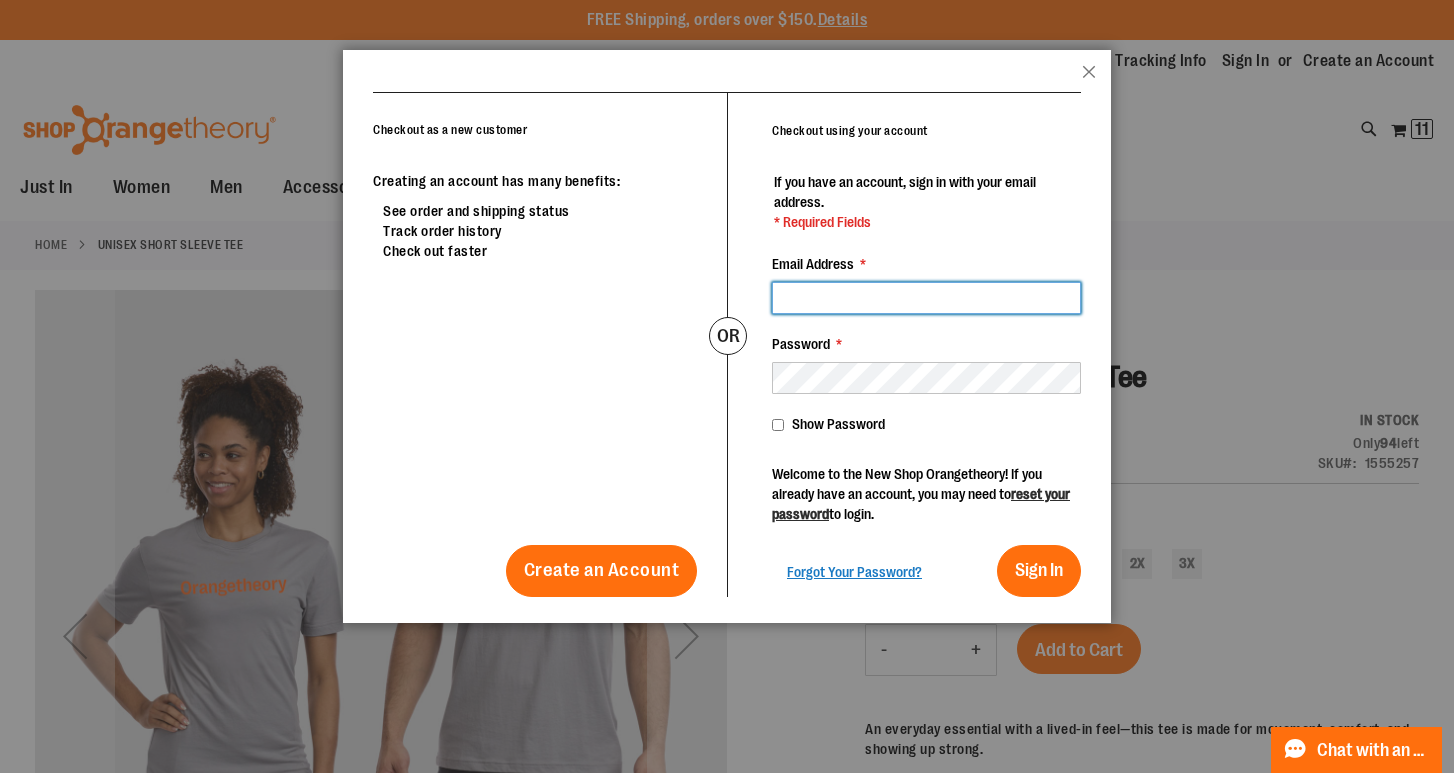 type on "**********" 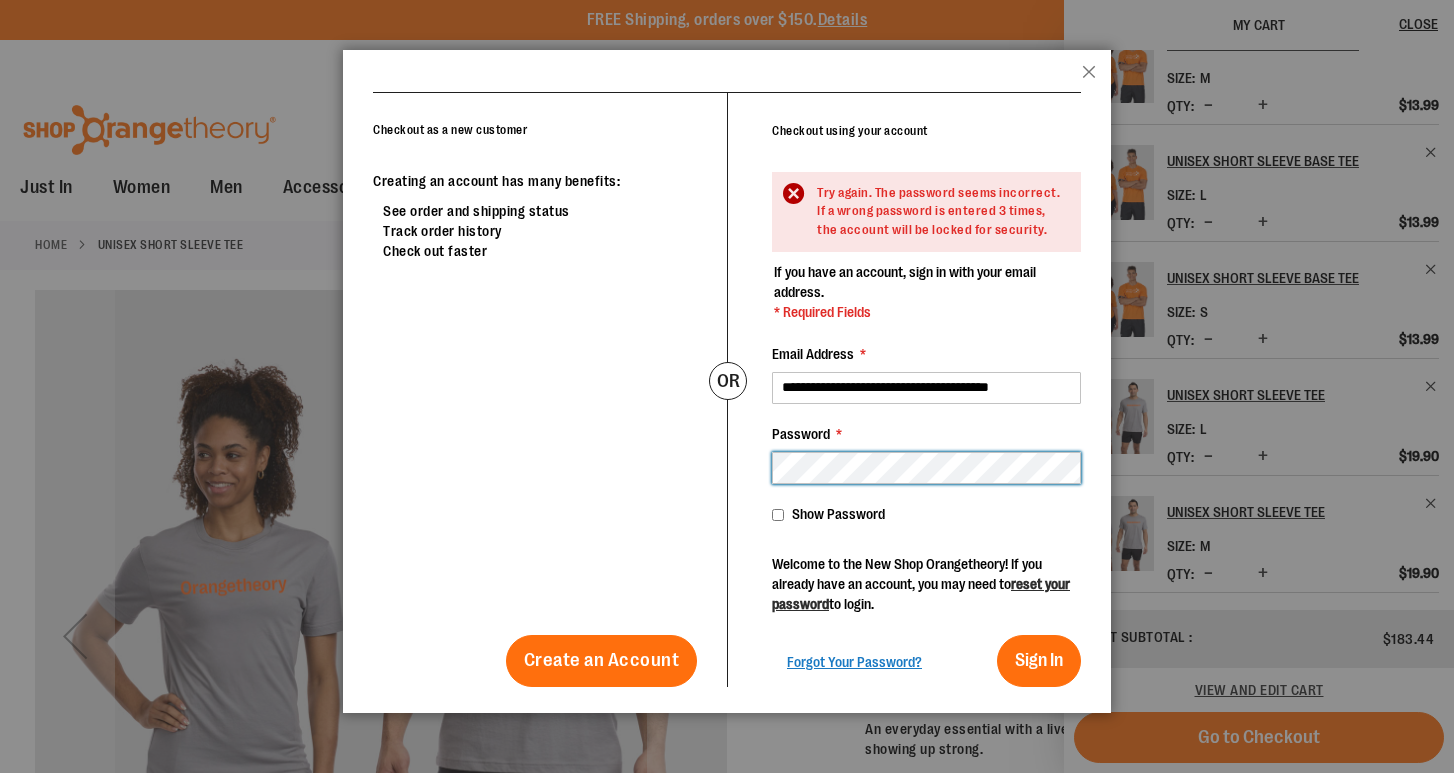 scroll, scrollTop: 0, scrollLeft: 0, axis: both 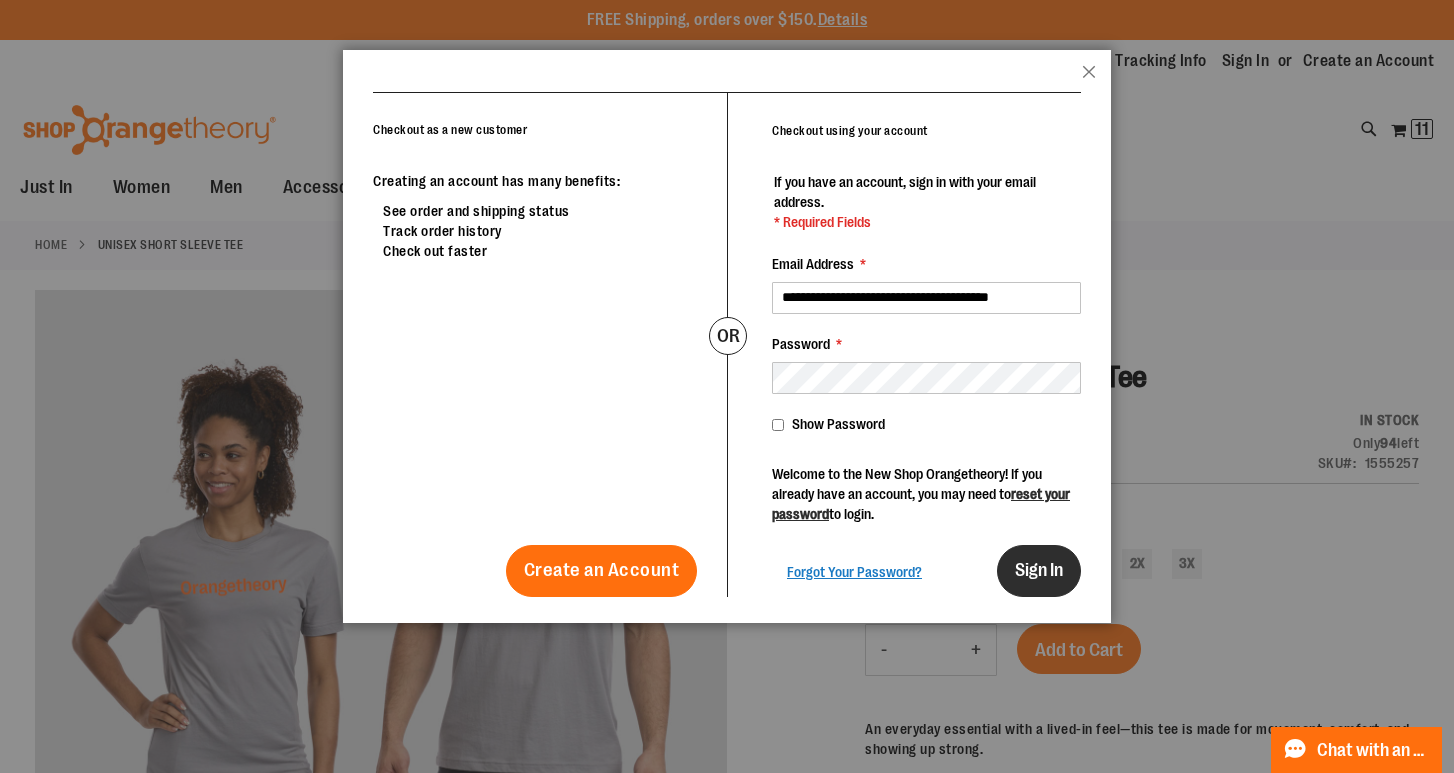 click on "Sign In" at bounding box center (1039, 571) 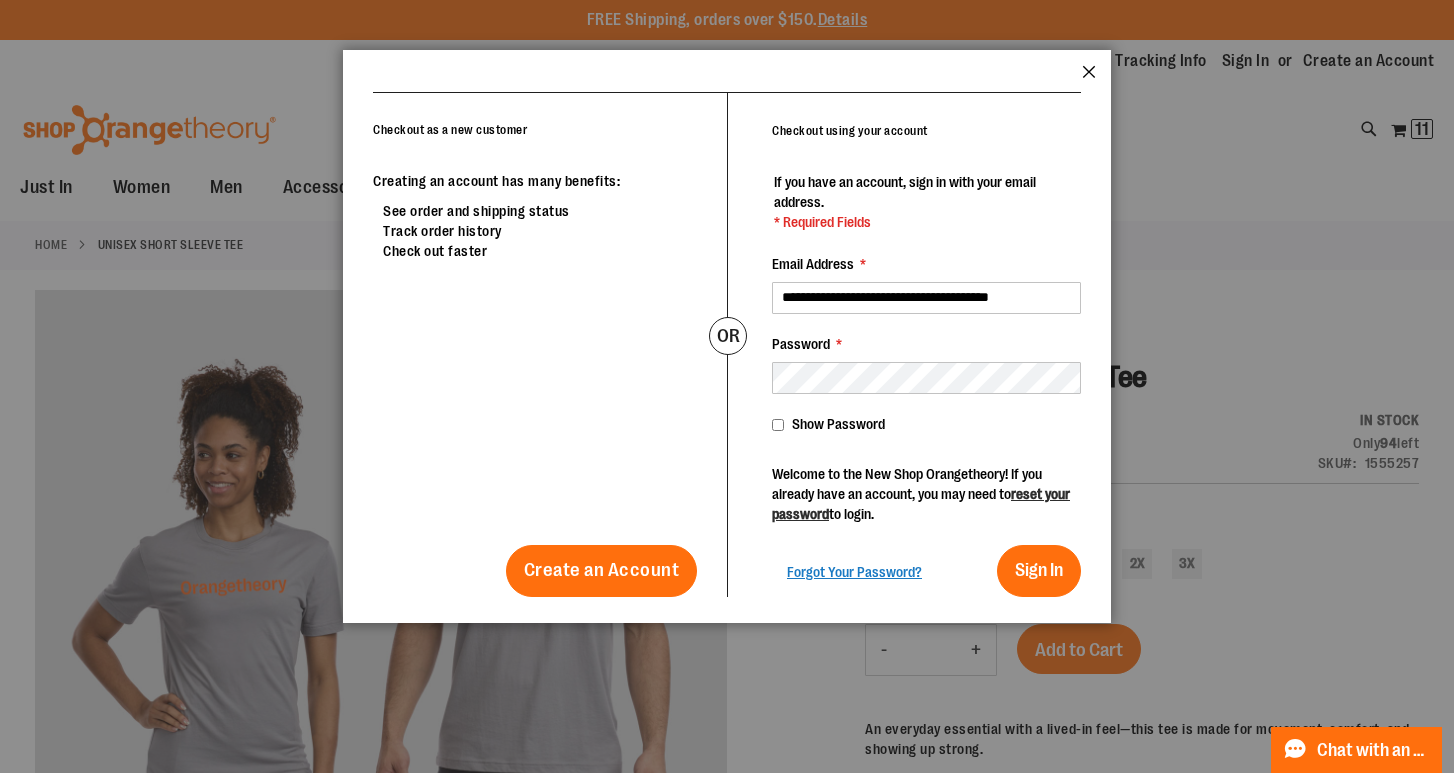click on "Close" at bounding box center [1089, 78] 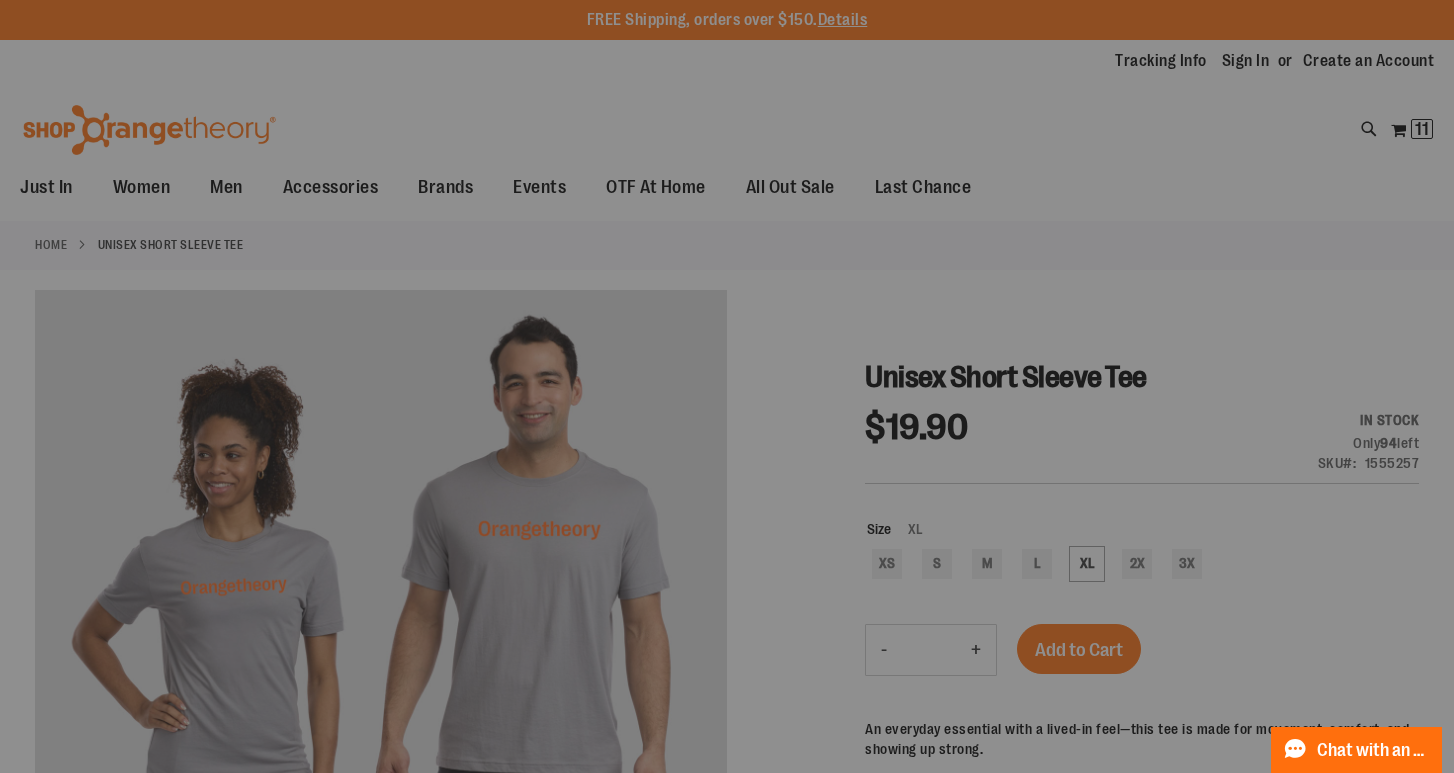 click on "Sign In" at bounding box center (1039, -576) 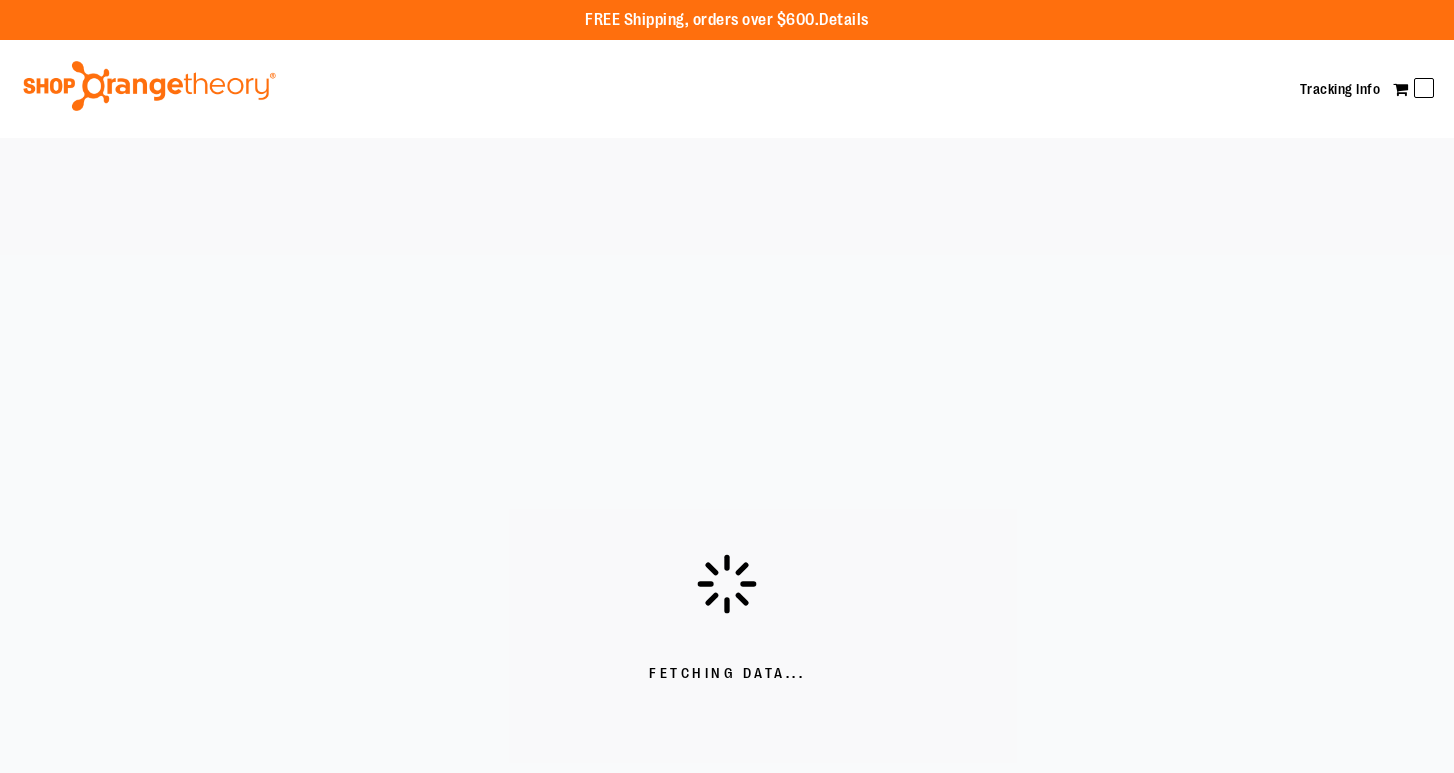 scroll, scrollTop: 0, scrollLeft: 0, axis: both 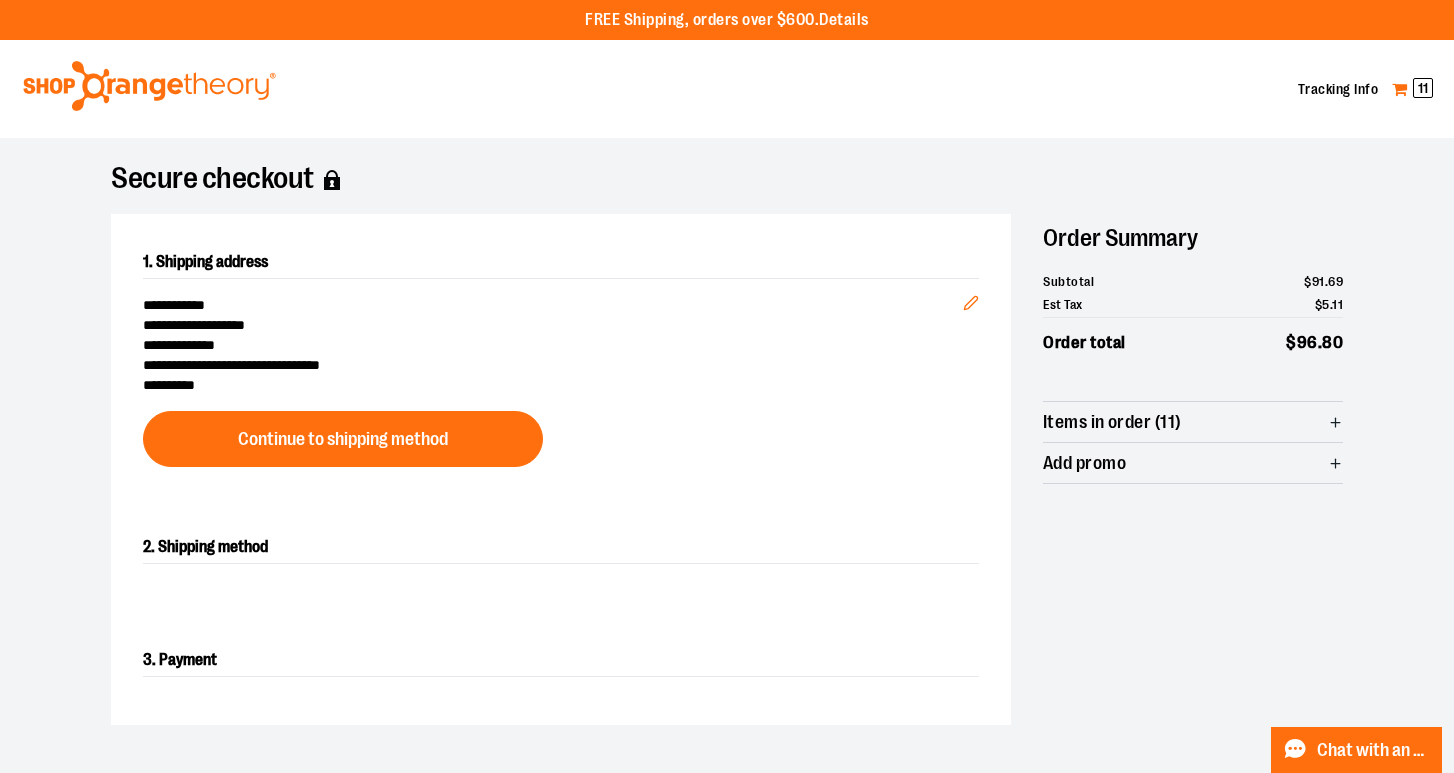 click on "11" at bounding box center [1423, 88] 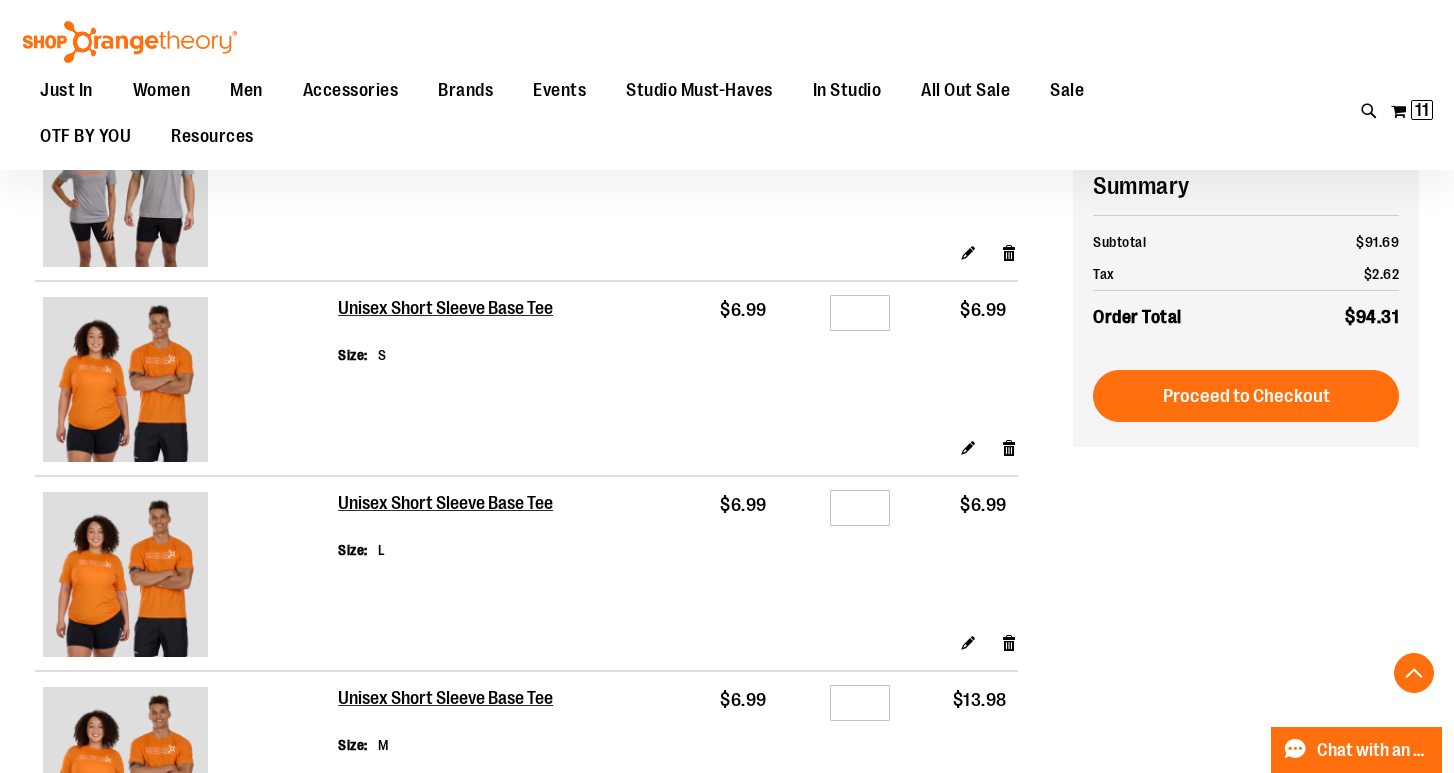 scroll, scrollTop: 413, scrollLeft: 0, axis: vertical 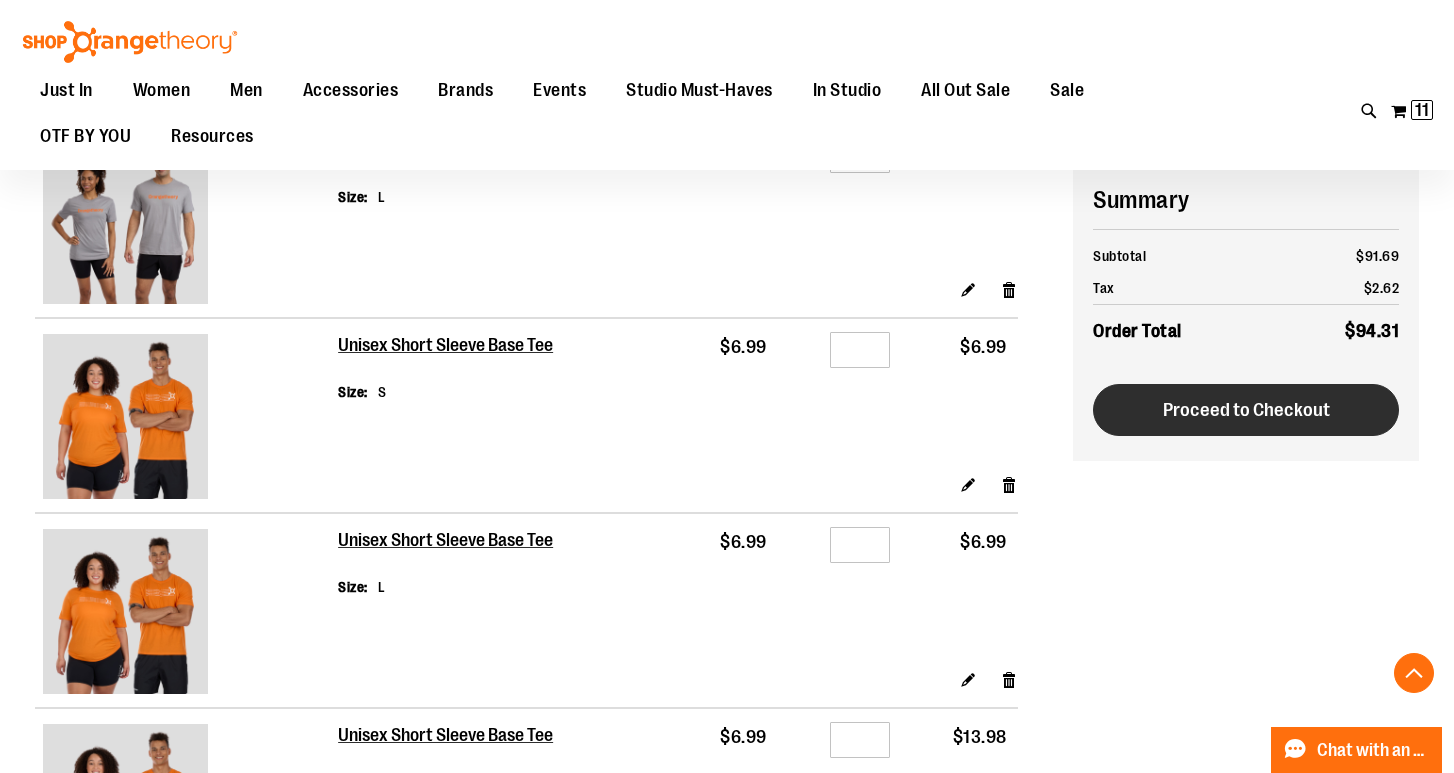 click on "Proceed to Checkout" at bounding box center (1246, 410) 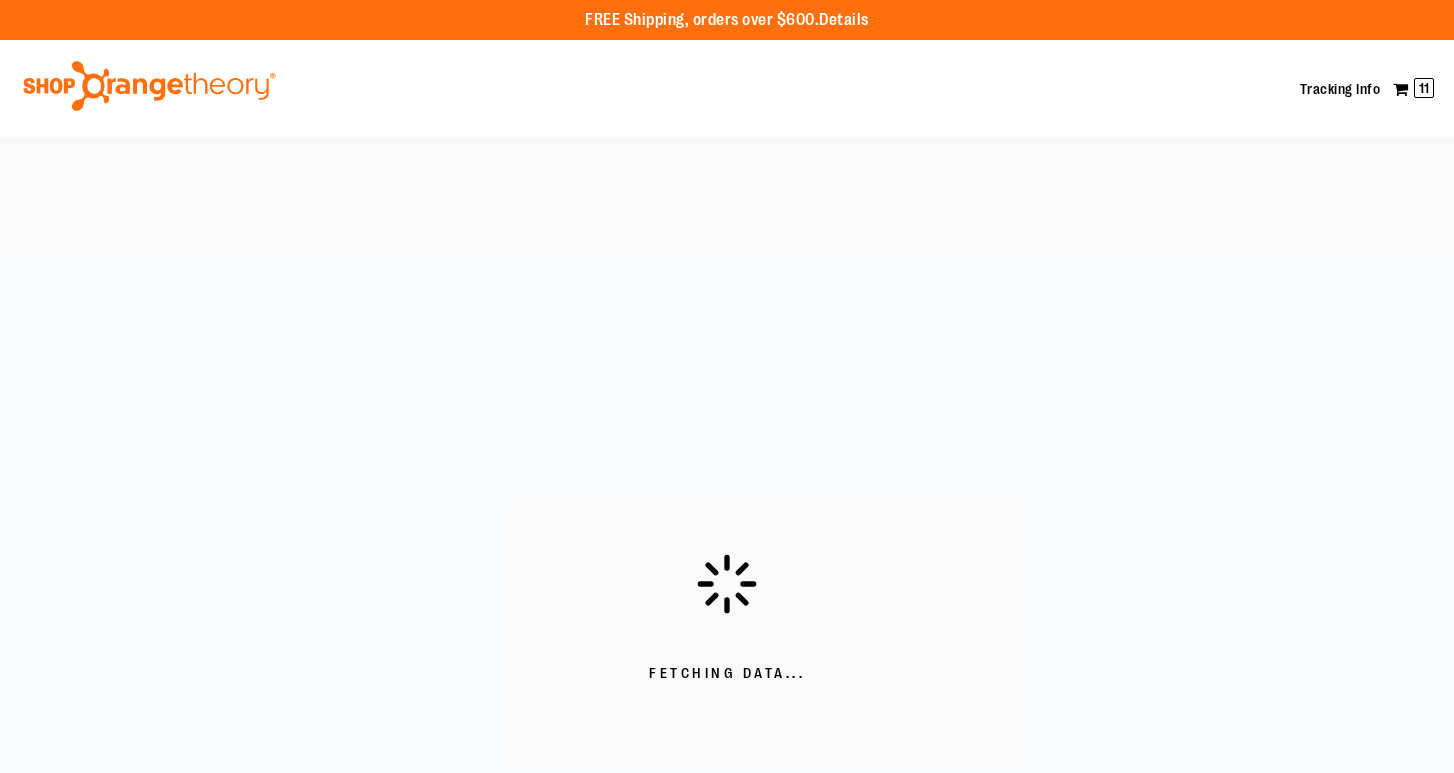 scroll, scrollTop: 0, scrollLeft: 0, axis: both 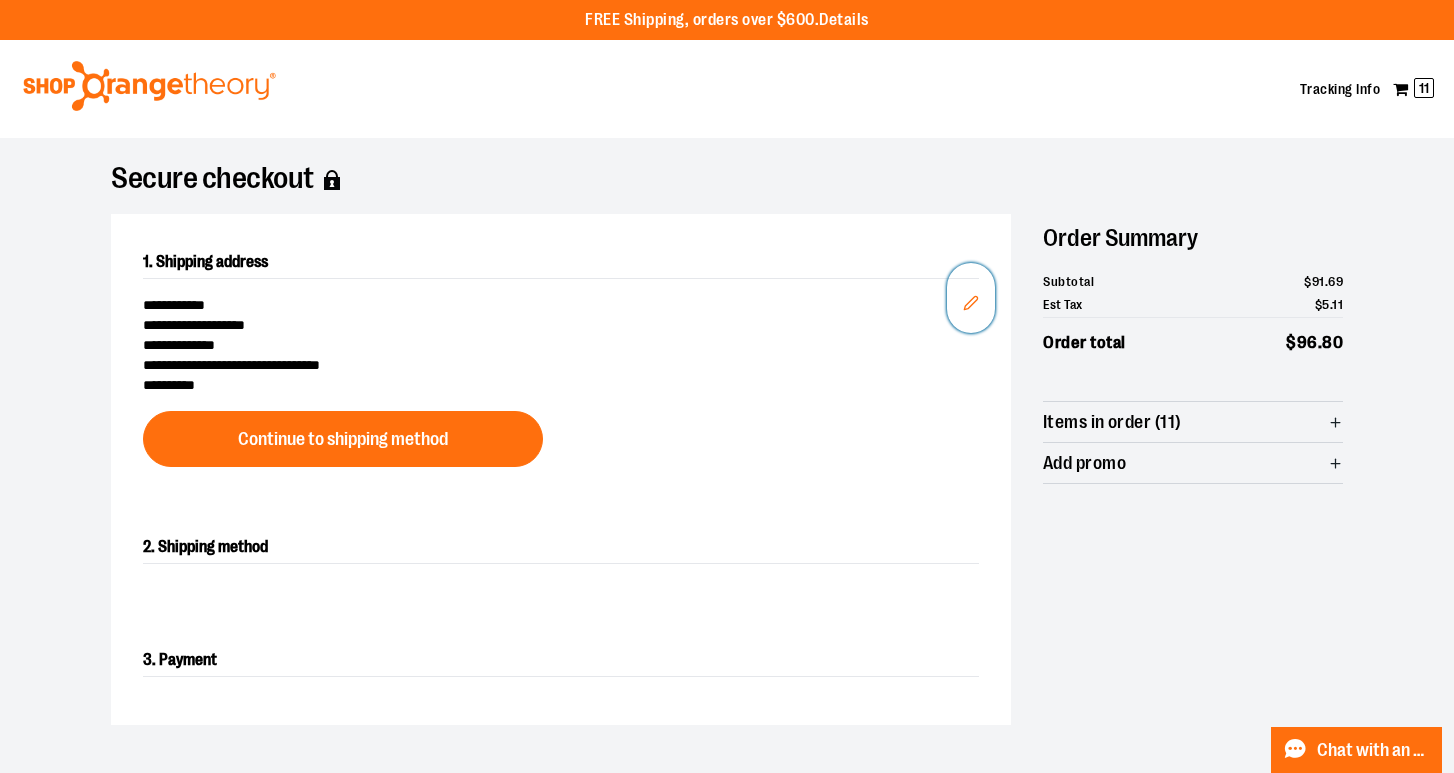 click 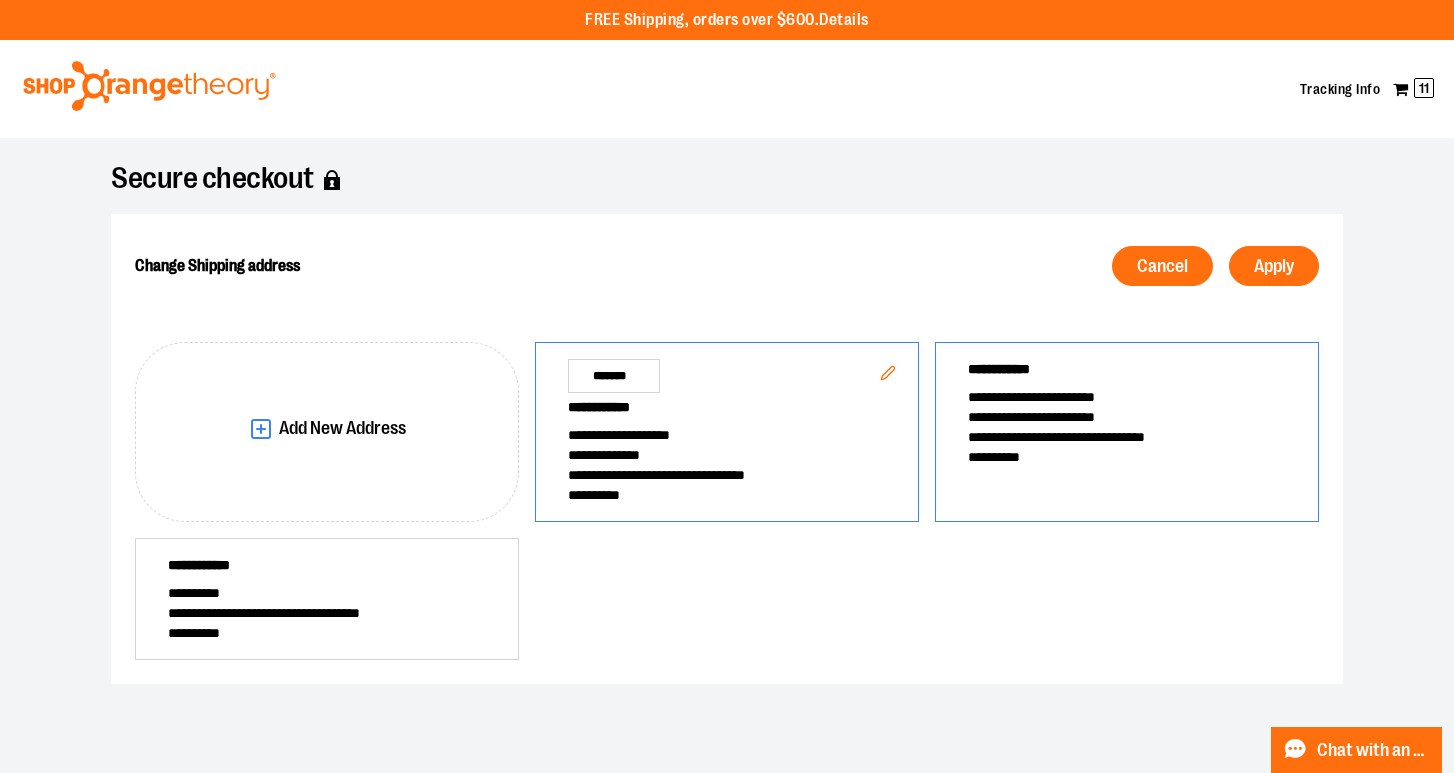 click on "**********" at bounding box center (1127, 437) 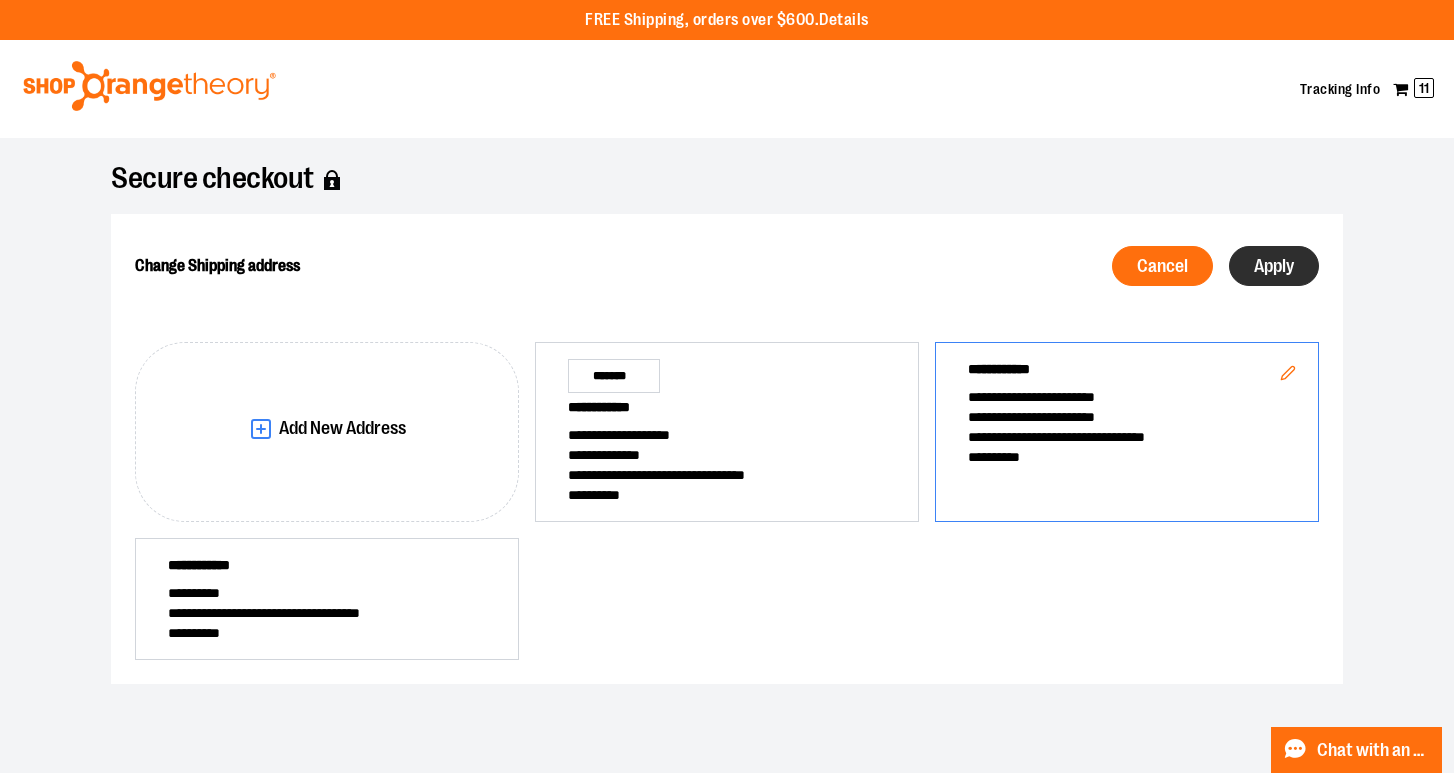 click on "Apply" at bounding box center (1274, 266) 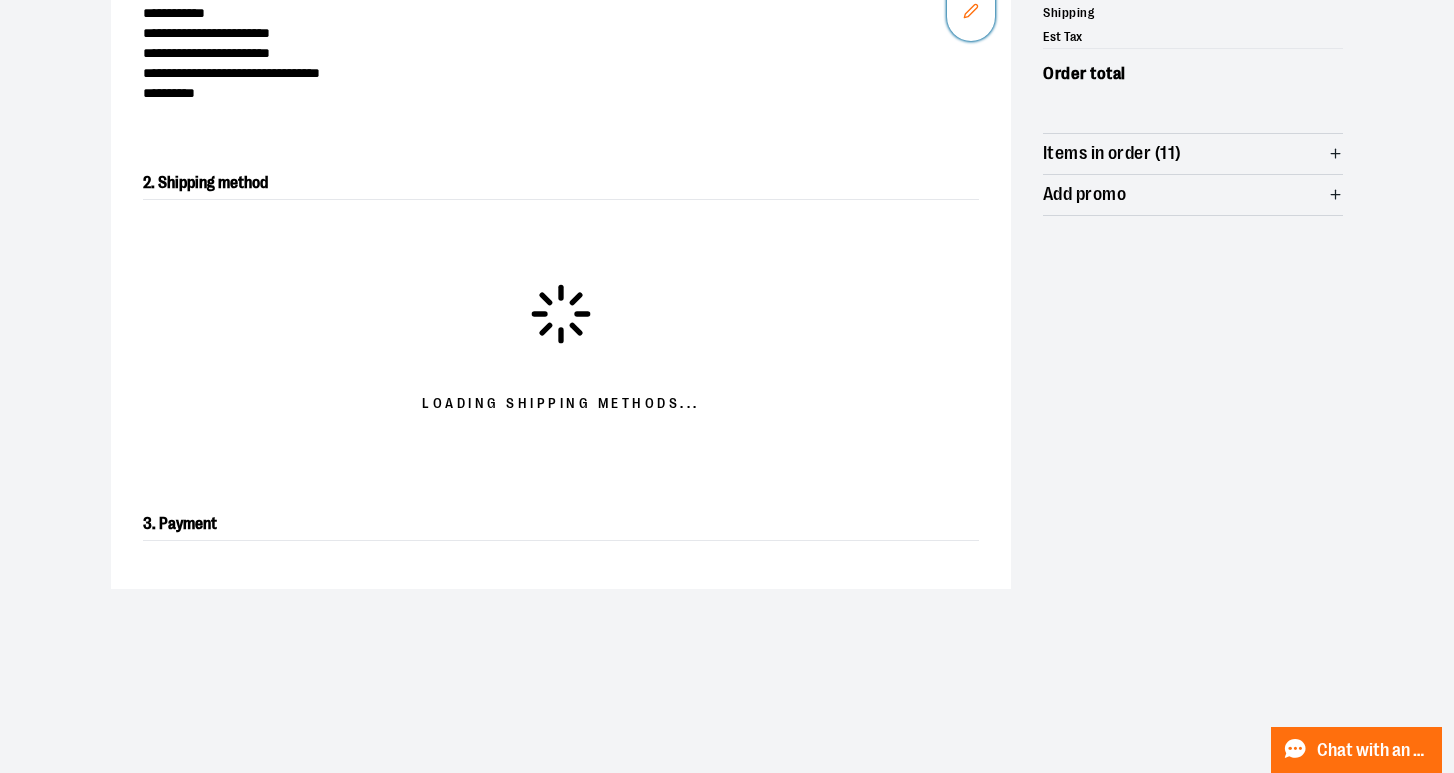 scroll, scrollTop: 341, scrollLeft: 0, axis: vertical 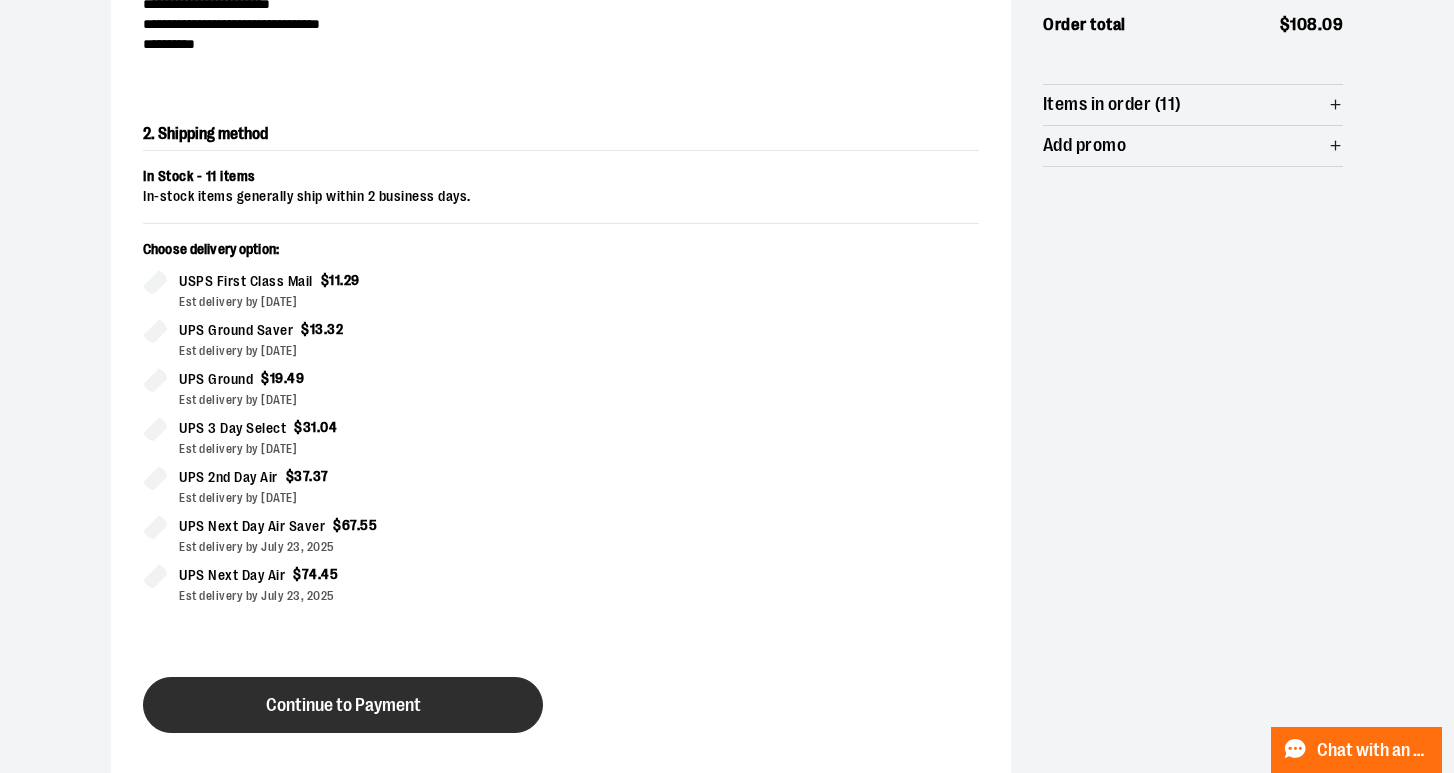 click on "Continue to Payment" at bounding box center [343, 705] 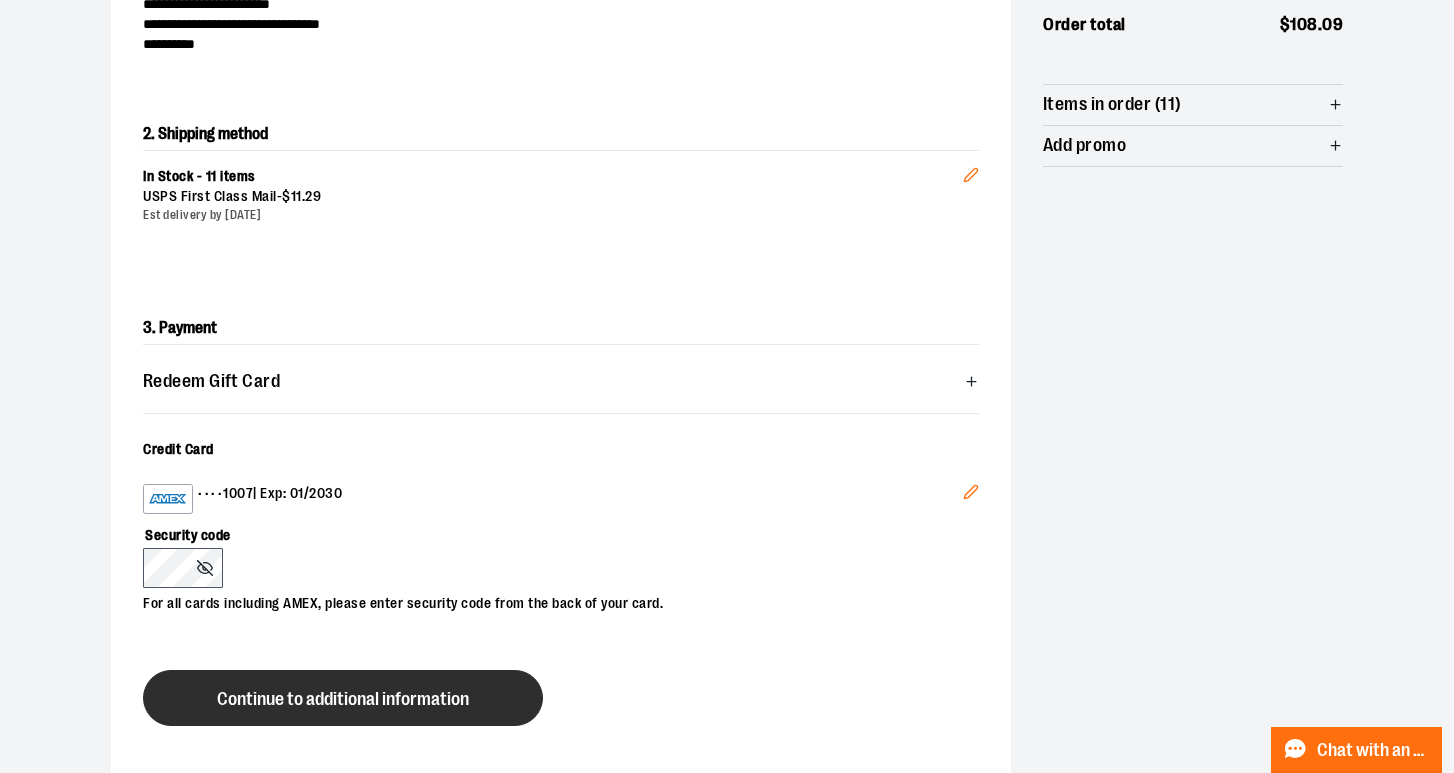 click on "Continue to additional information" at bounding box center [343, 699] 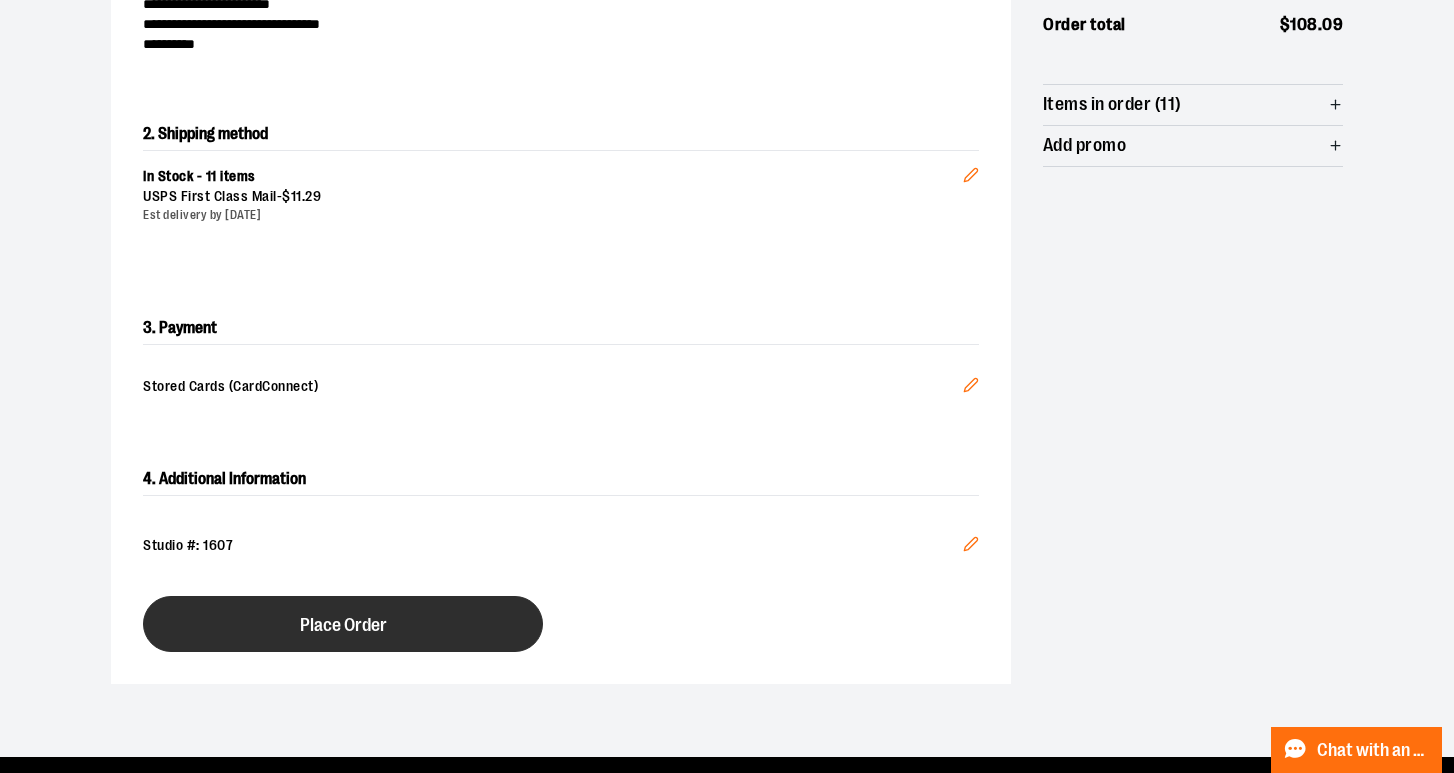 click on "Place Order" at bounding box center [343, 625] 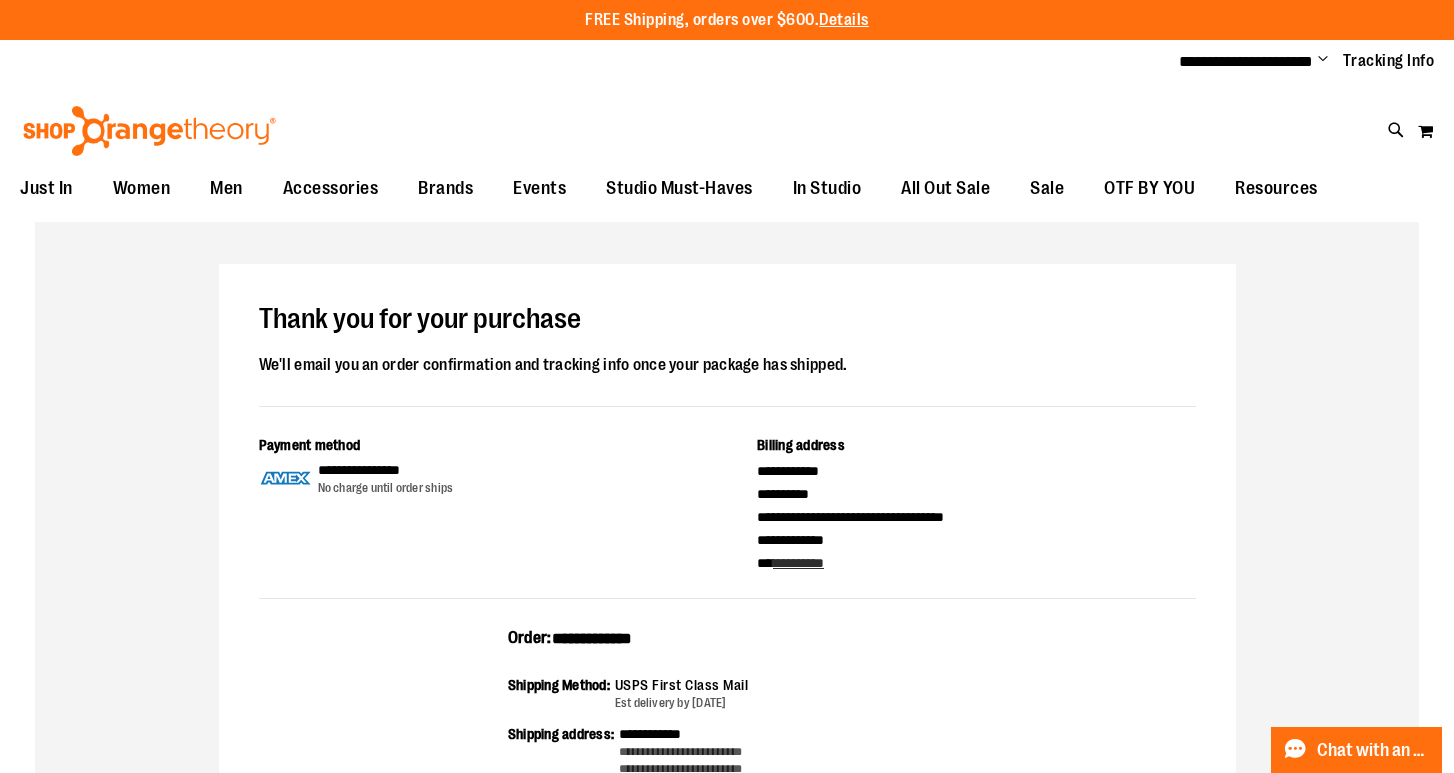 scroll, scrollTop: 0, scrollLeft: 0, axis: both 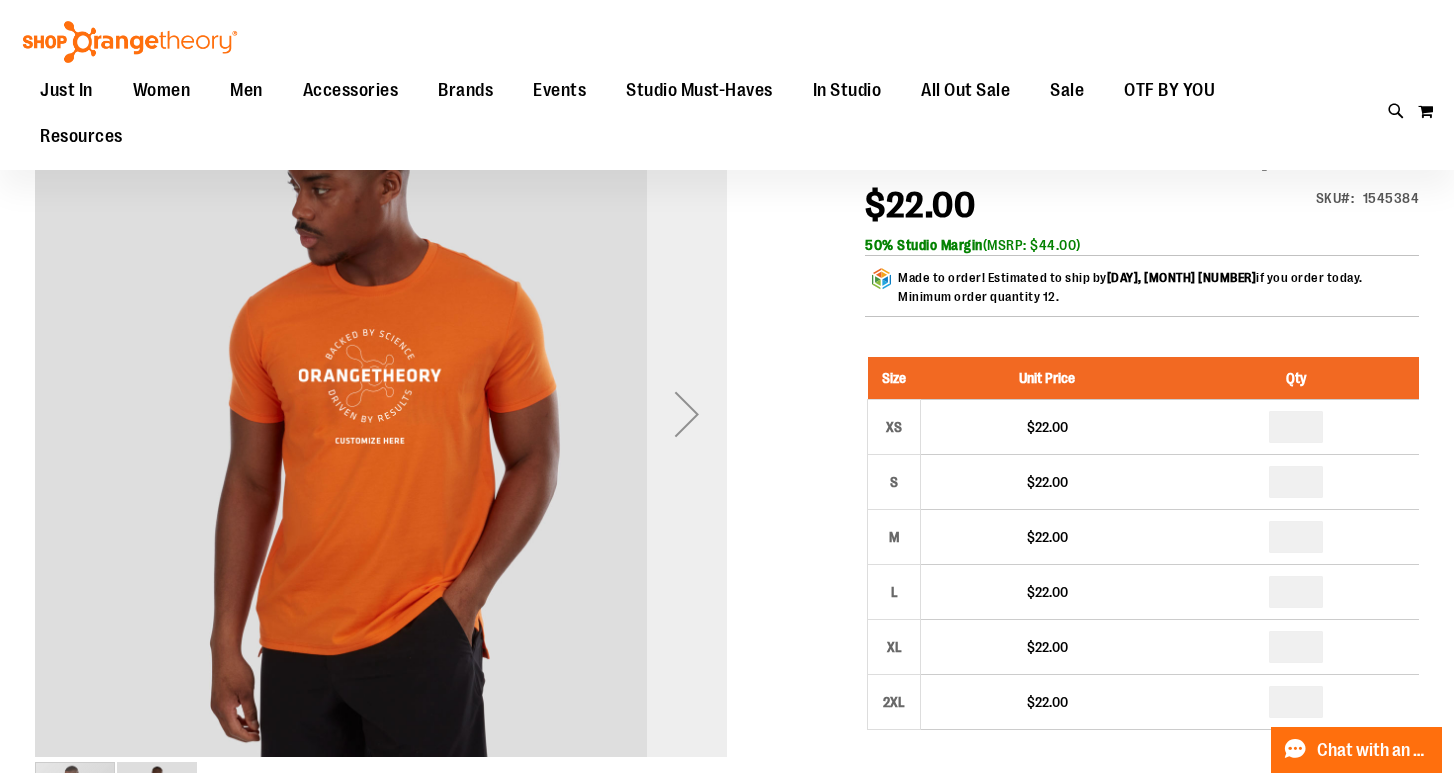 click at bounding box center (687, 414) 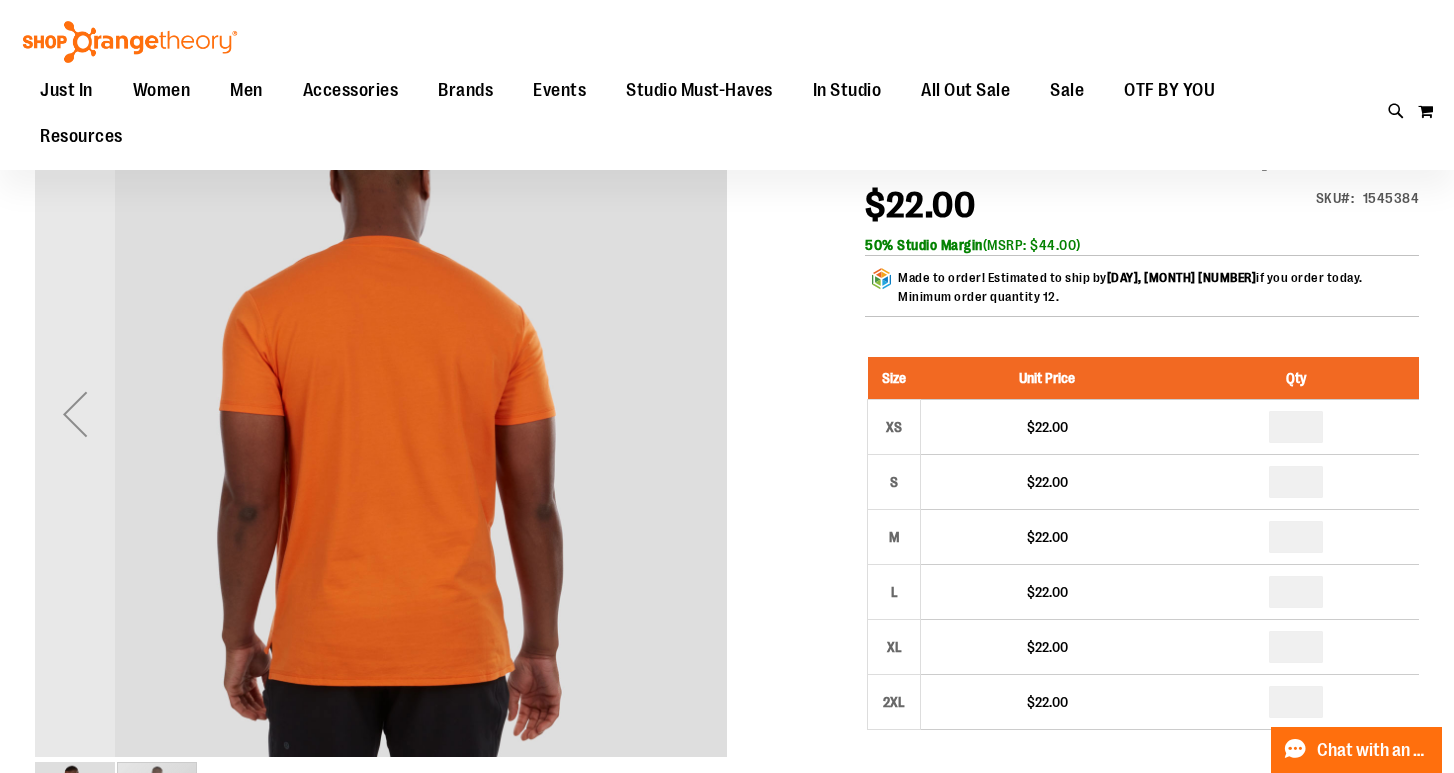 scroll, scrollTop: 0, scrollLeft: 0, axis: both 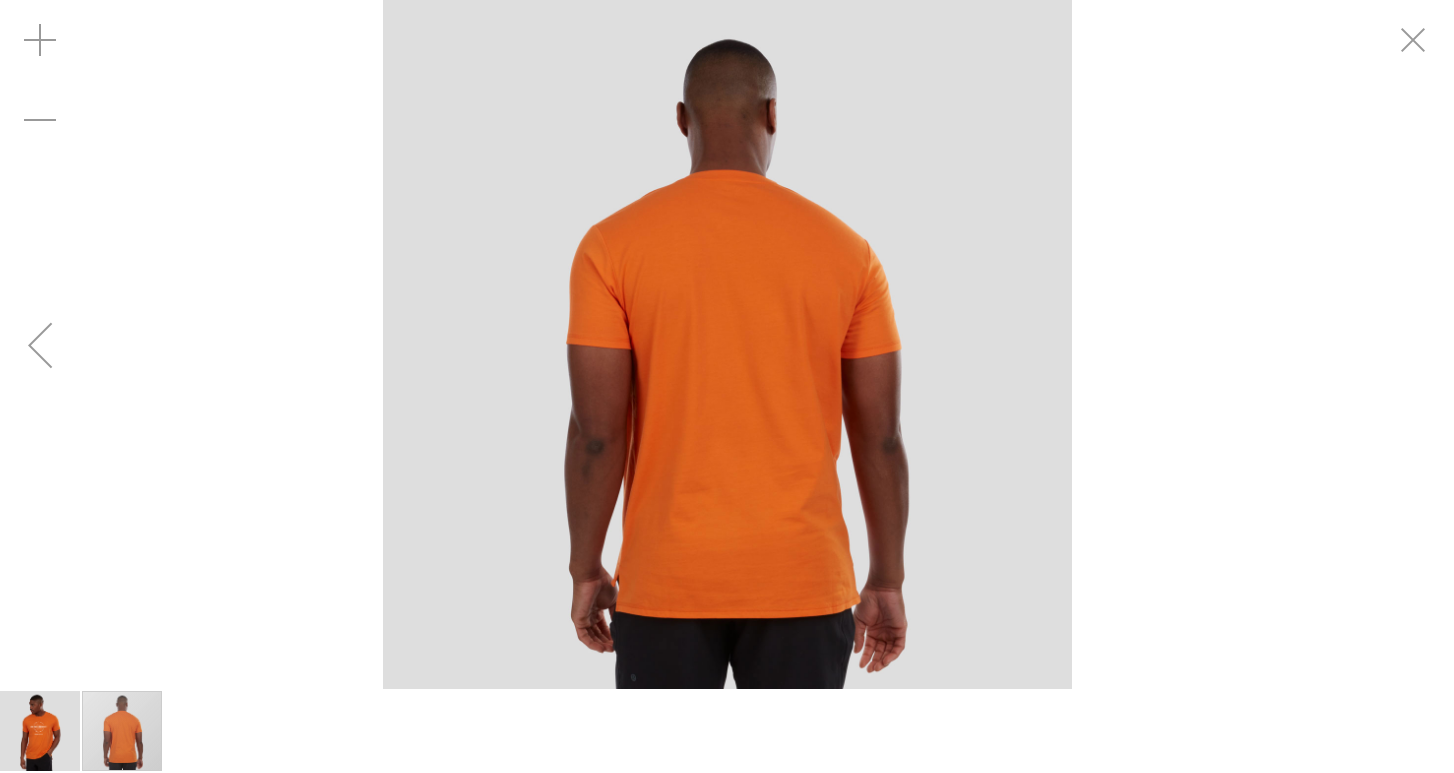 click at bounding box center (40, 345) 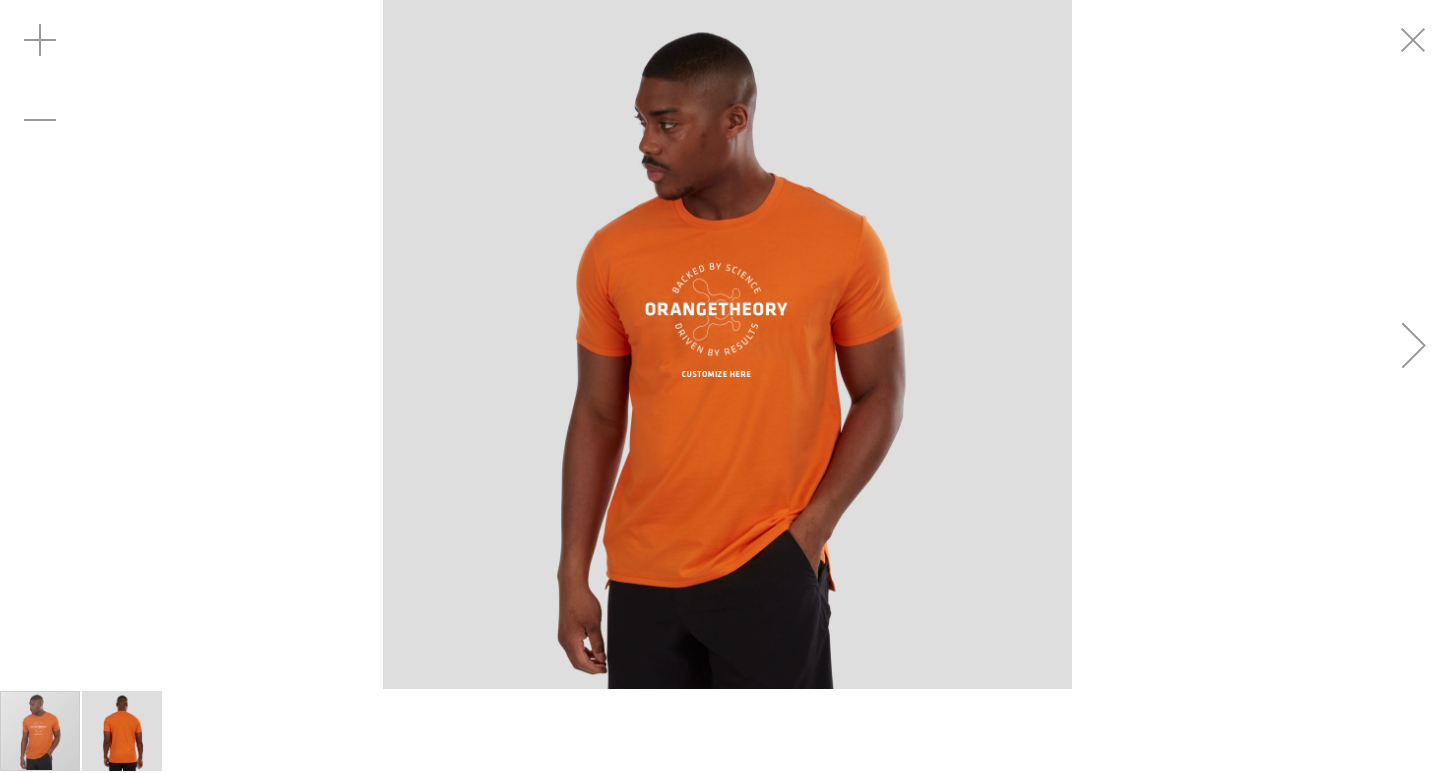 click at bounding box center [727, 344] 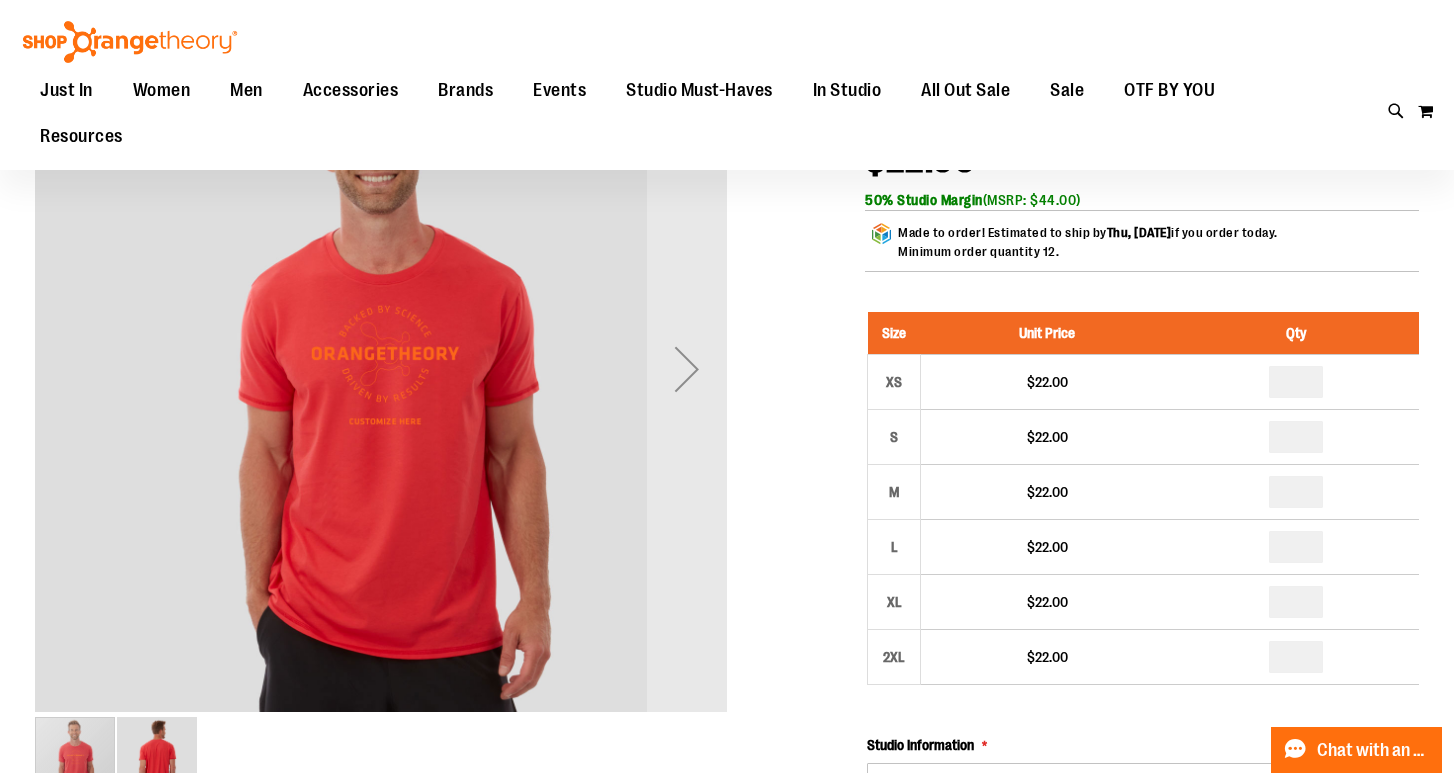 scroll, scrollTop: 257, scrollLeft: 0, axis: vertical 